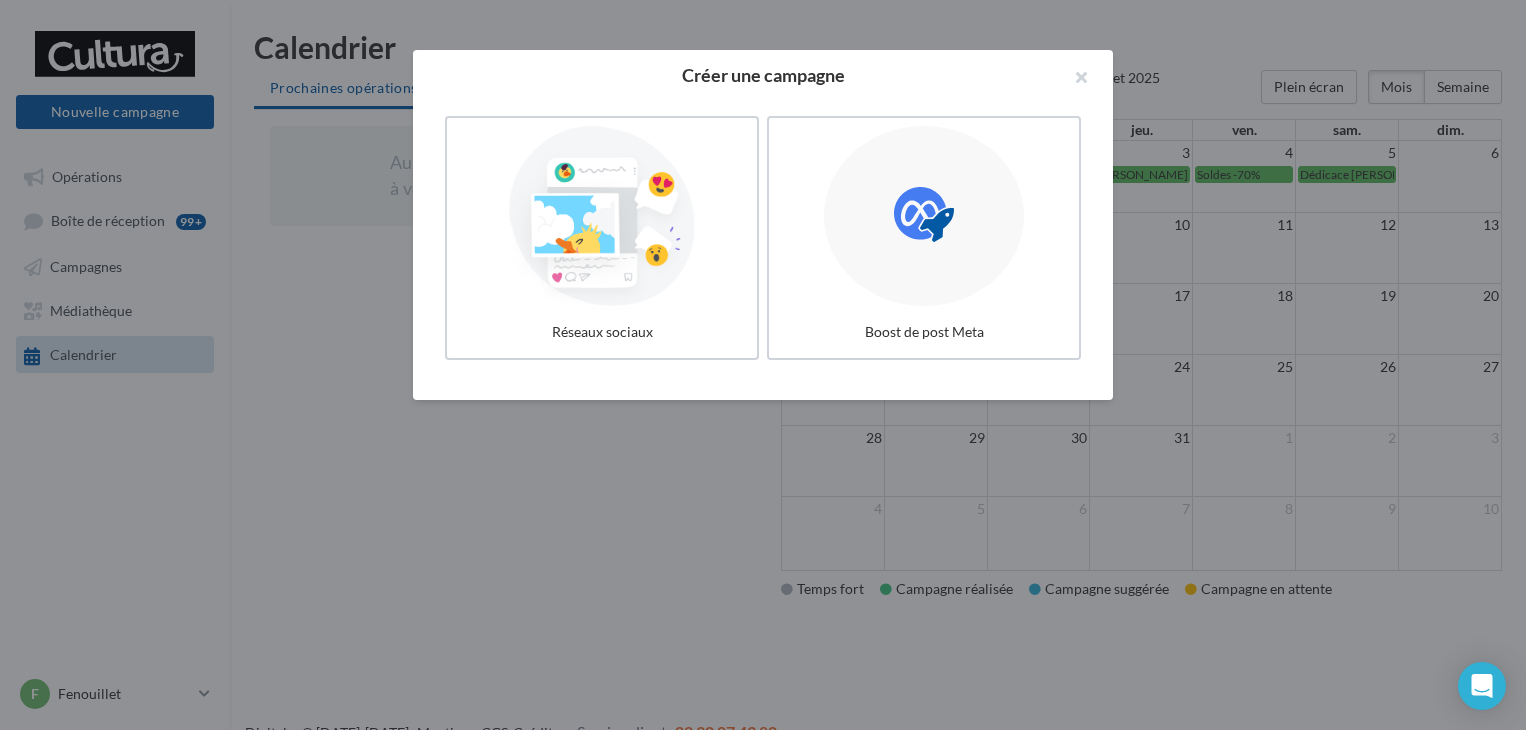 scroll, scrollTop: 0, scrollLeft: 0, axis: both 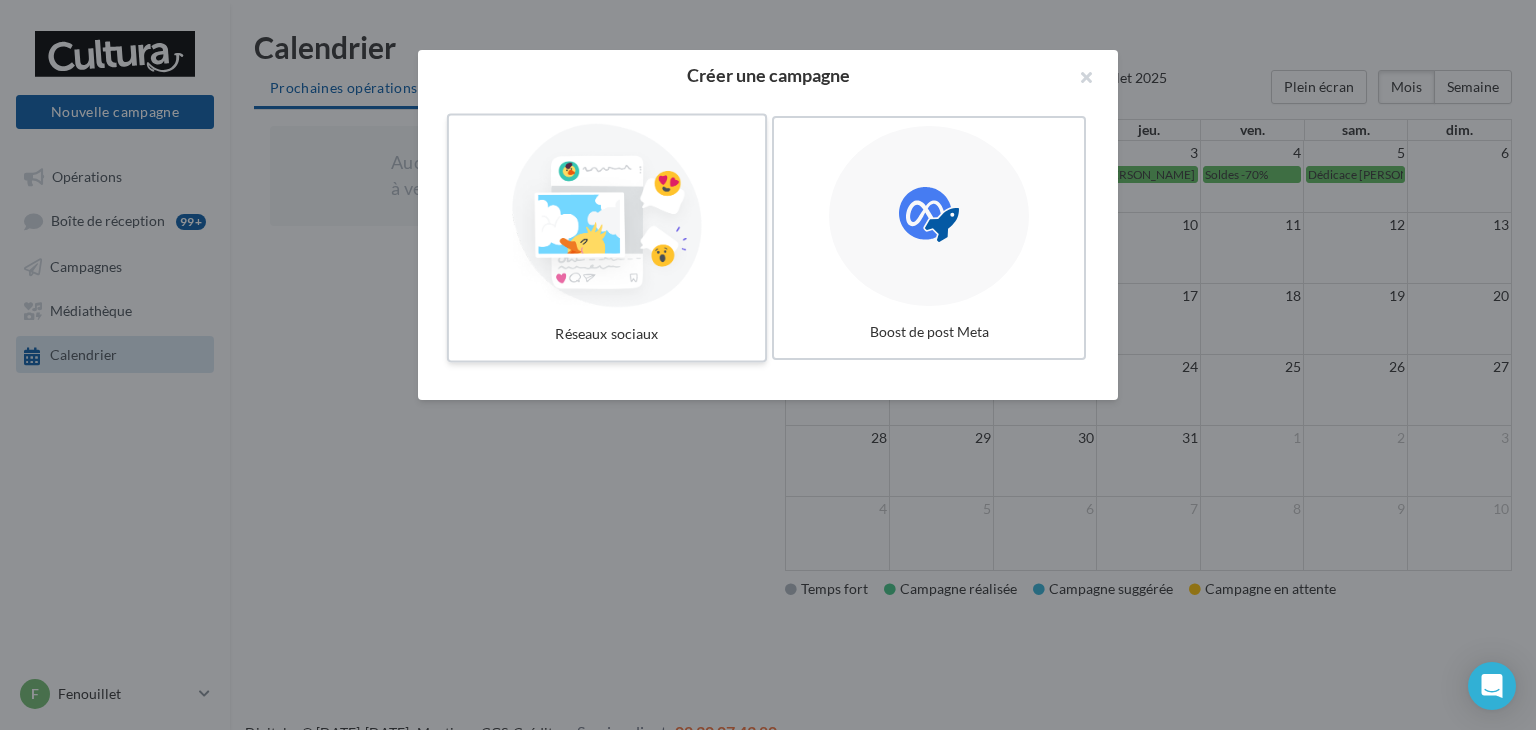 click at bounding box center (607, 216) 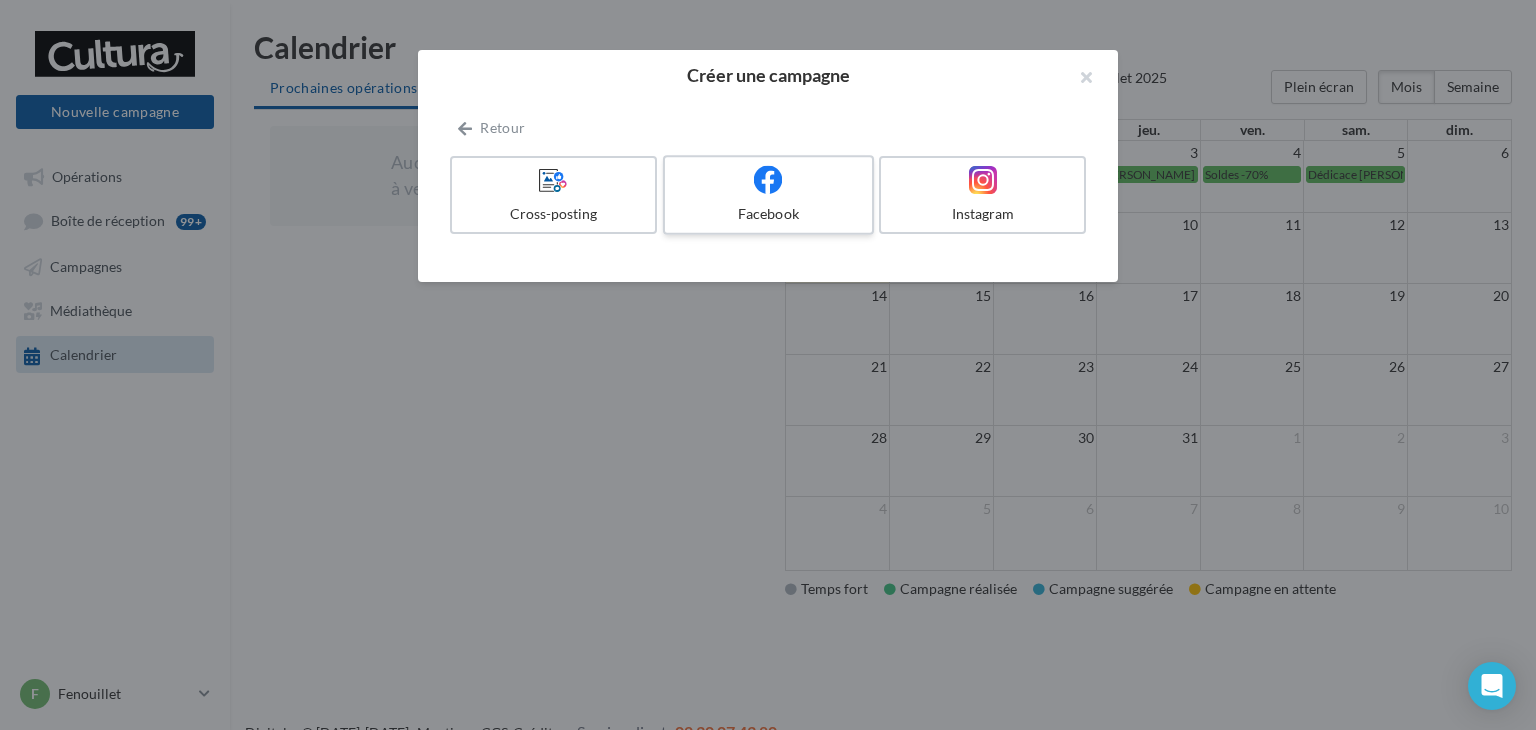 click at bounding box center (768, 180) 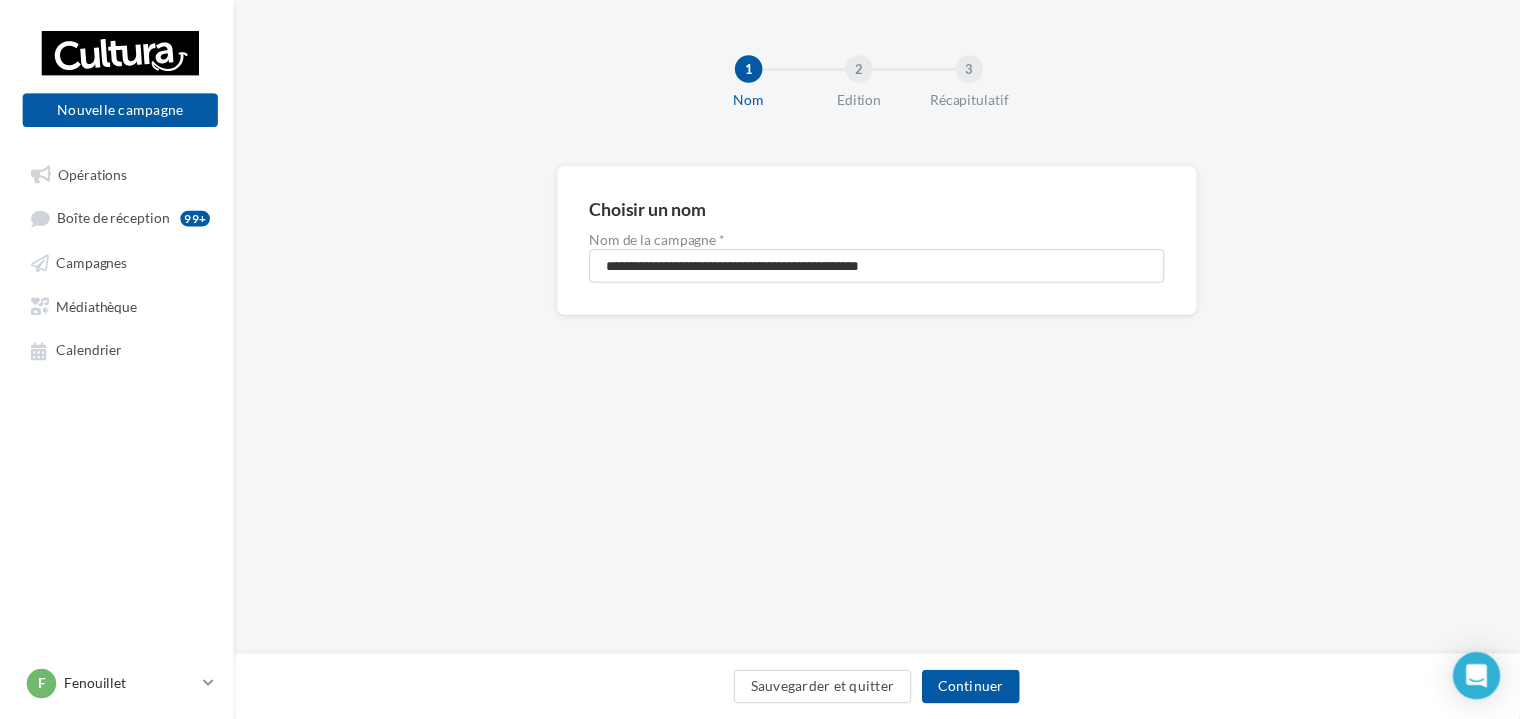 scroll, scrollTop: 0, scrollLeft: 0, axis: both 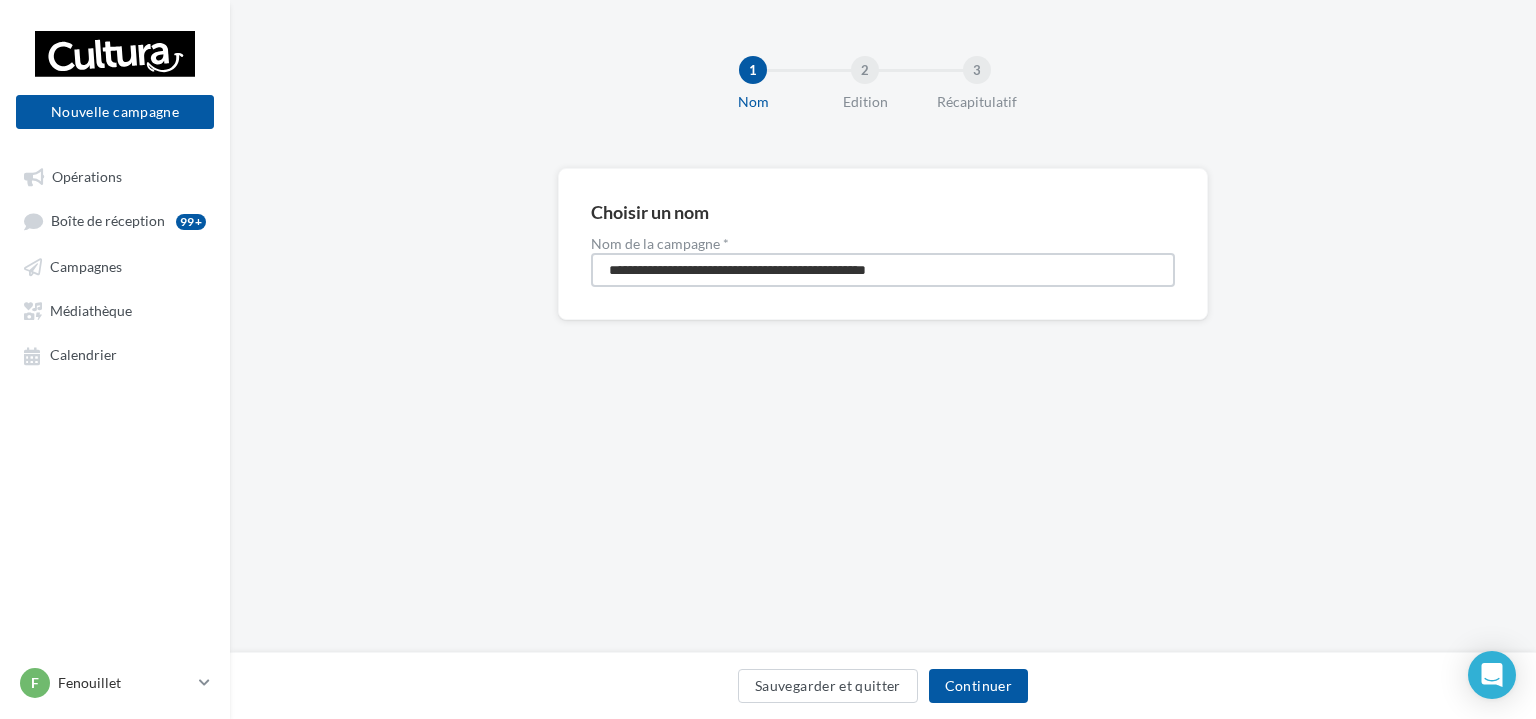 drag, startPoint x: 981, startPoint y: 269, endPoint x: 528, endPoint y: 275, distance: 453.03973 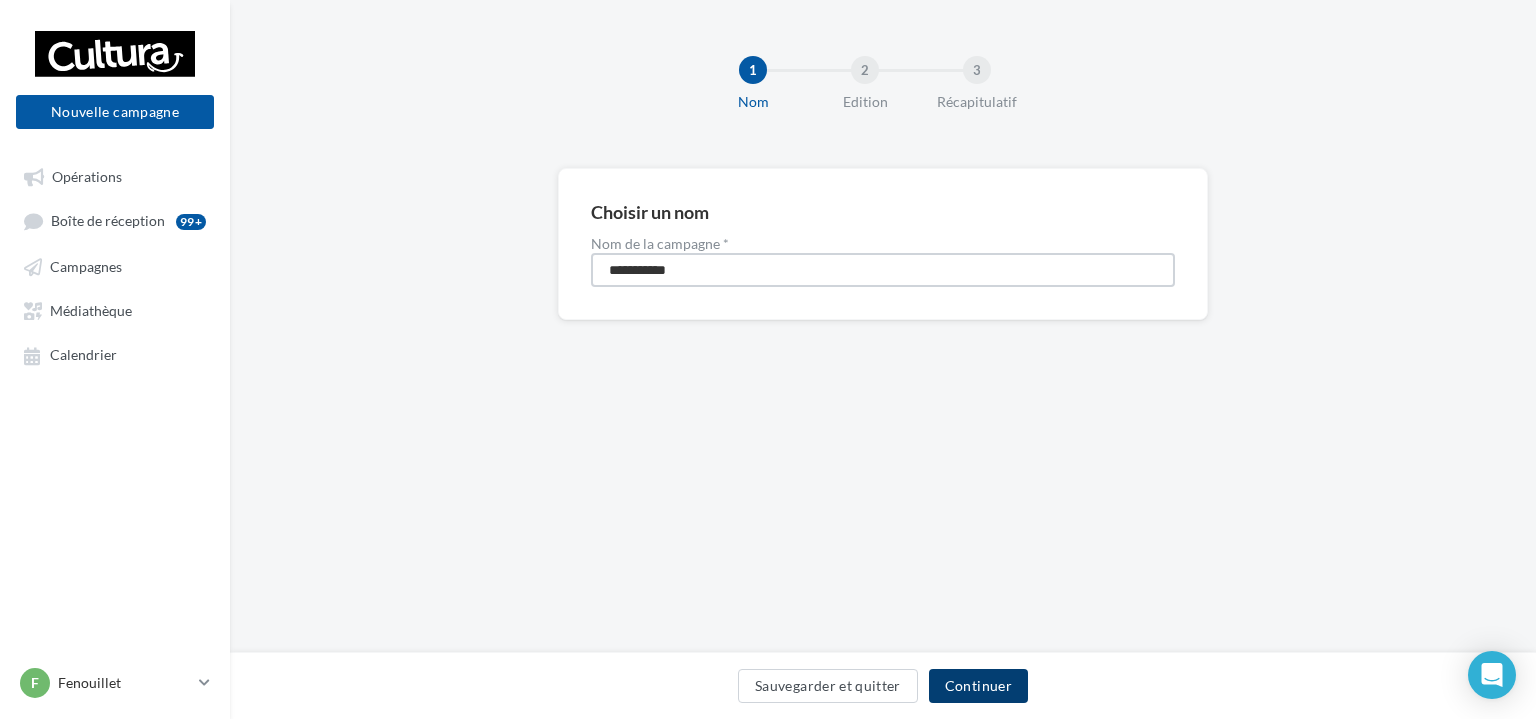 type on "**********" 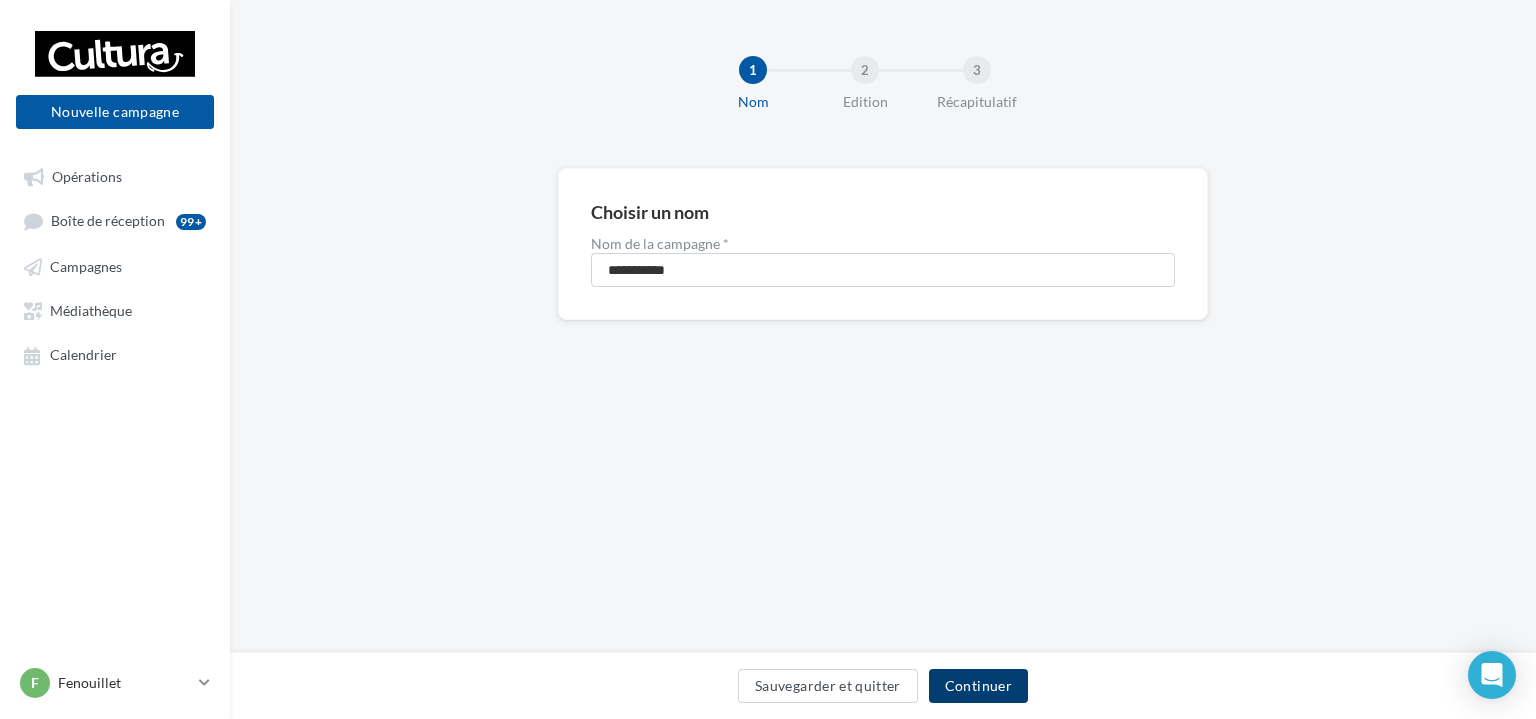 click on "Continuer" at bounding box center (978, 686) 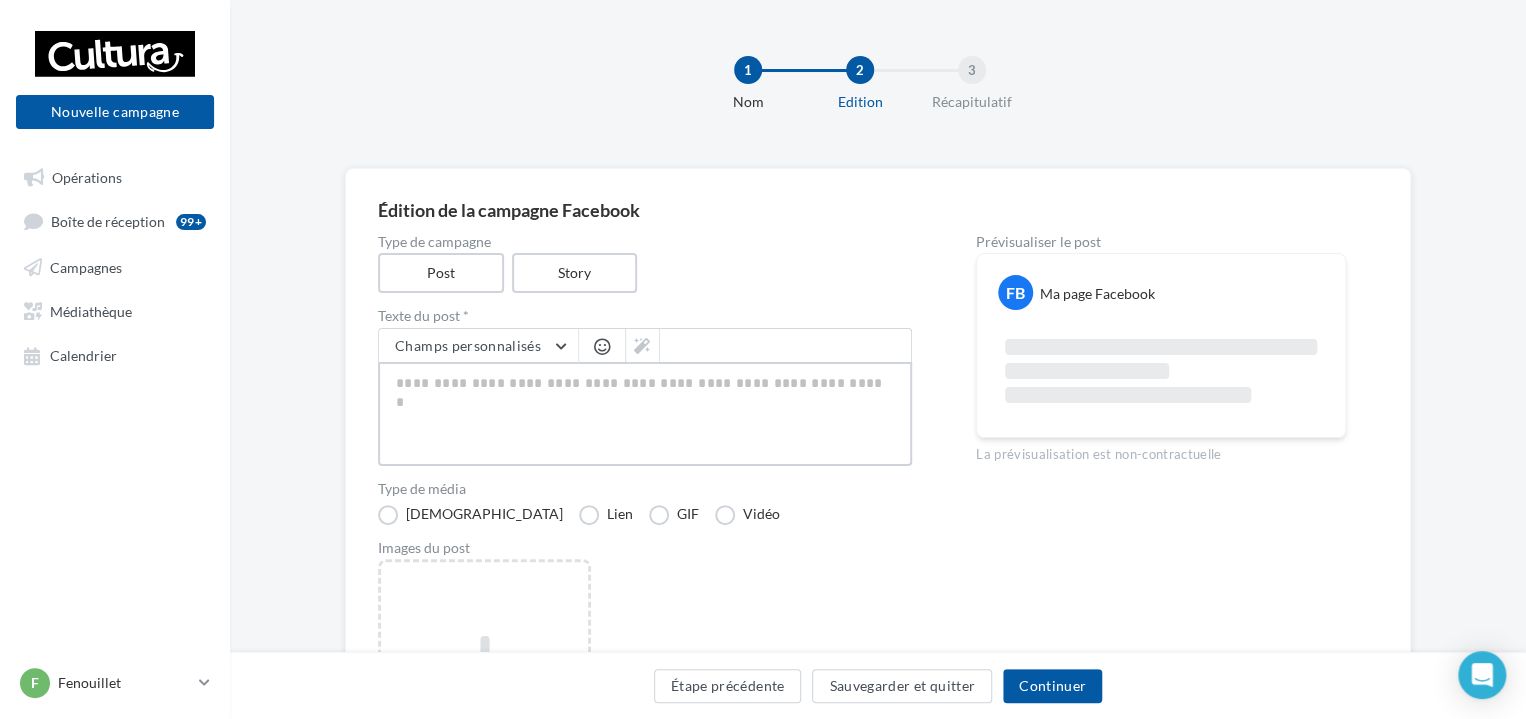 click at bounding box center (645, 414) 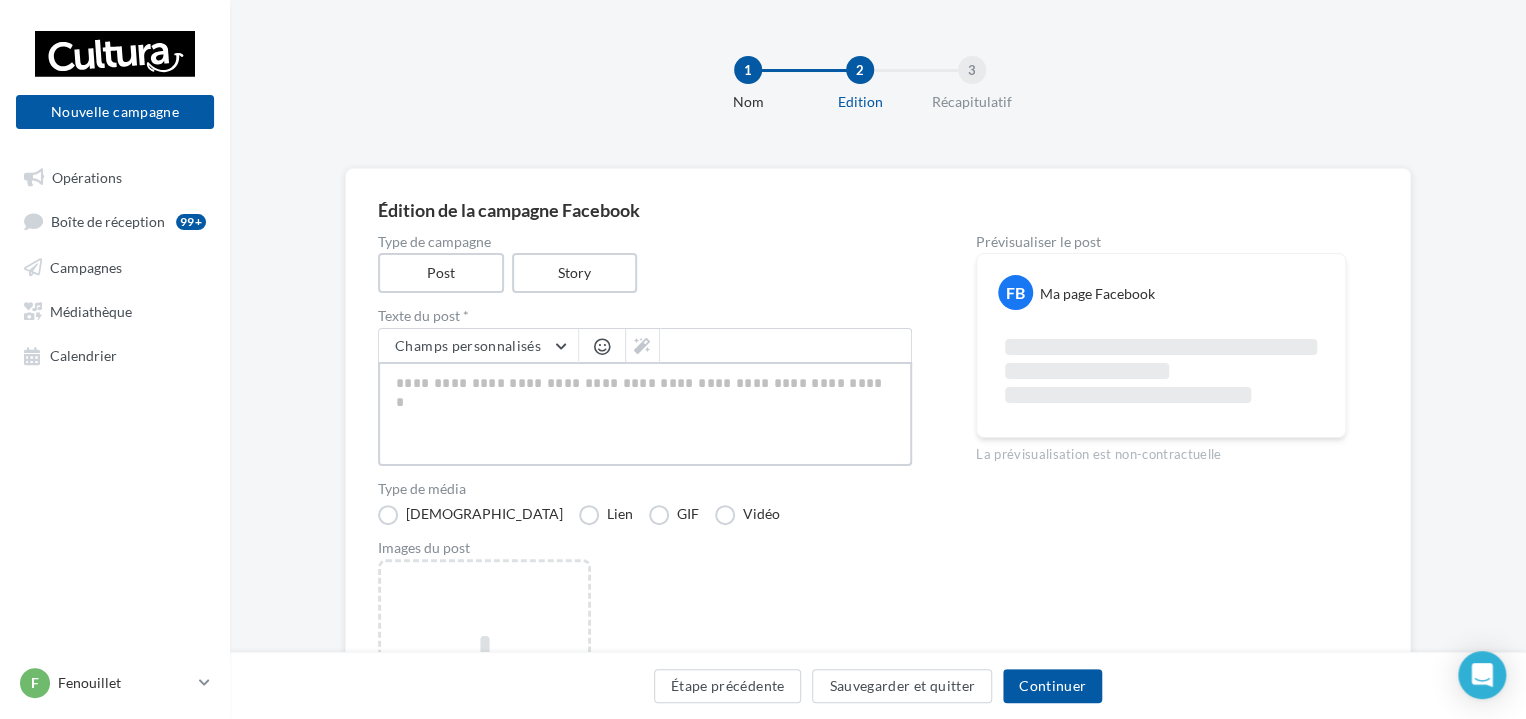 paste on "**********" 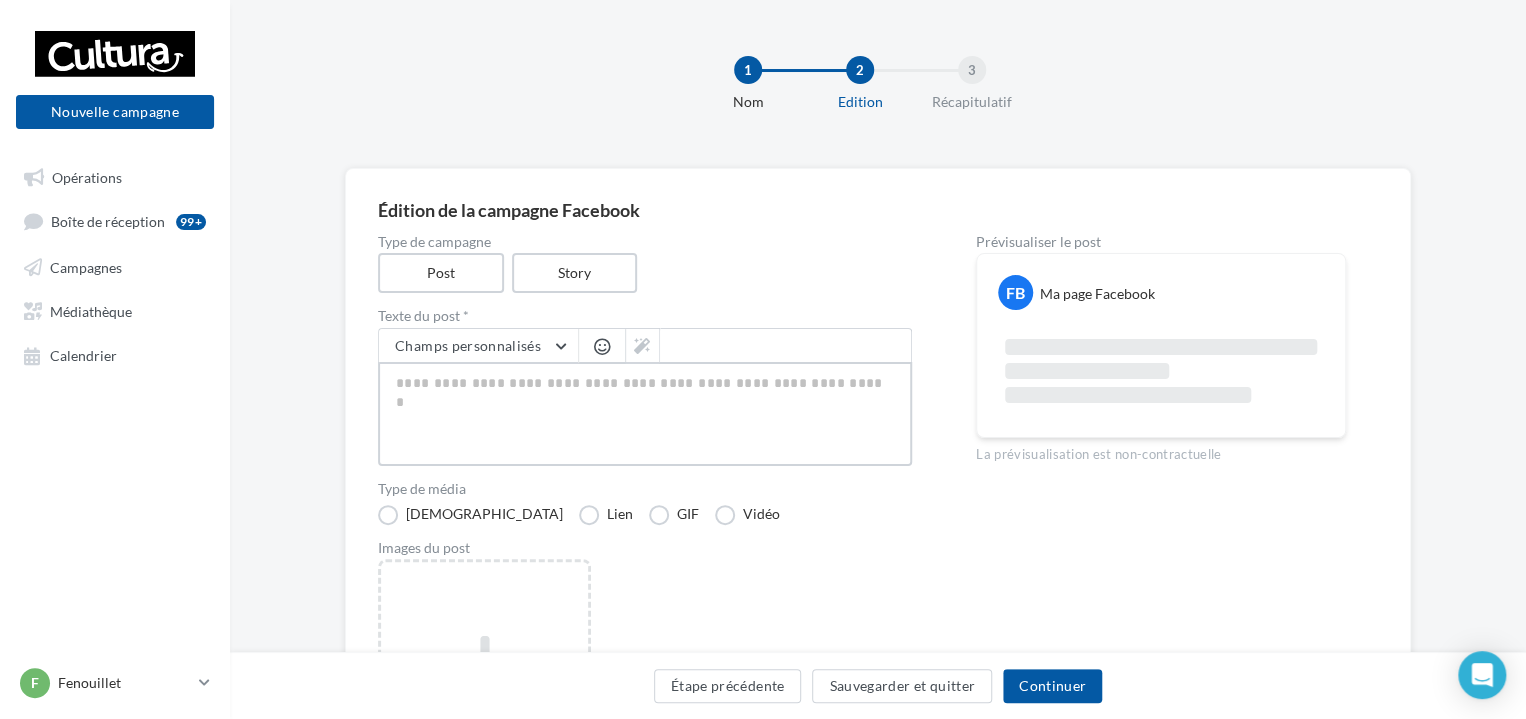 type on "**********" 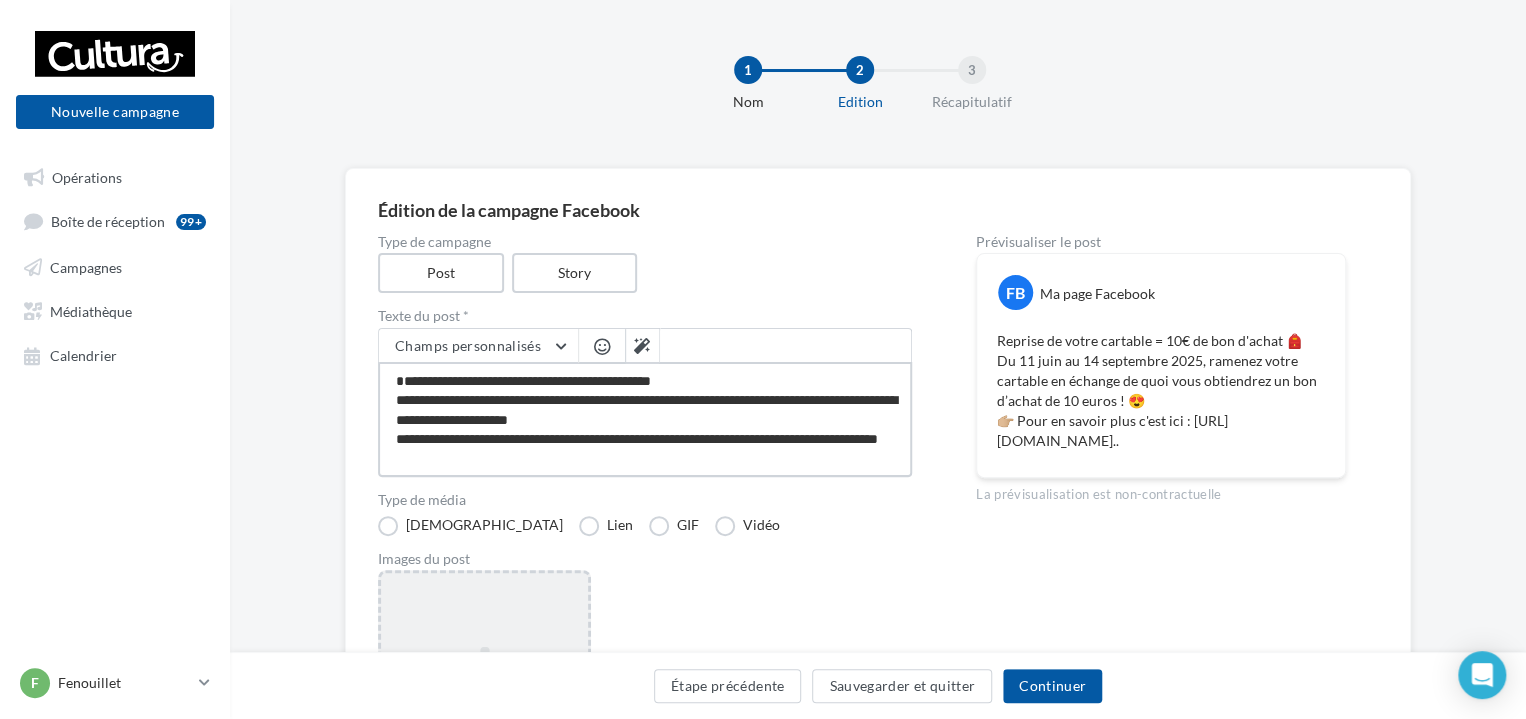 type on "**********" 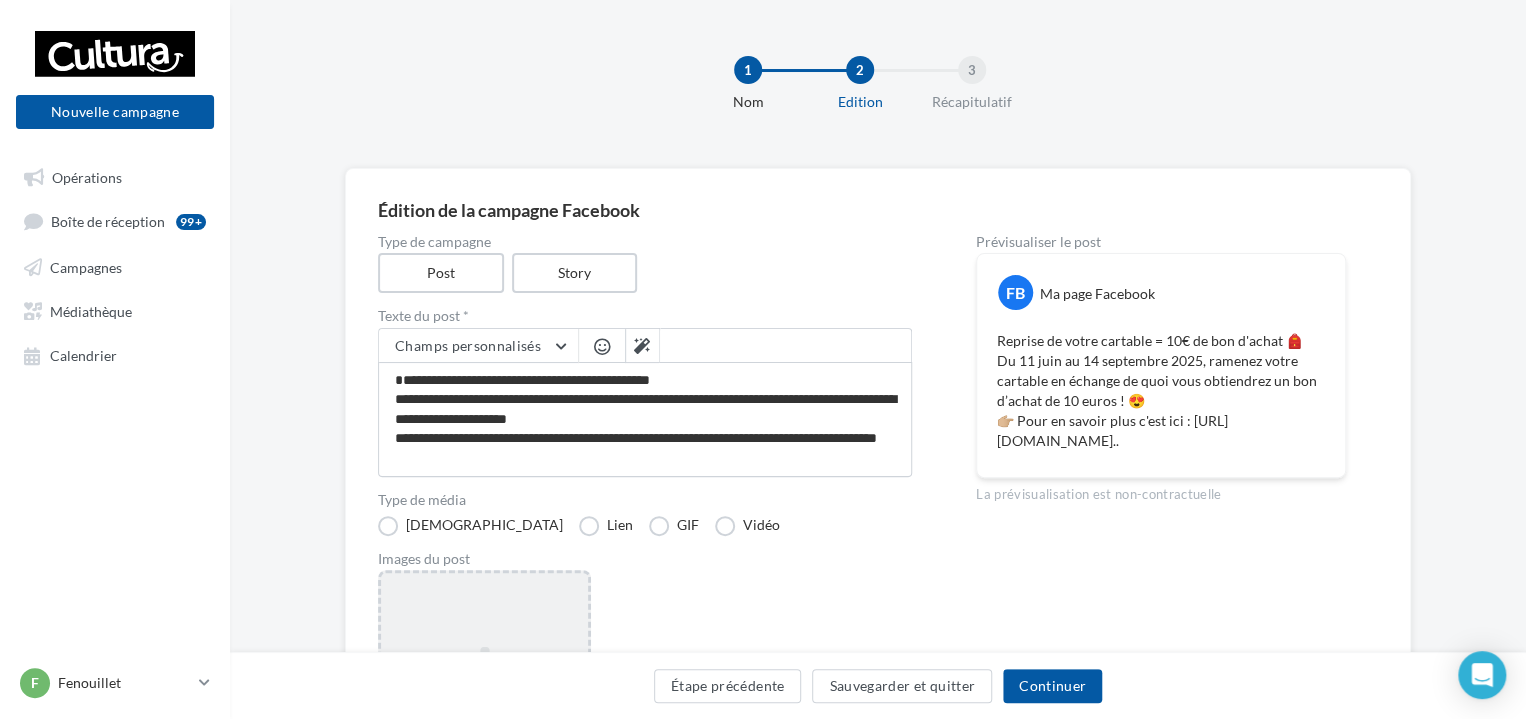 click on "Ajouter une image     Format: png, jpg" at bounding box center [484, 700] 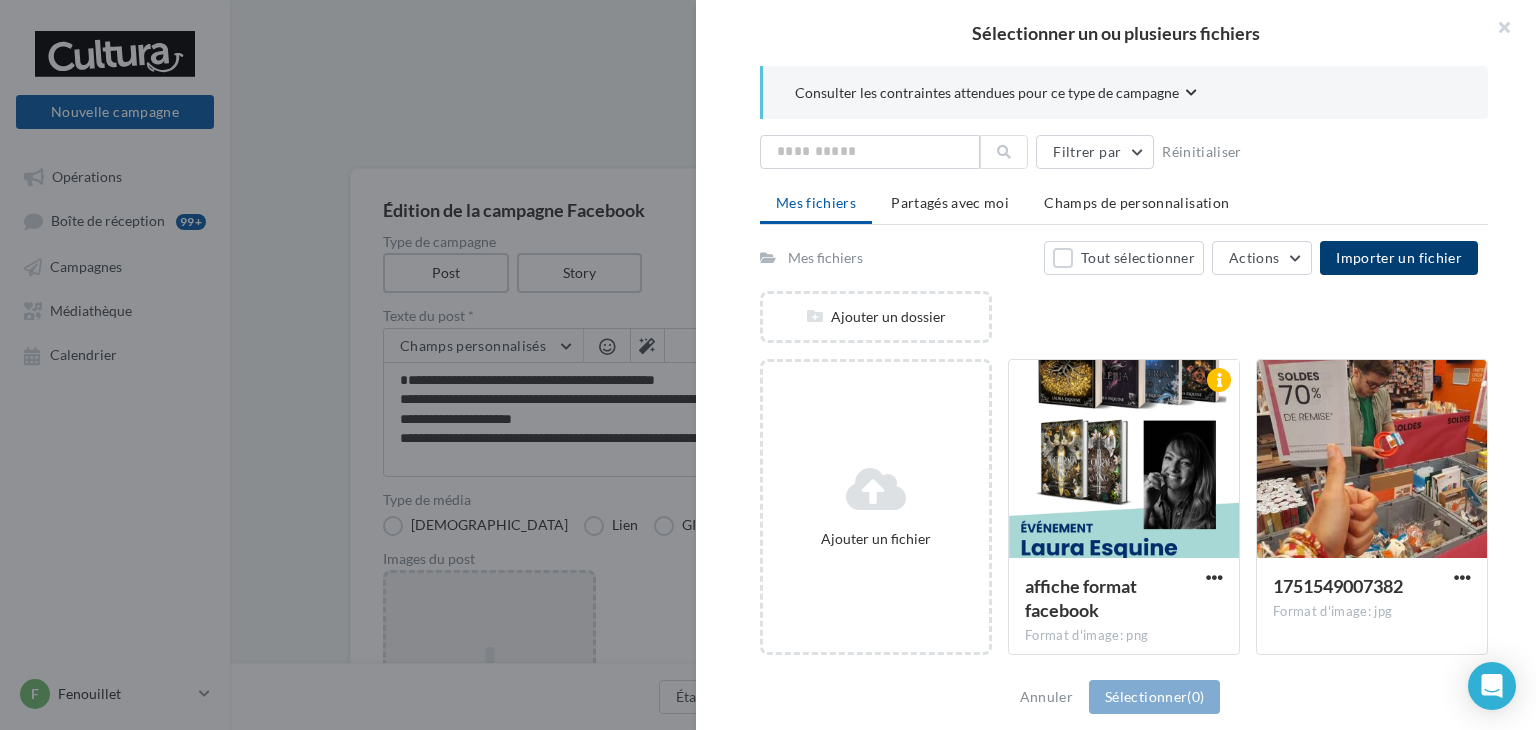 click on "Importer un fichier" at bounding box center (1399, 257) 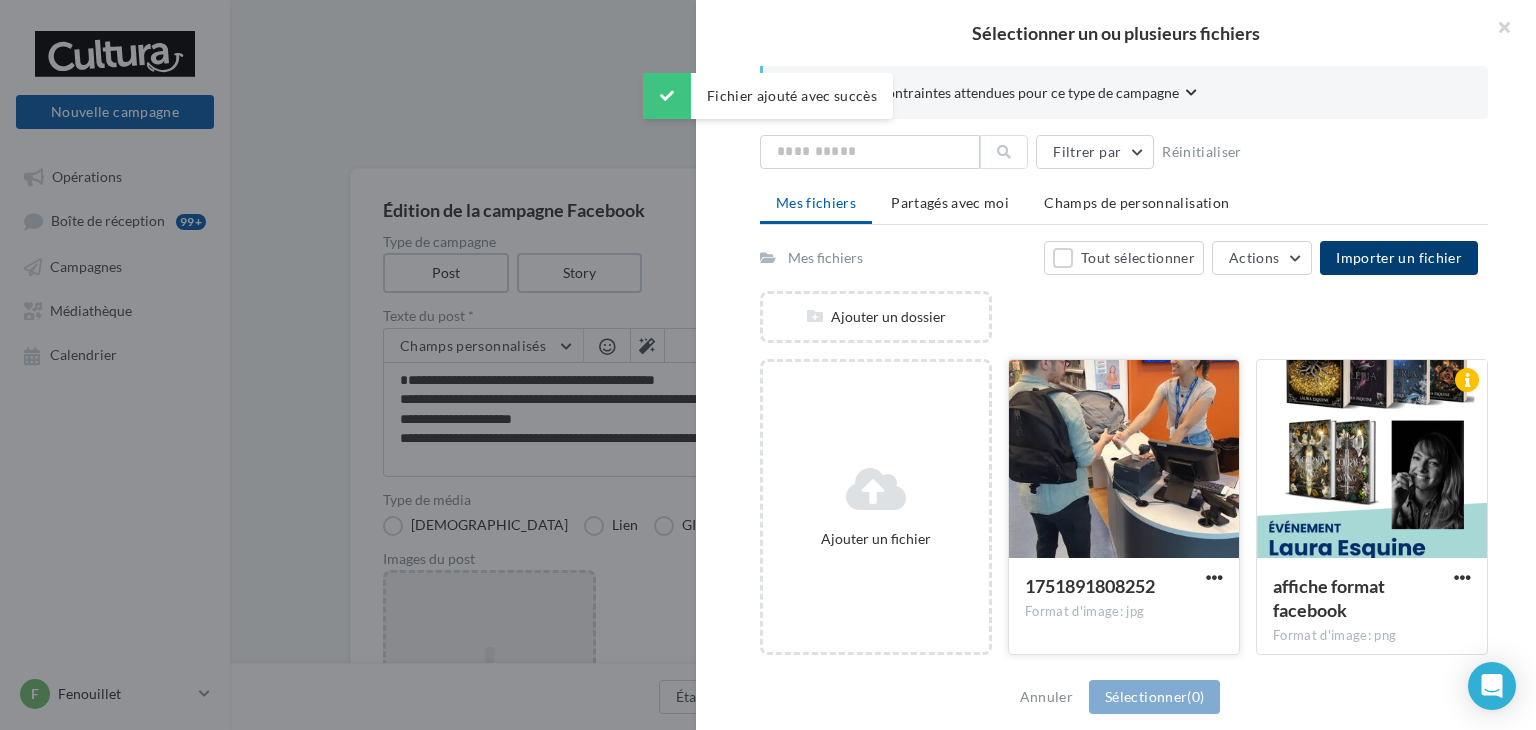 click at bounding box center [1124, 460] 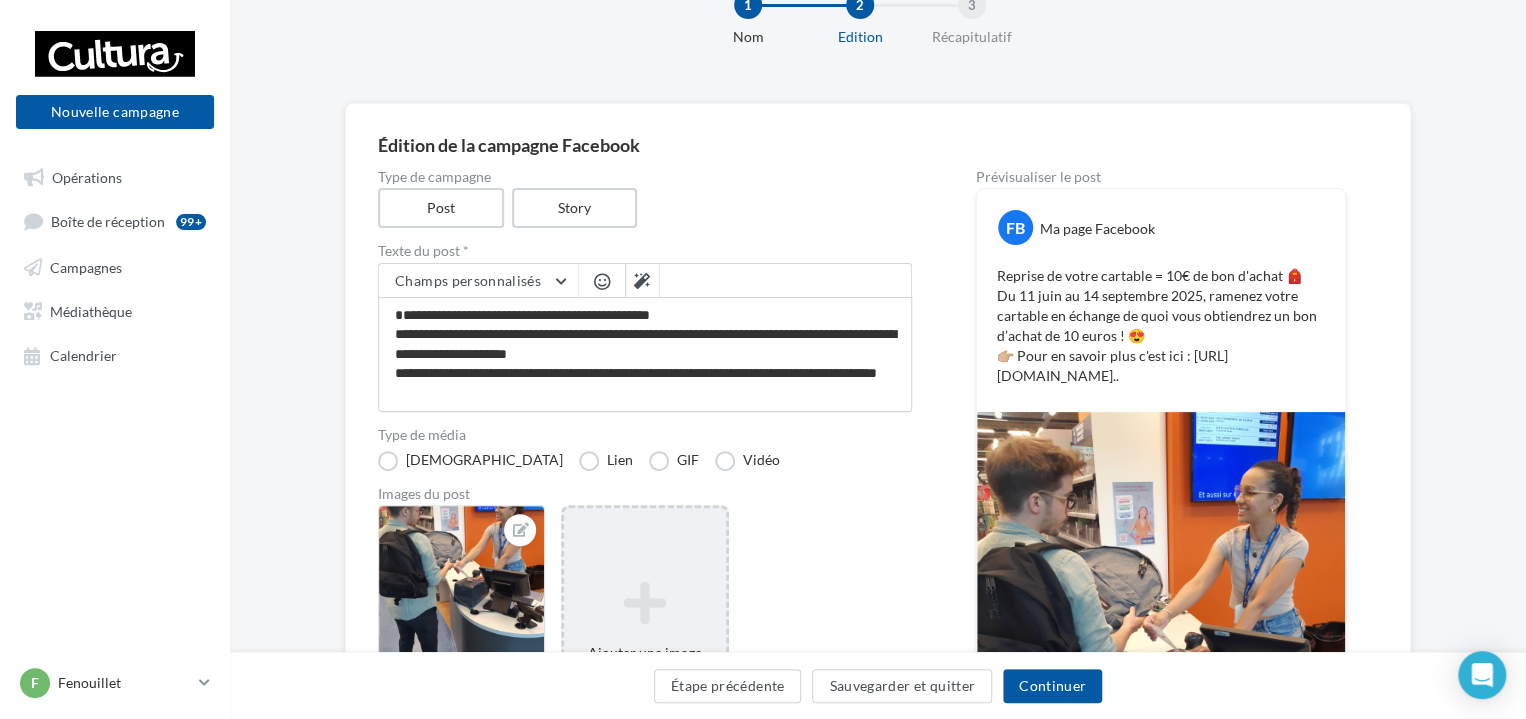 scroll, scrollTop: 100, scrollLeft: 0, axis: vertical 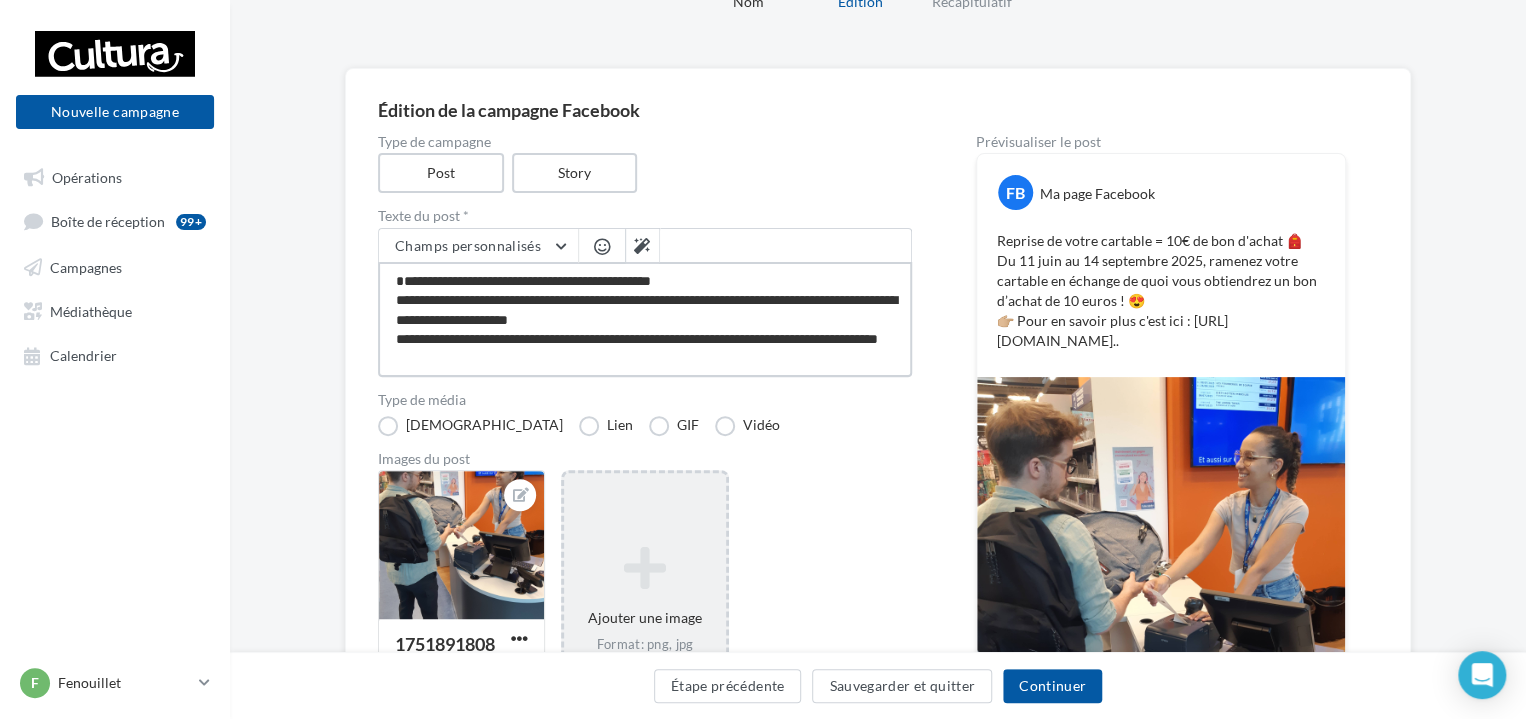 click on "**********" at bounding box center [645, 319] 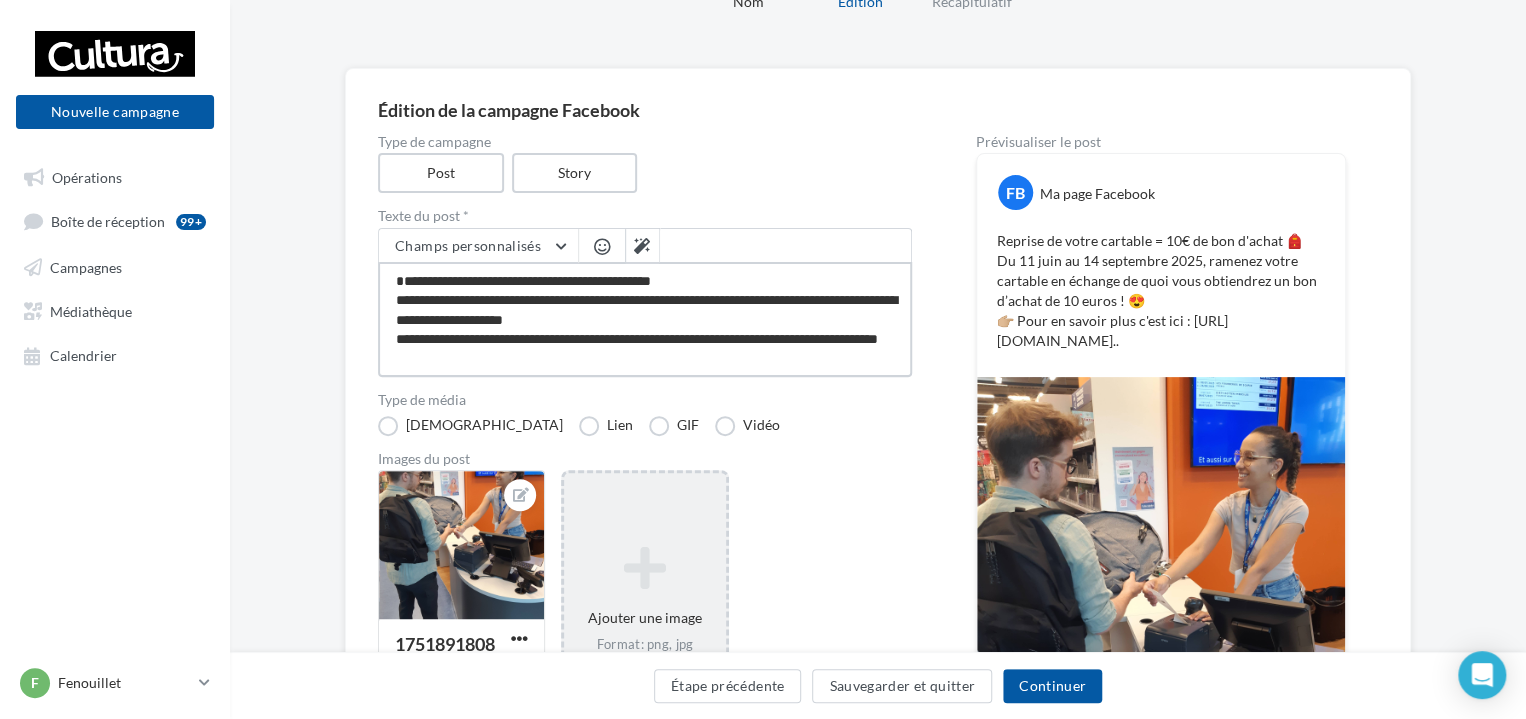 type on "**********" 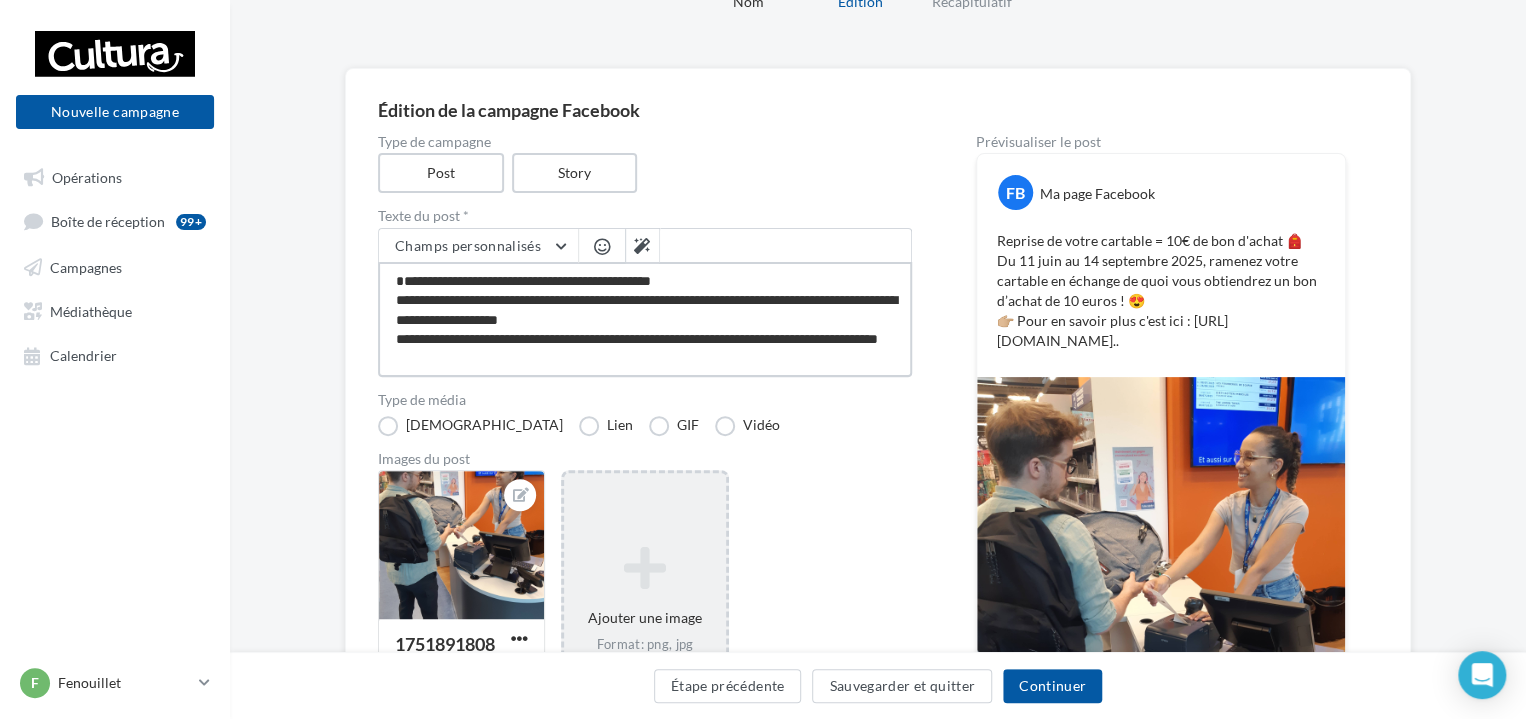 type on "**********" 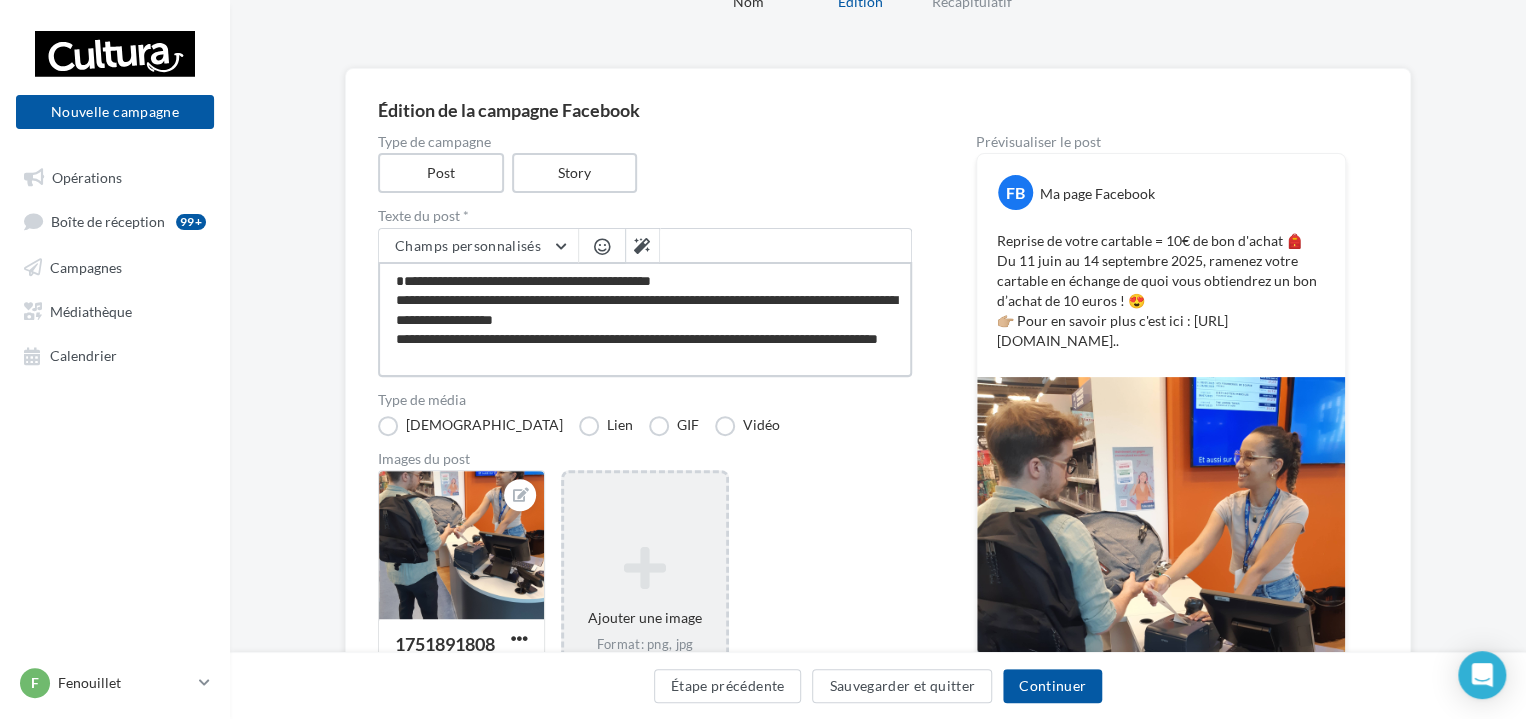 type on "**********" 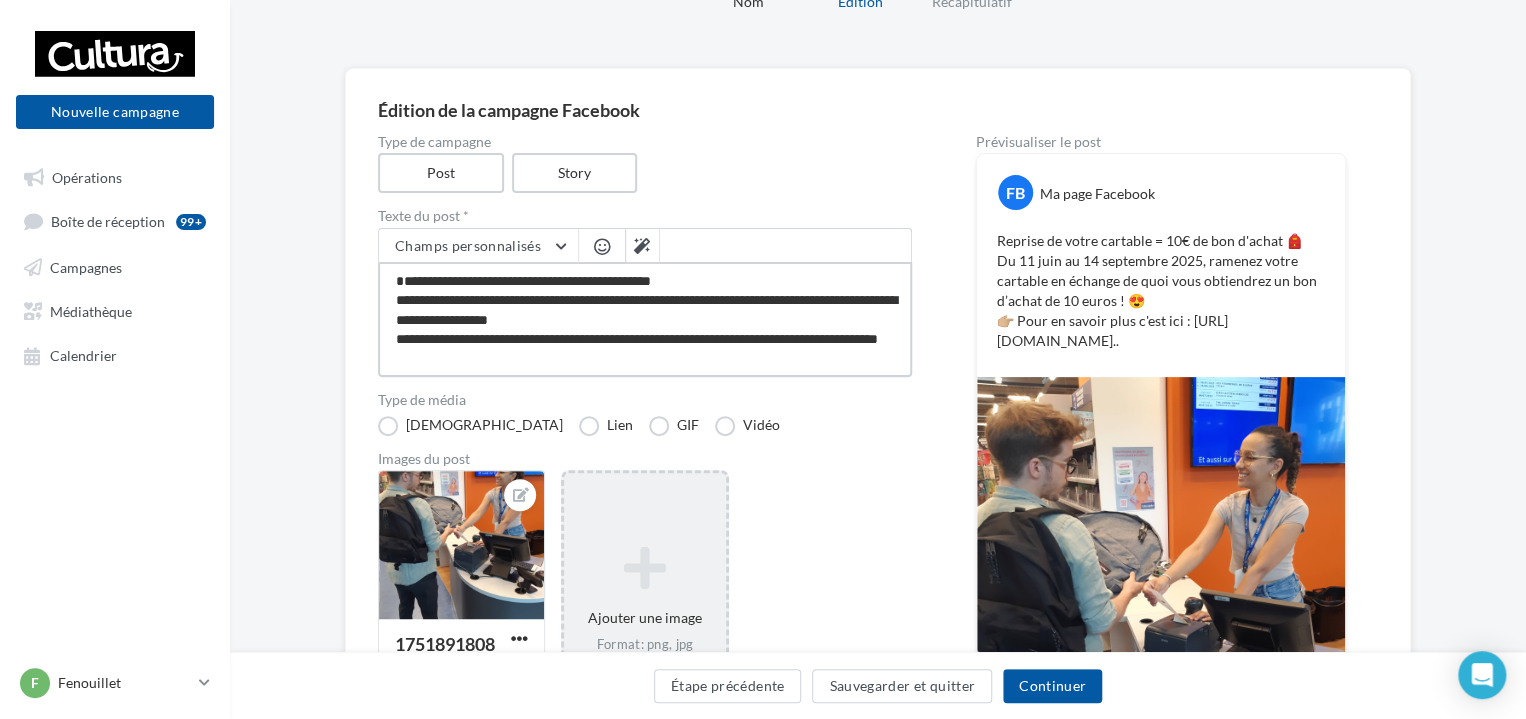 type on "**********" 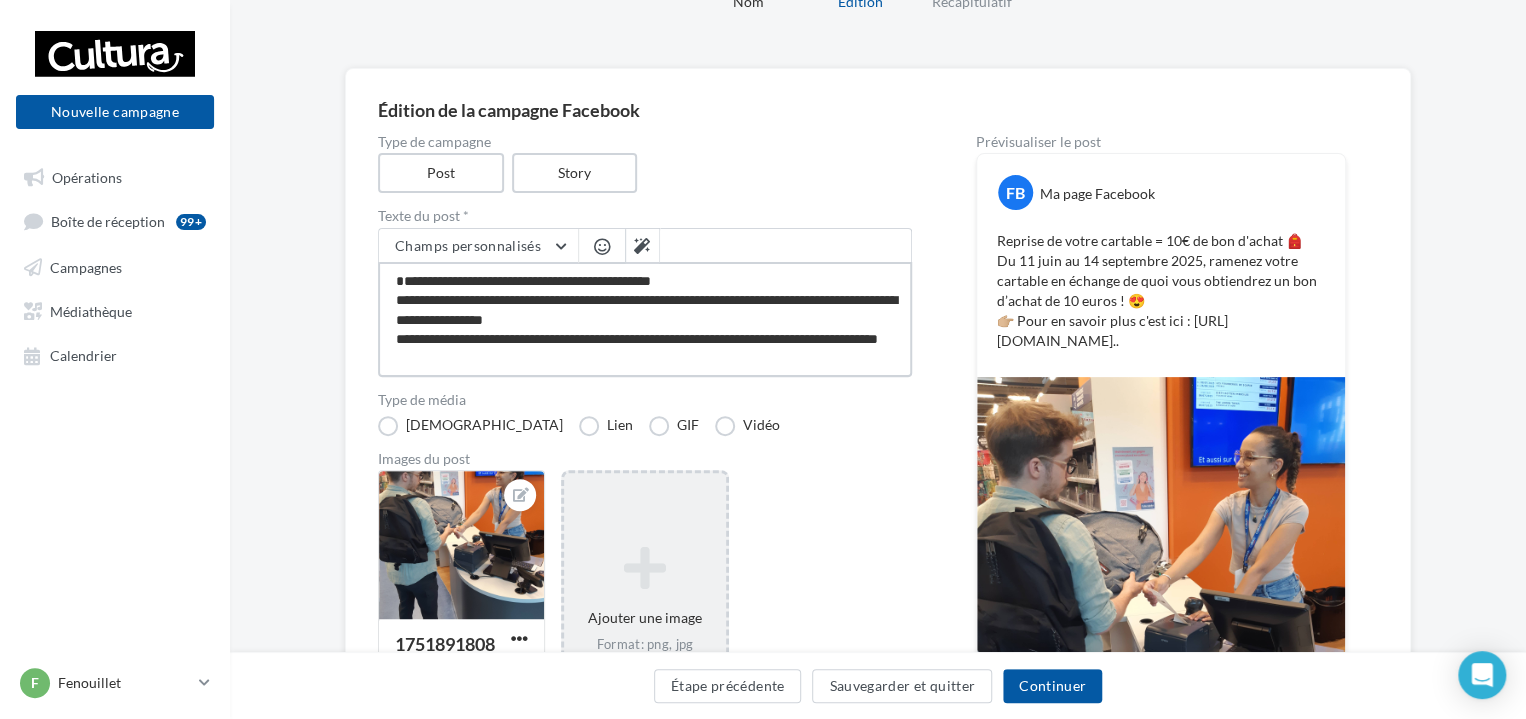 type on "**********" 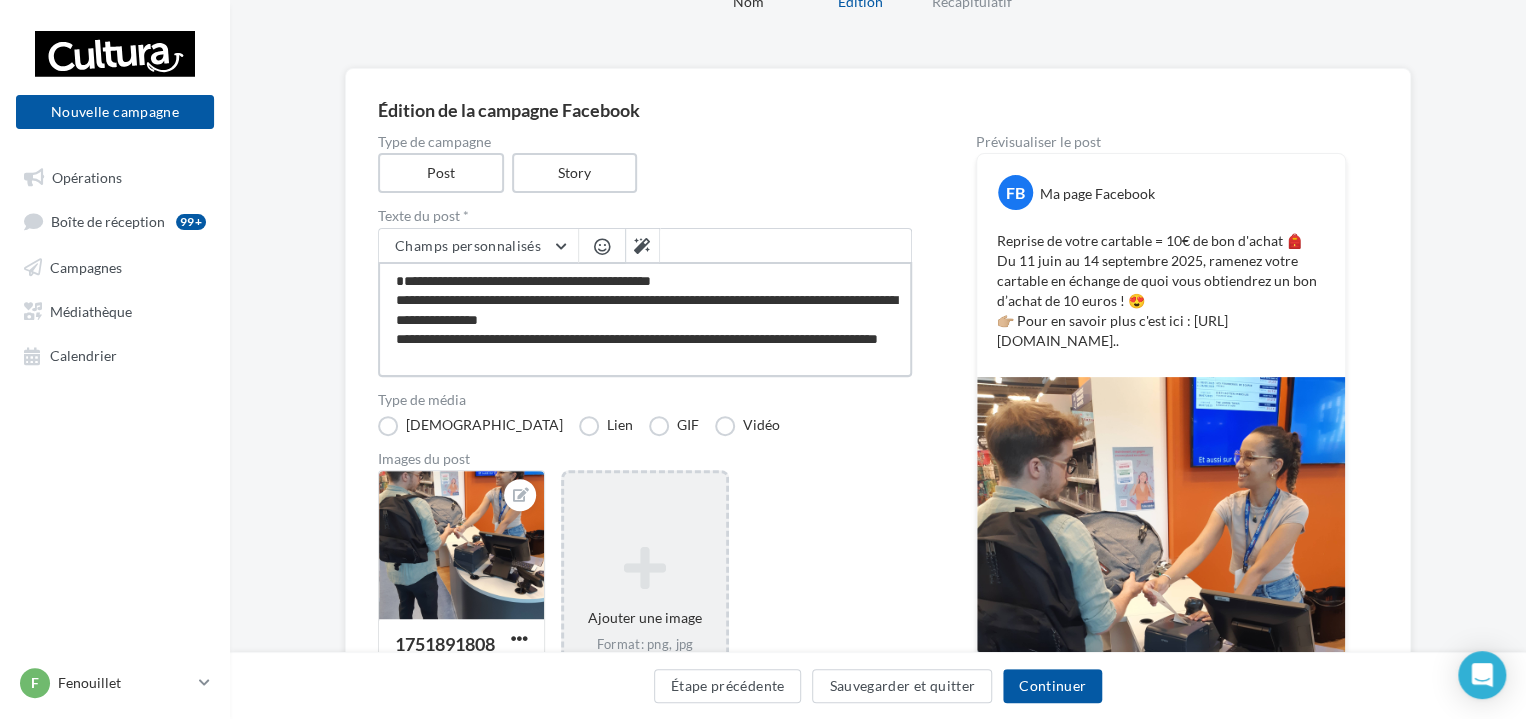 type on "**********" 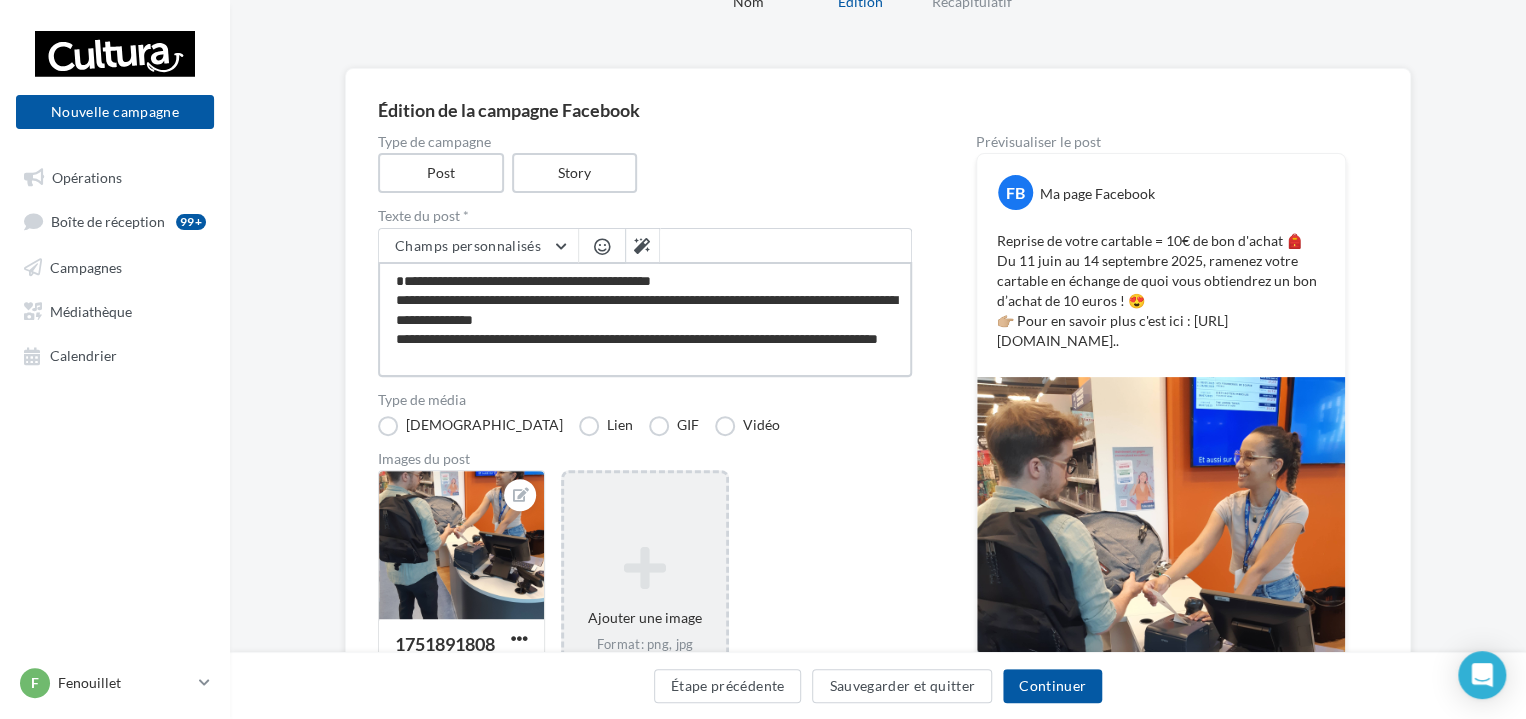 type on "**********" 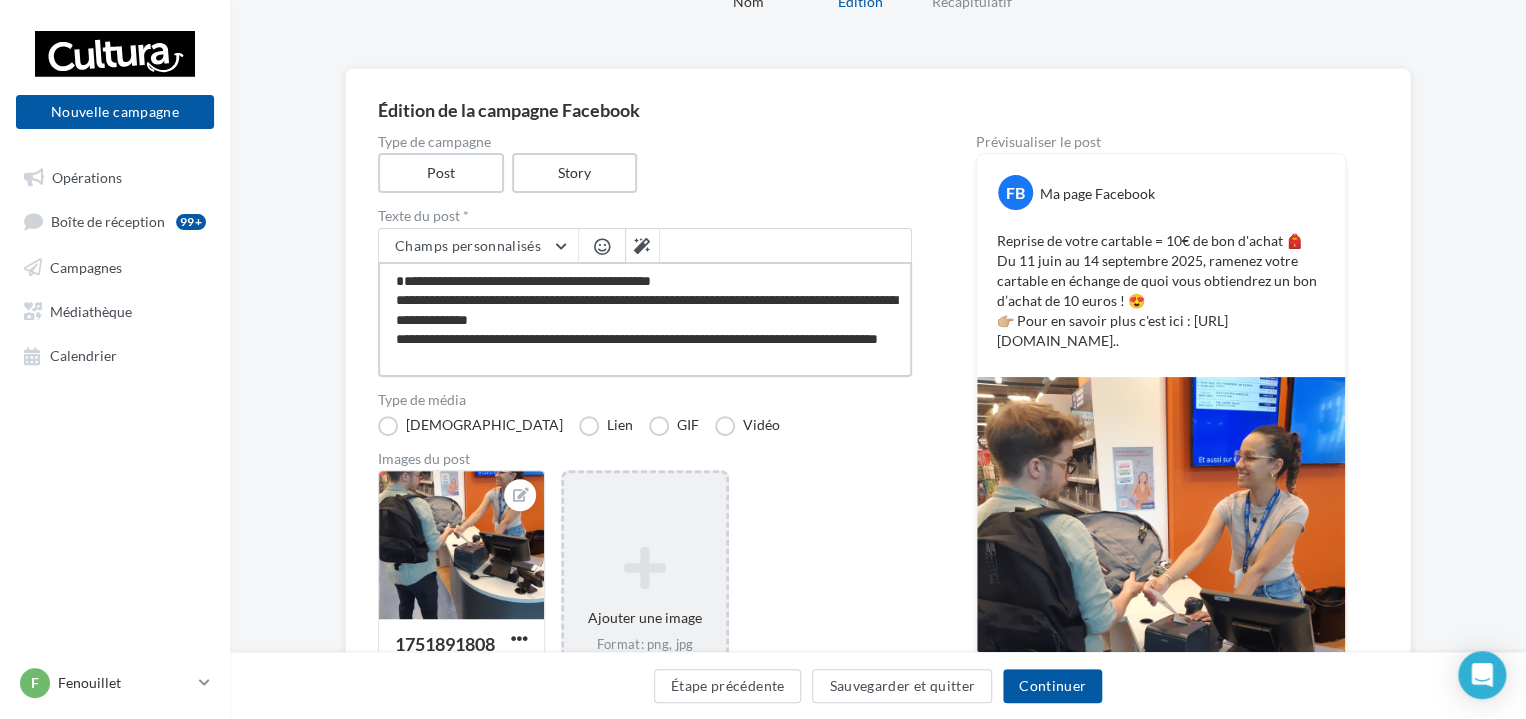 type on "**********" 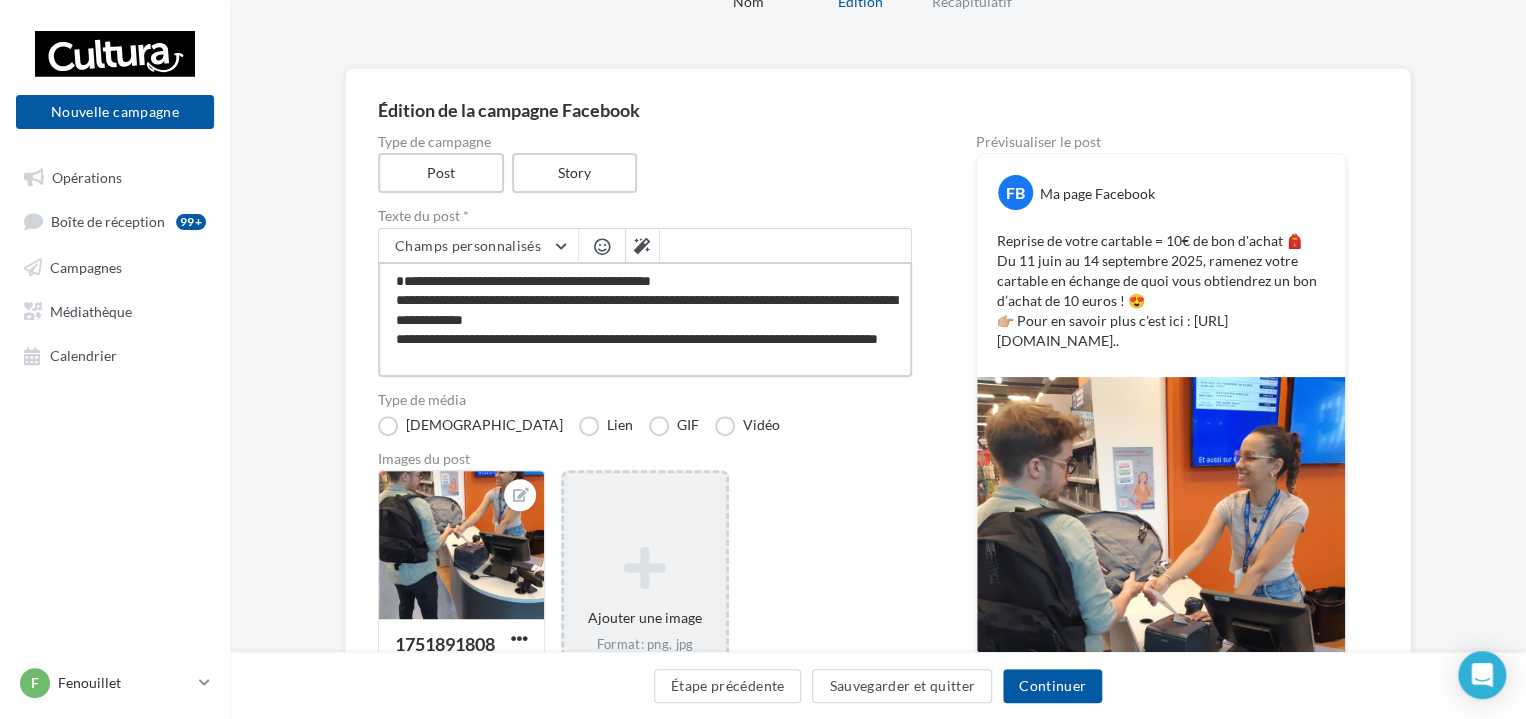 type on "**********" 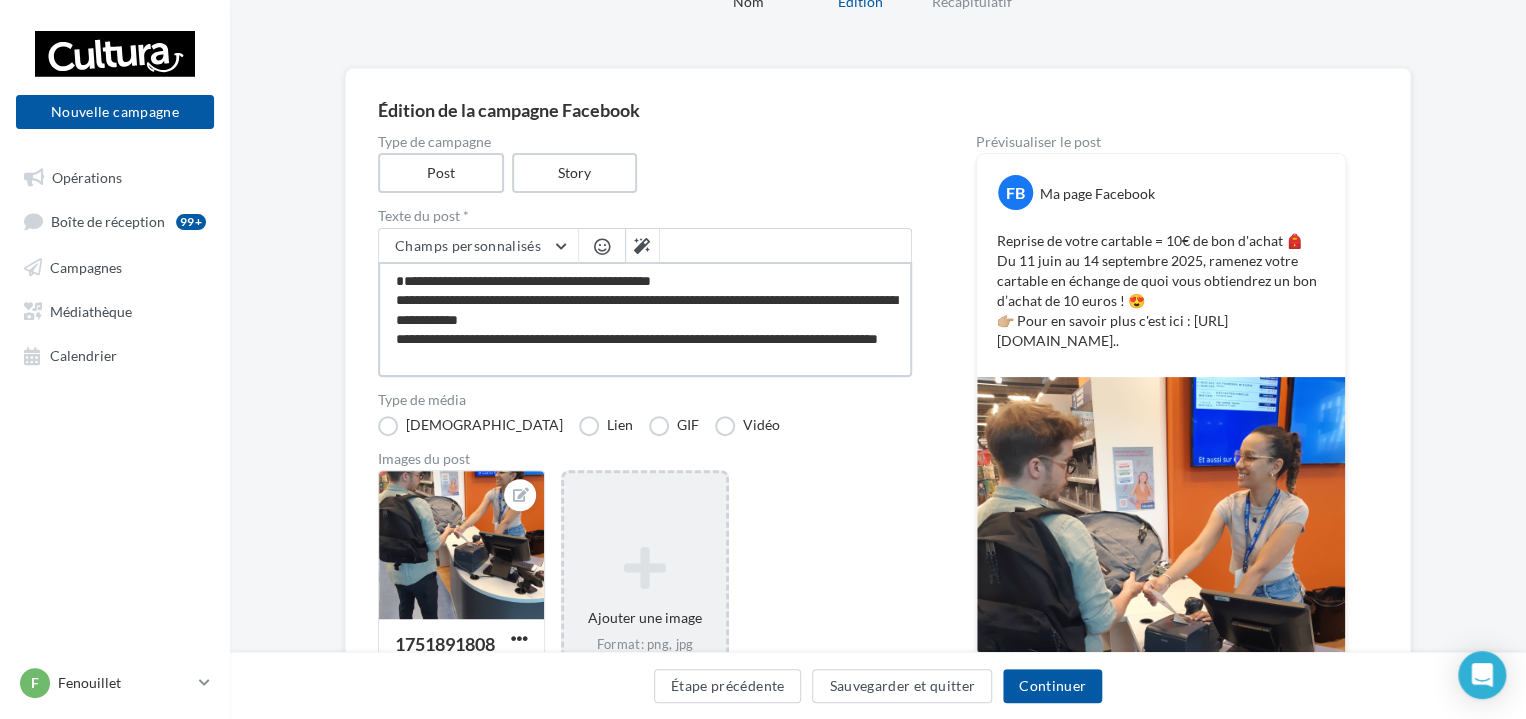 type on "**********" 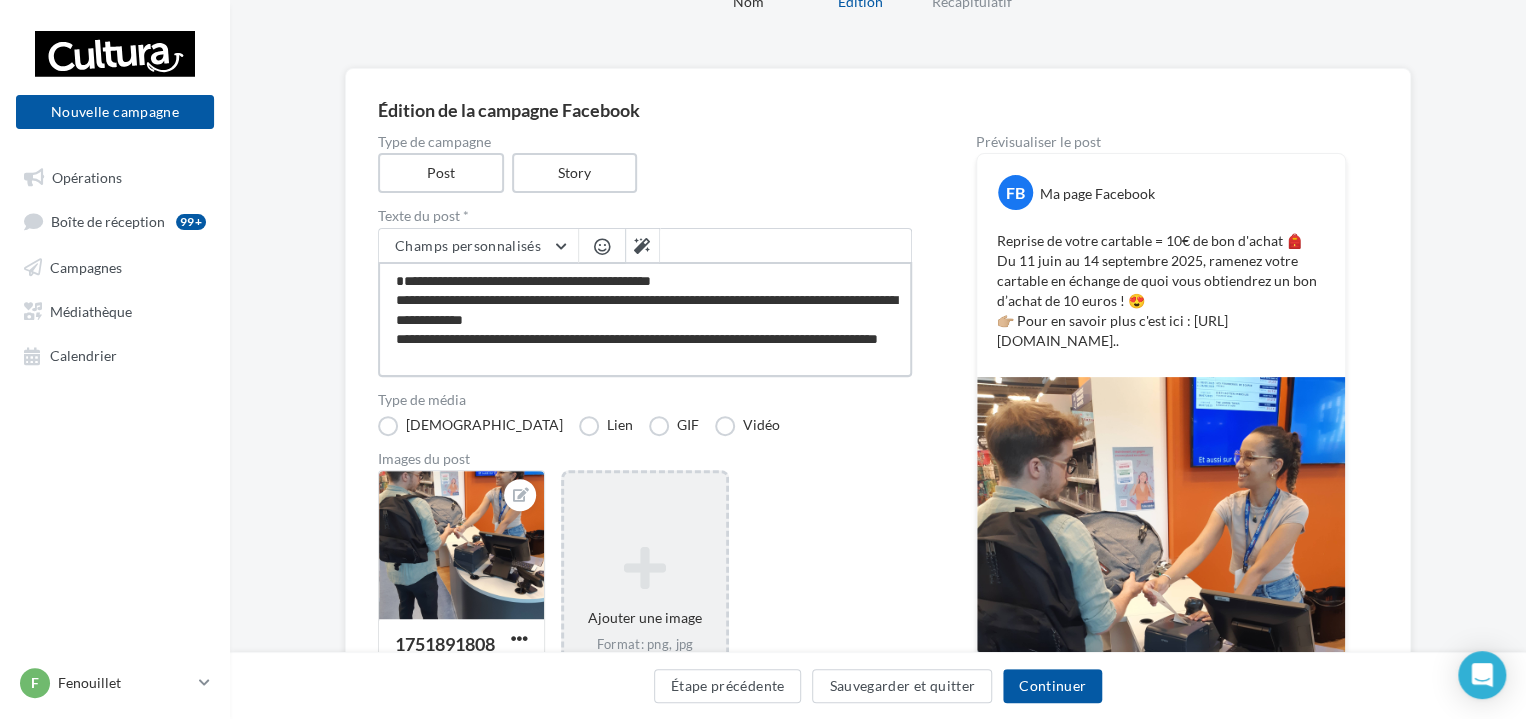 type on "**********" 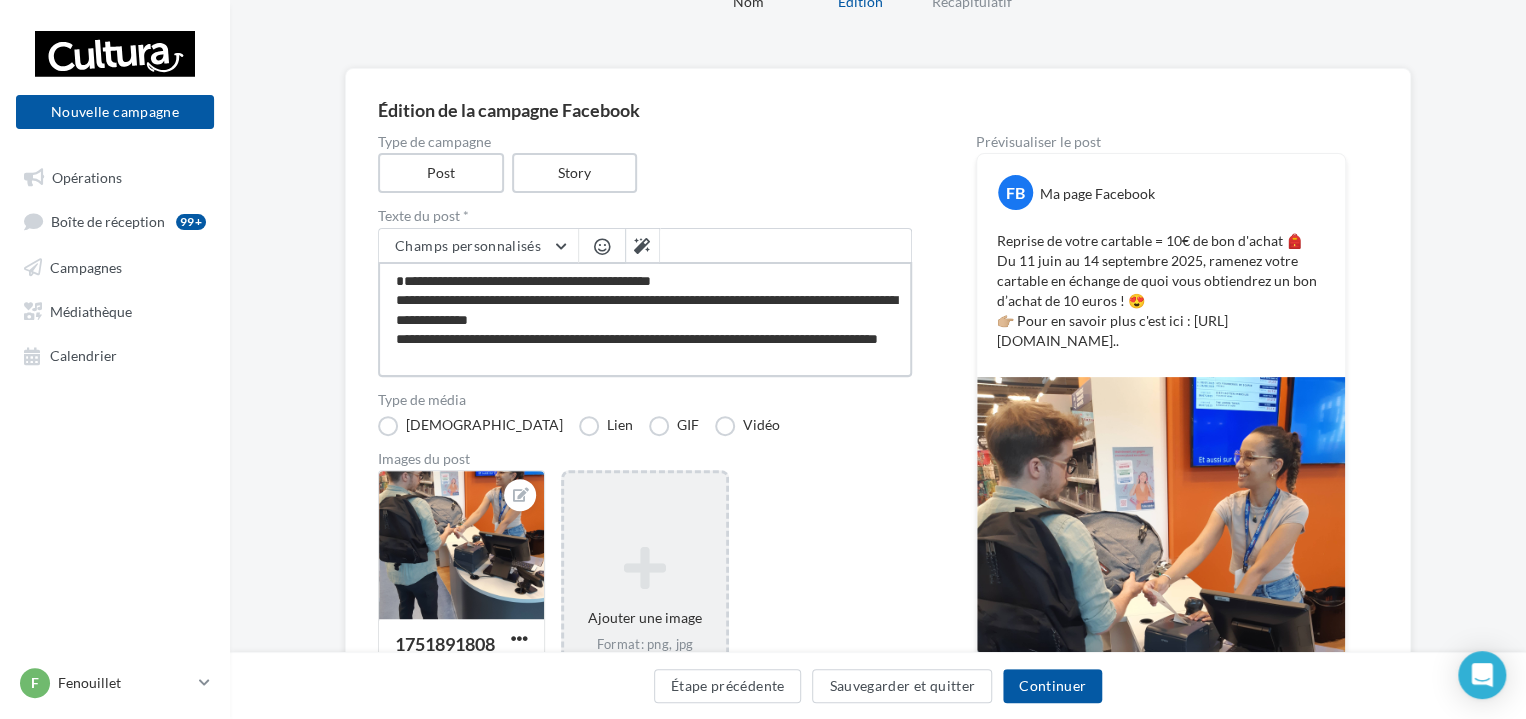 type on "**********" 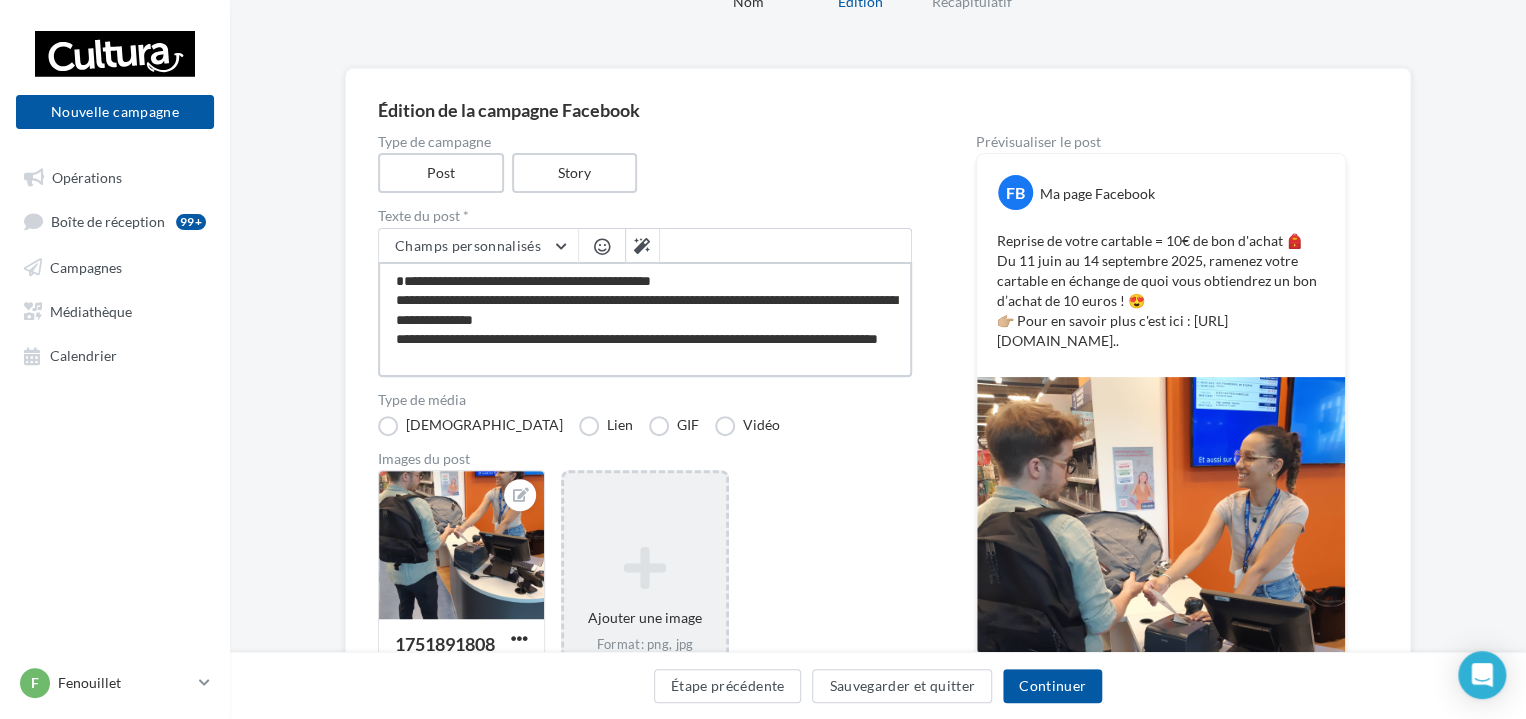 type on "**********" 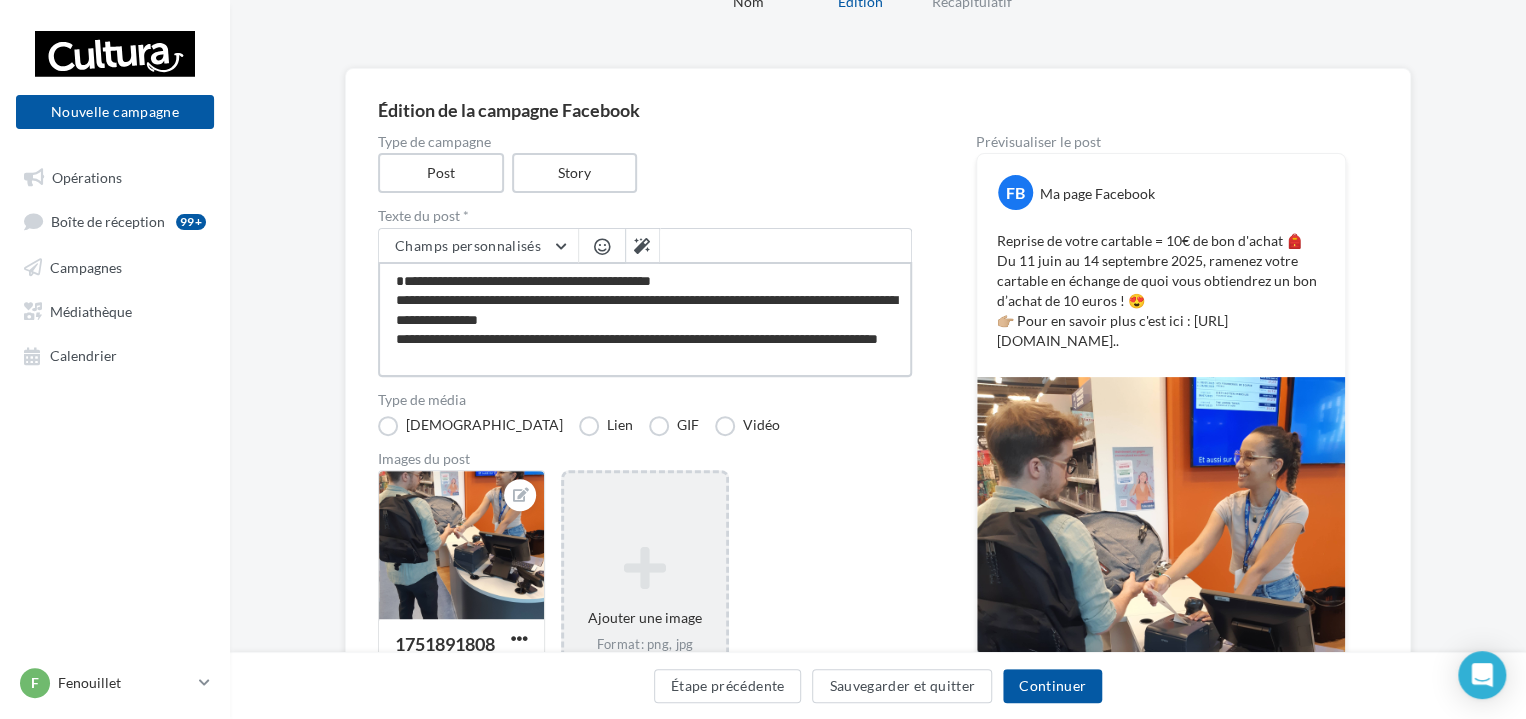type on "**********" 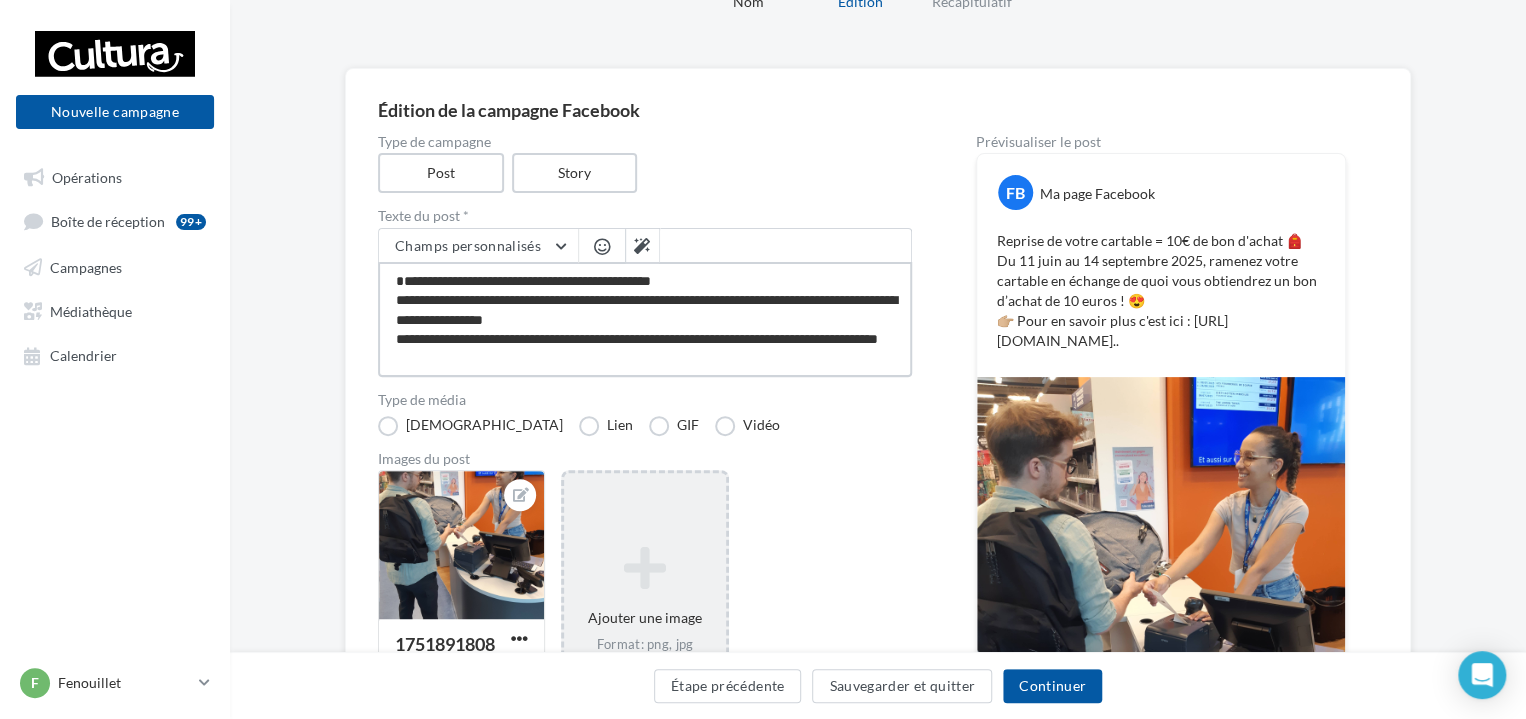 type on "**********" 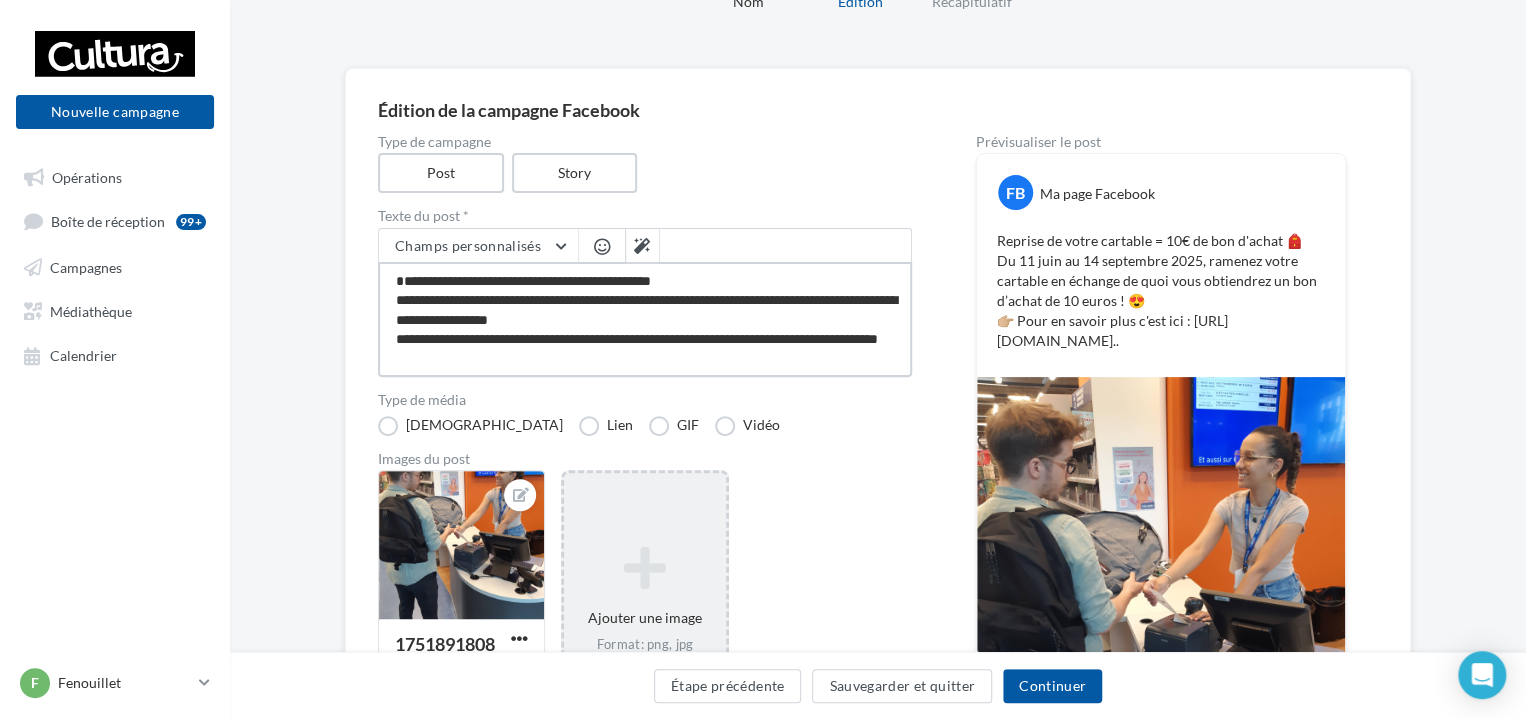 type on "**********" 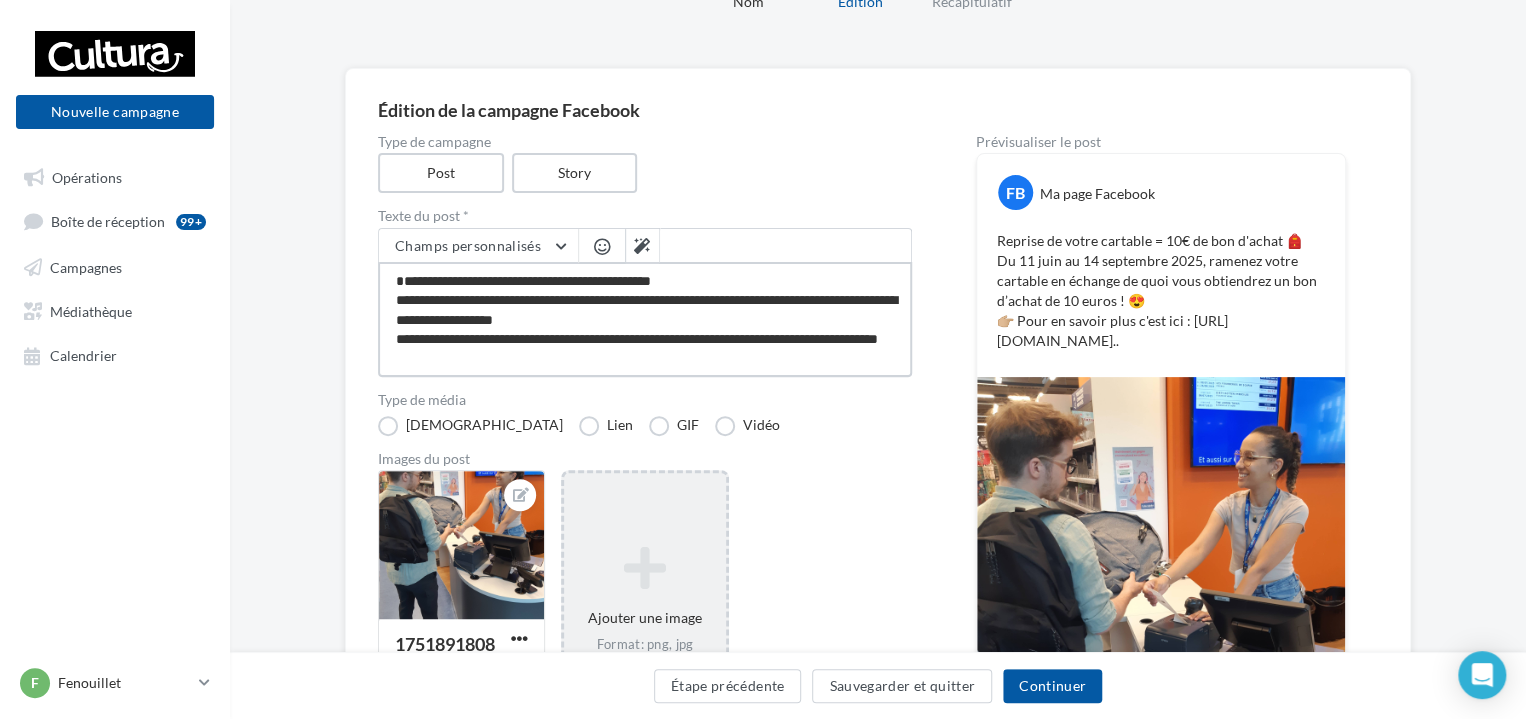 type on "**********" 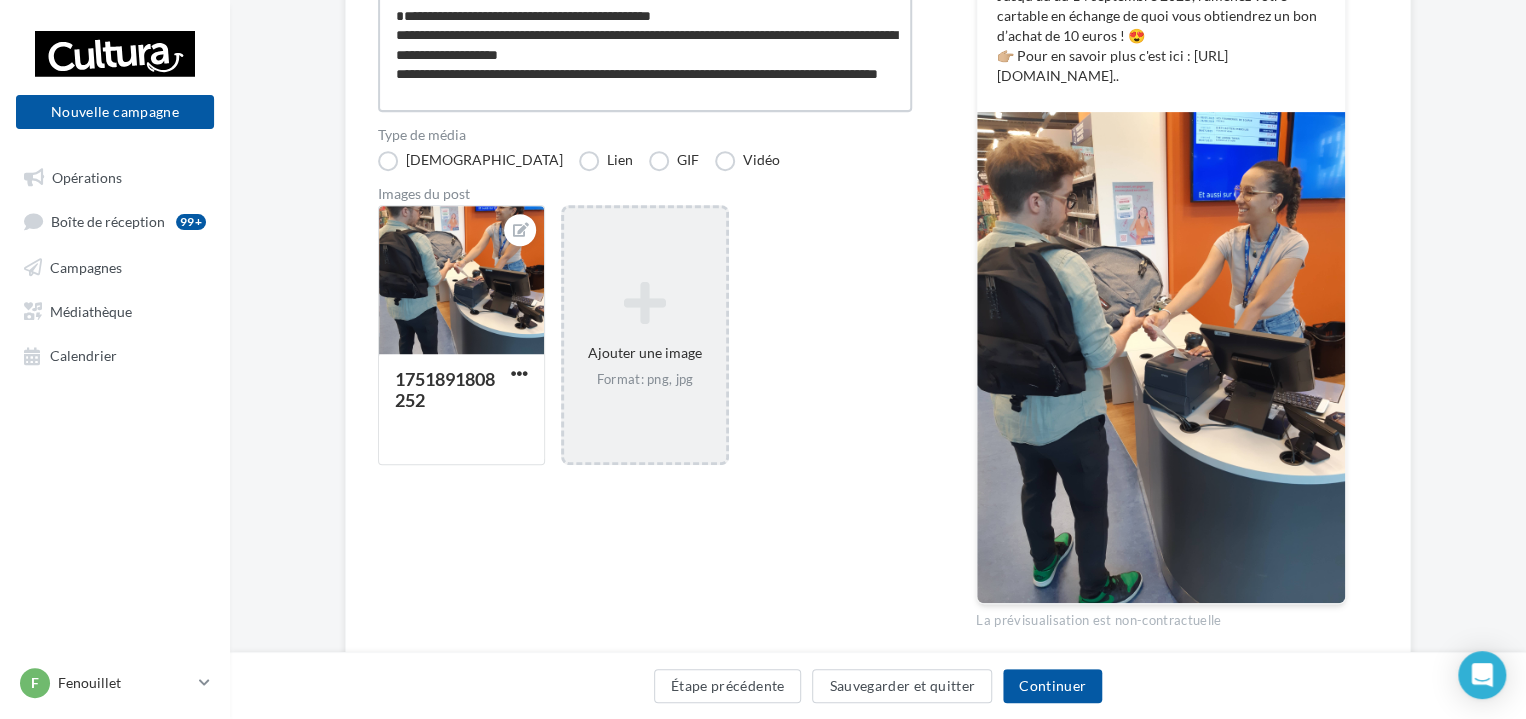 scroll, scrollTop: 400, scrollLeft: 0, axis: vertical 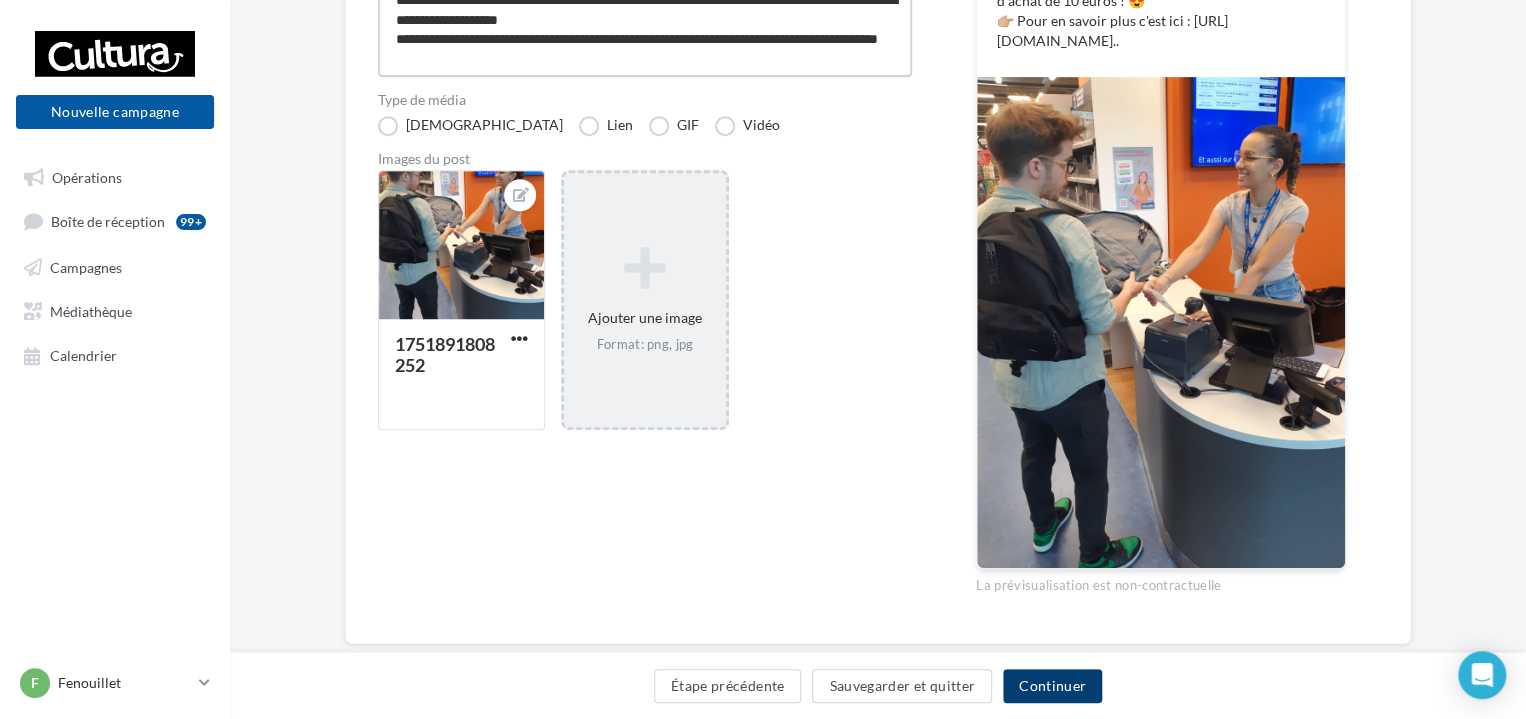 type on "**********" 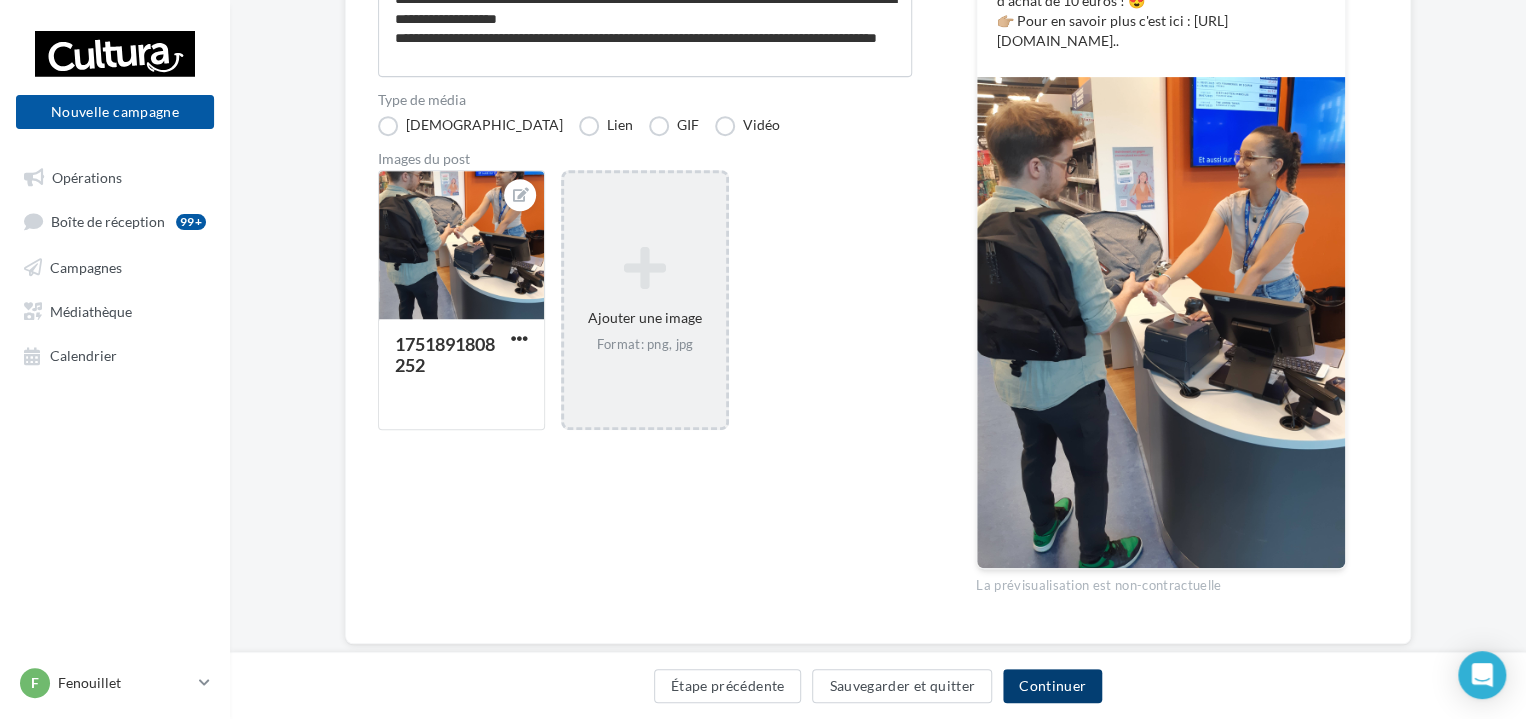click on "Continuer" at bounding box center (1052, 686) 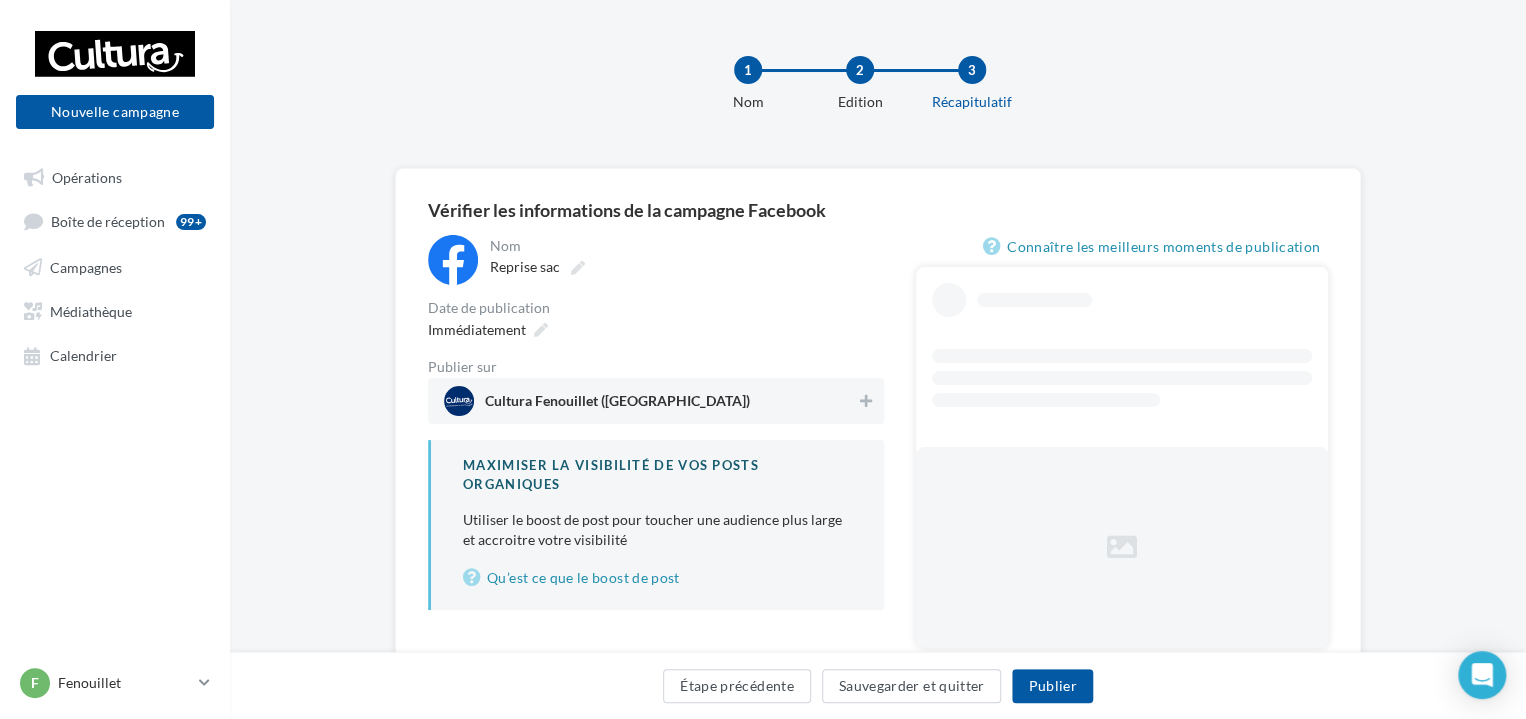 click on "Cultura Fenouillet ([GEOGRAPHIC_DATA])" at bounding box center (650, 401) 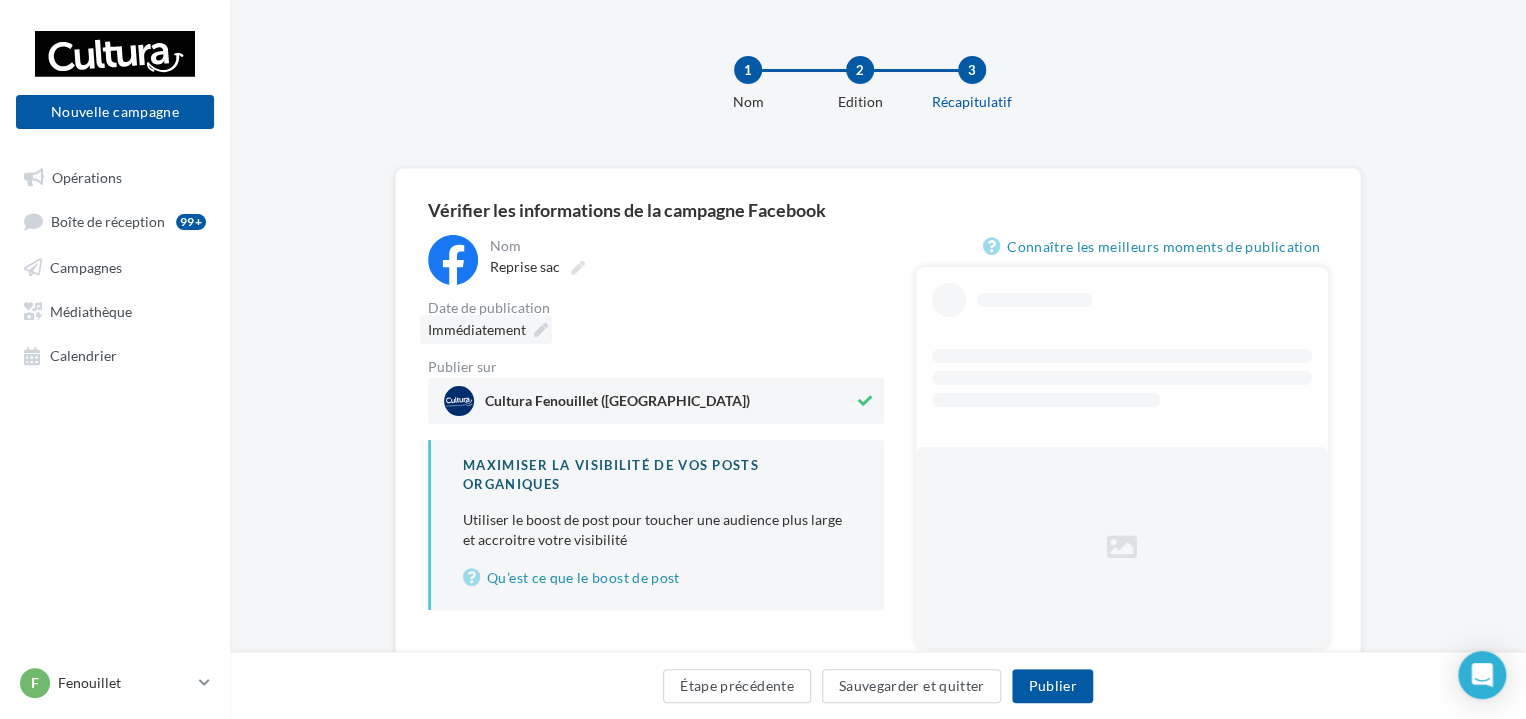 click on "Immédiatement" at bounding box center [477, 329] 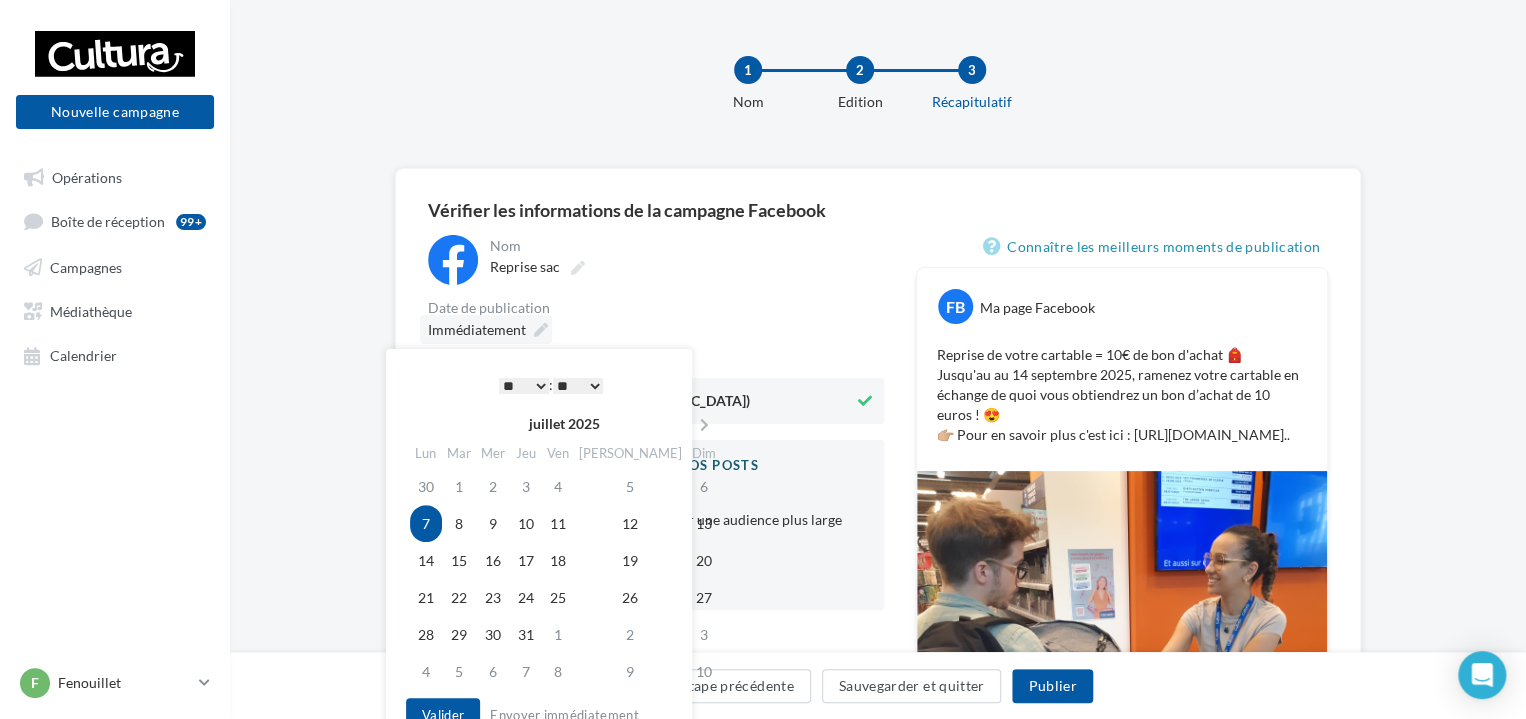 click on "Immédiatement" at bounding box center (477, 329) 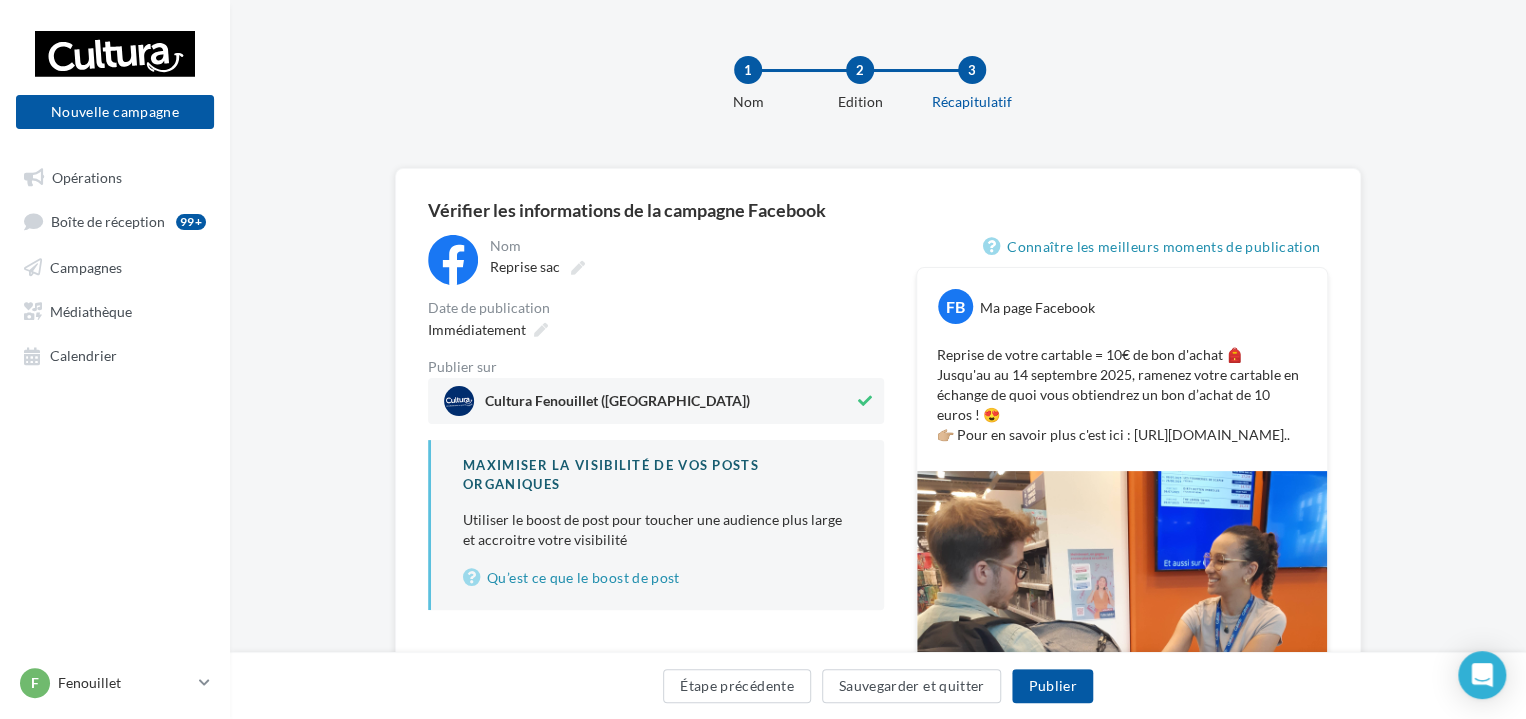 click on "Date de publication" at bounding box center (656, 308) 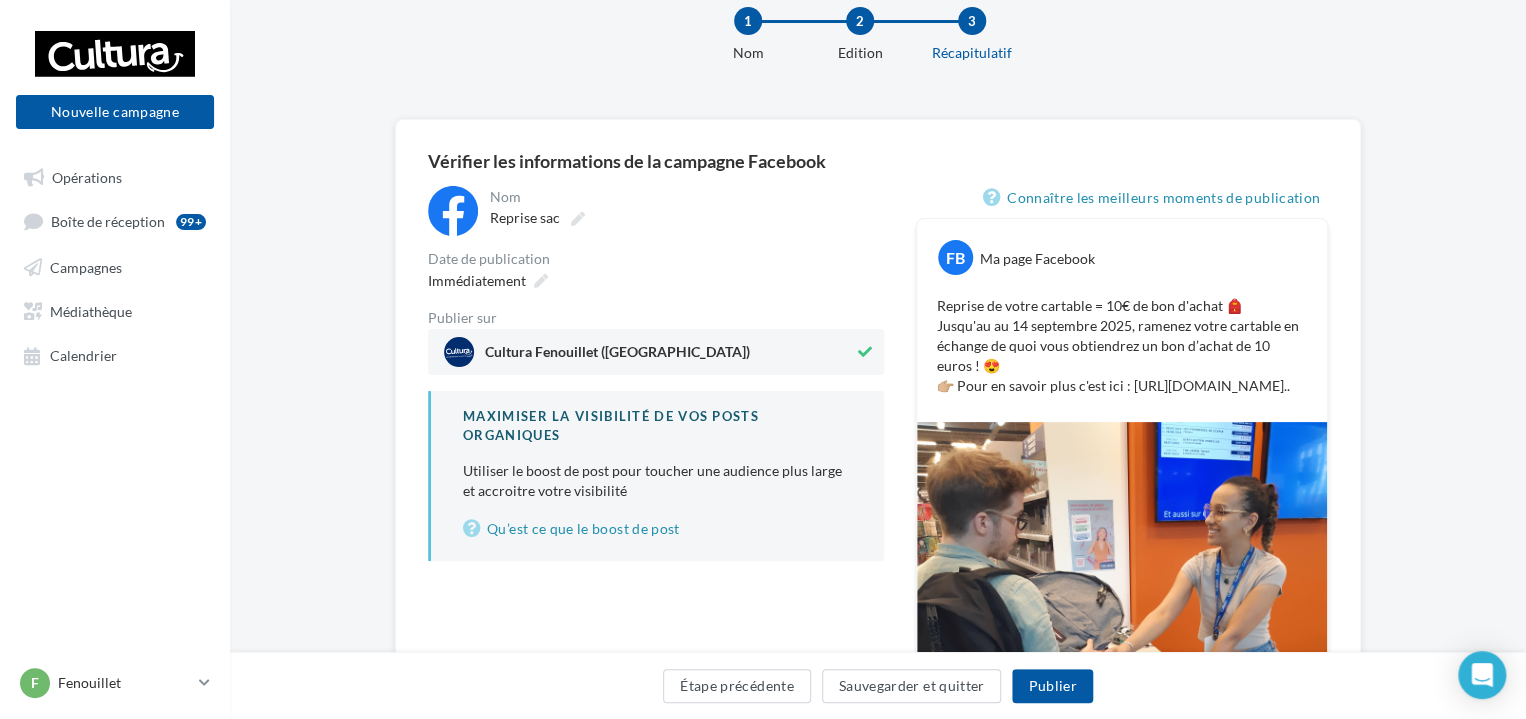 scroll, scrollTop: 0, scrollLeft: 0, axis: both 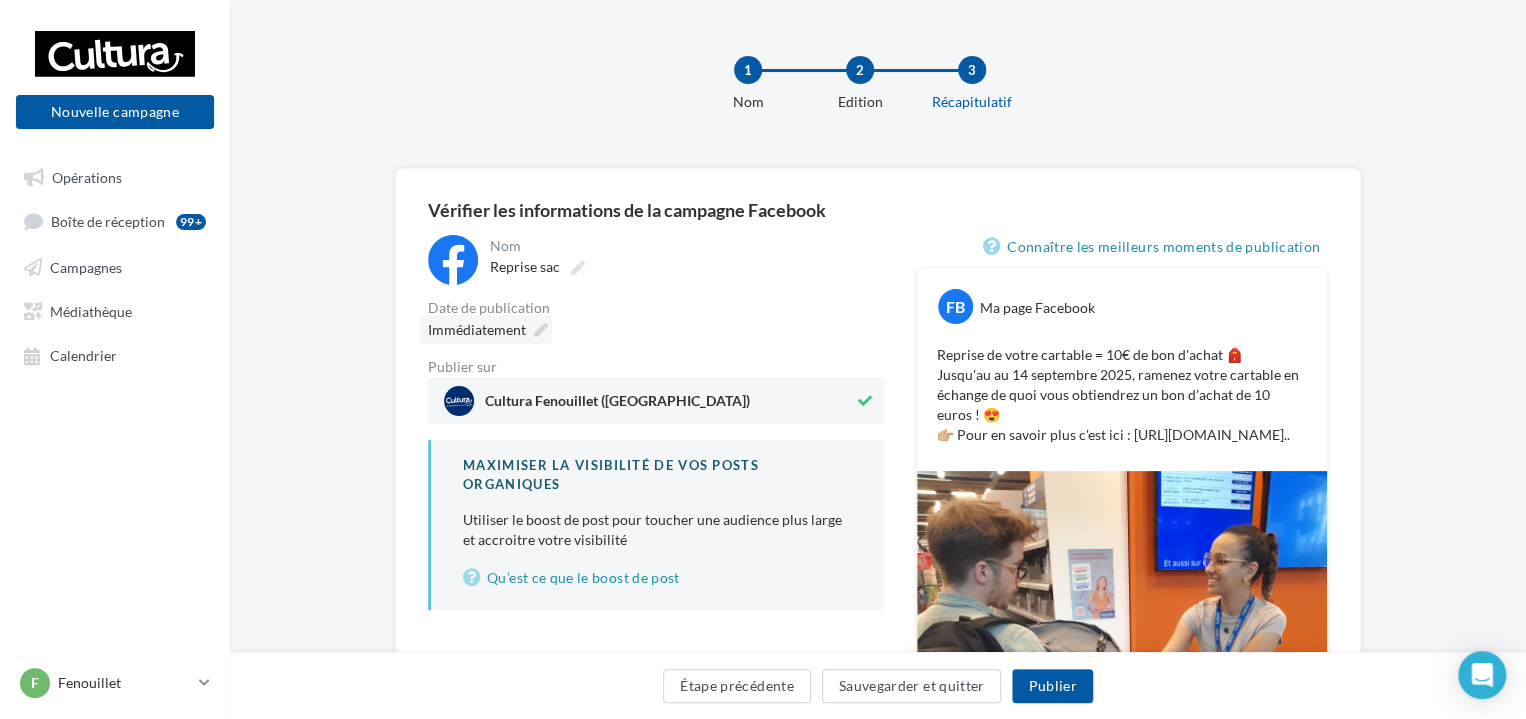 click on "Immédiatement" at bounding box center (477, 330) 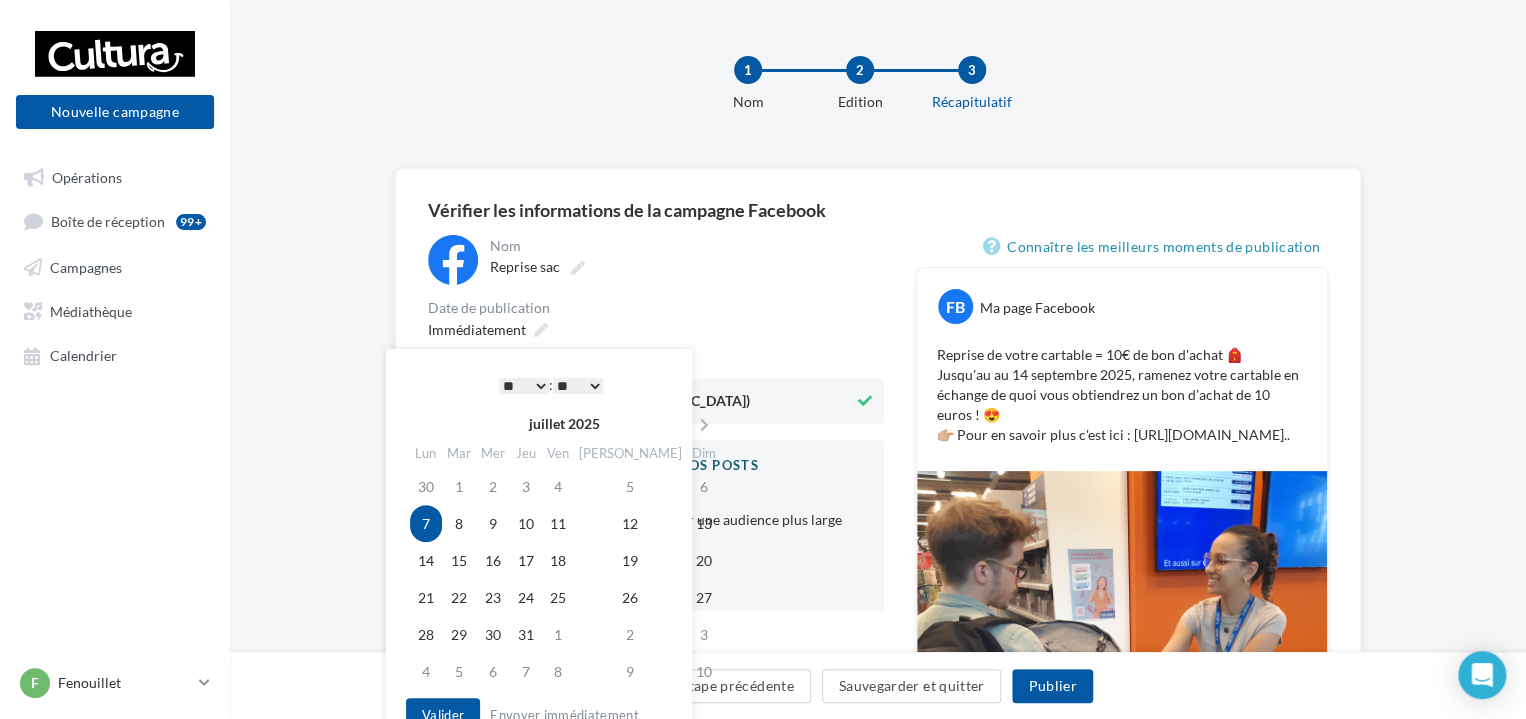 click on "* * * * * * * * * * ** ** ** ** ** ** ** ** ** ** ** ** ** **" at bounding box center (524, 386) 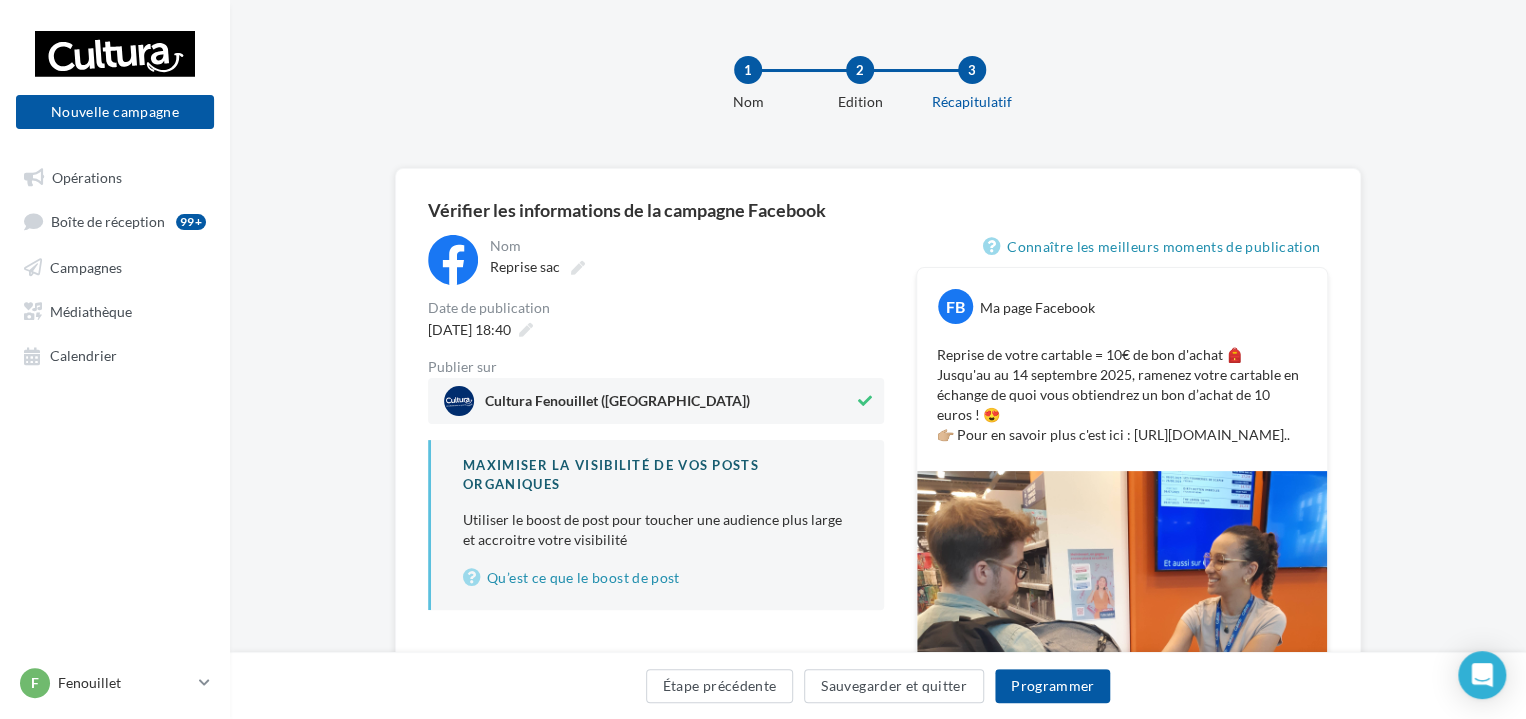 click on "Date de publication" at bounding box center [656, 308] 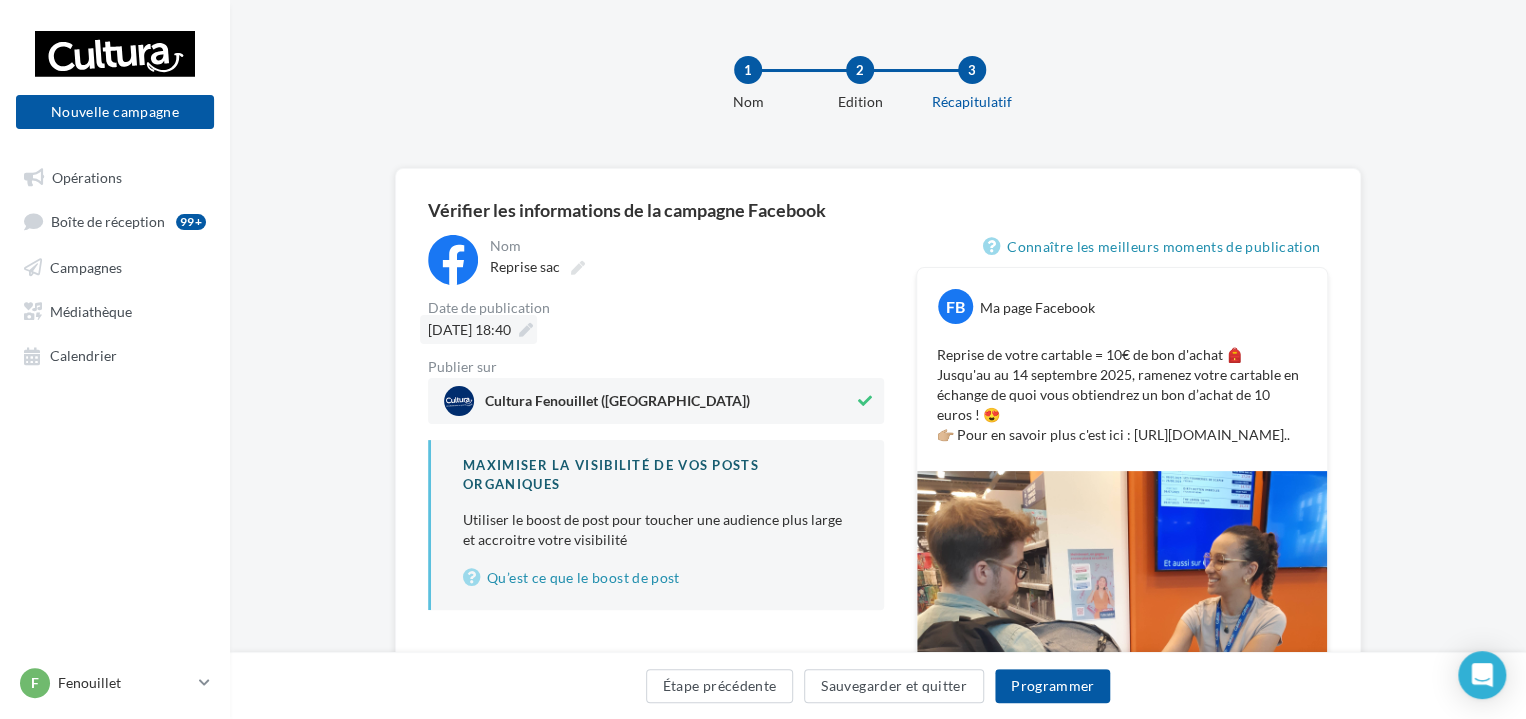 click on "07/07/2025 à 18:40" at bounding box center (469, 329) 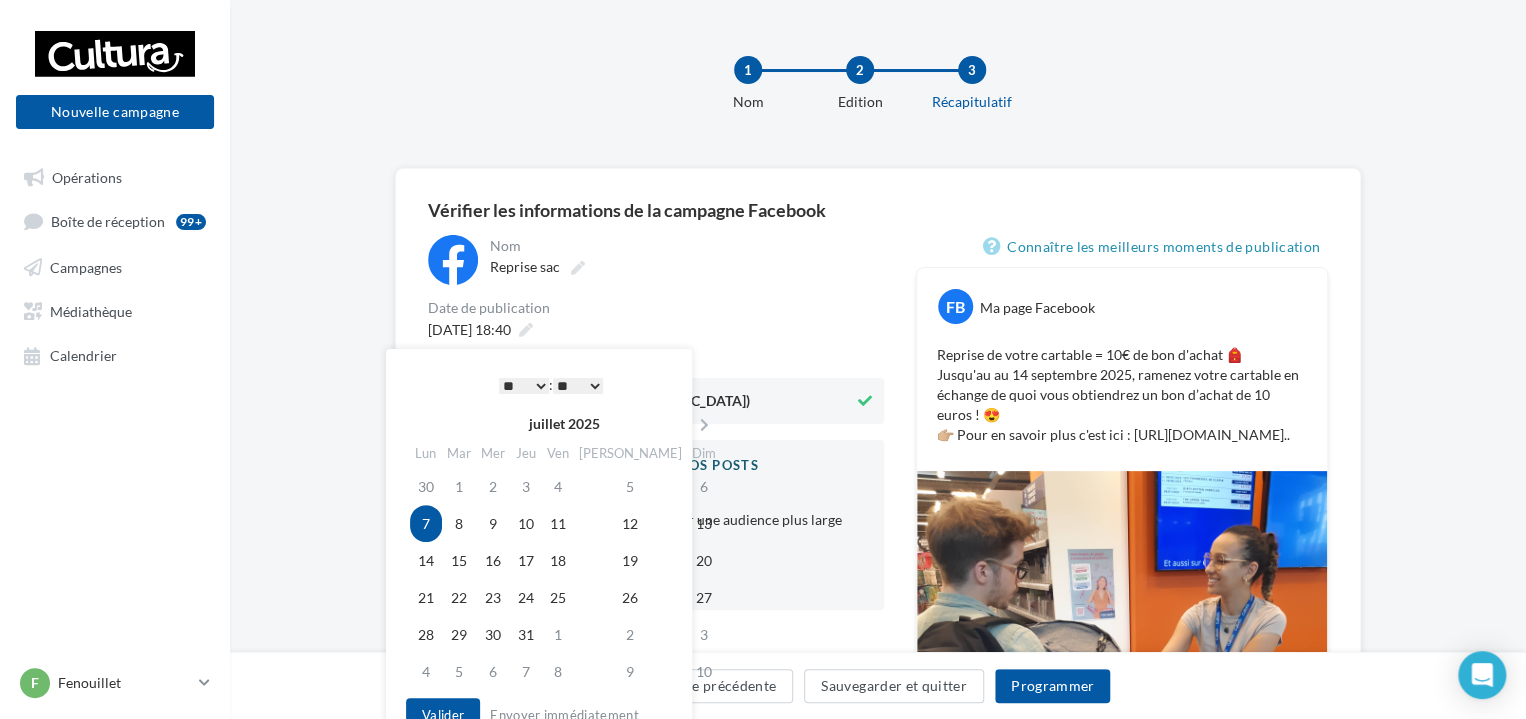 click on "** ** ** ** ** **" at bounding box center [578, 386] 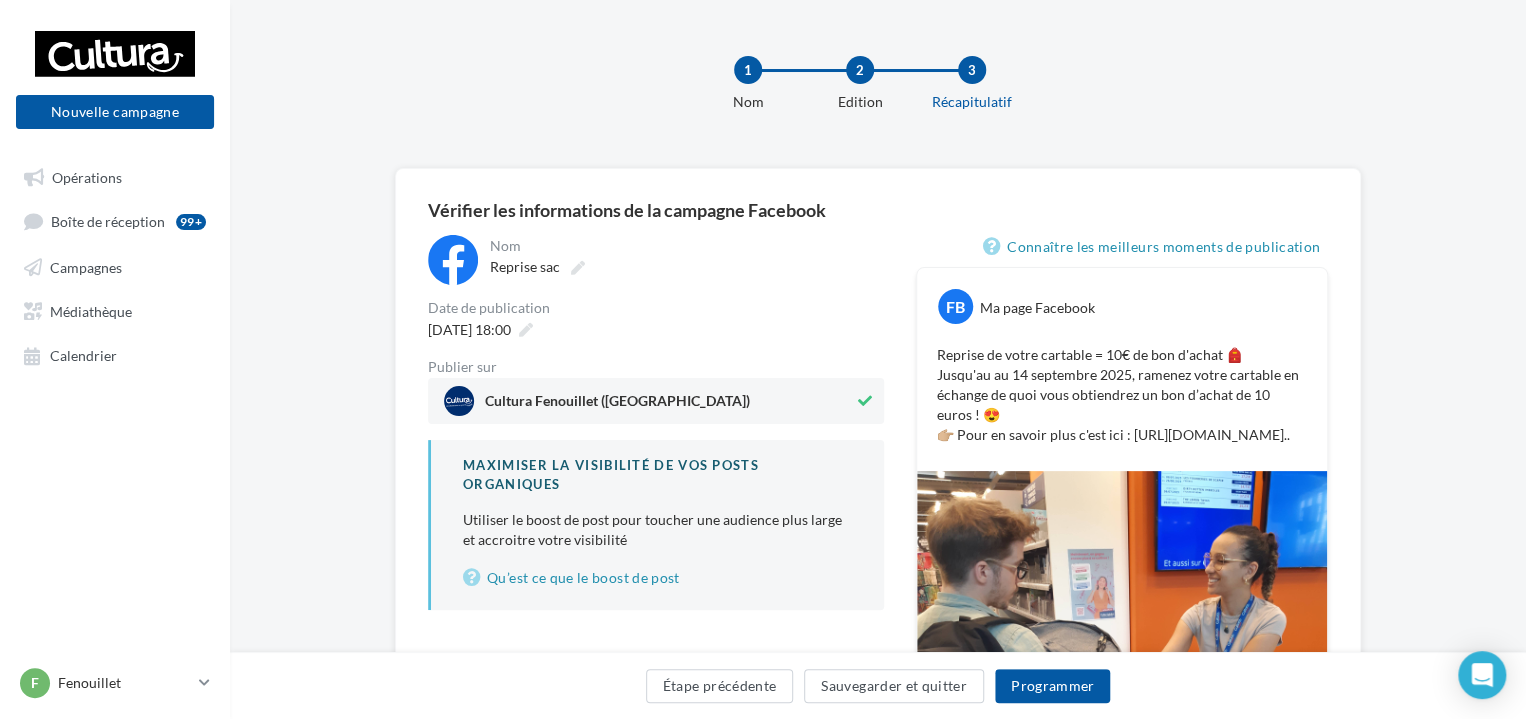 click on "Date de publication" at bounding box center (656, 308) 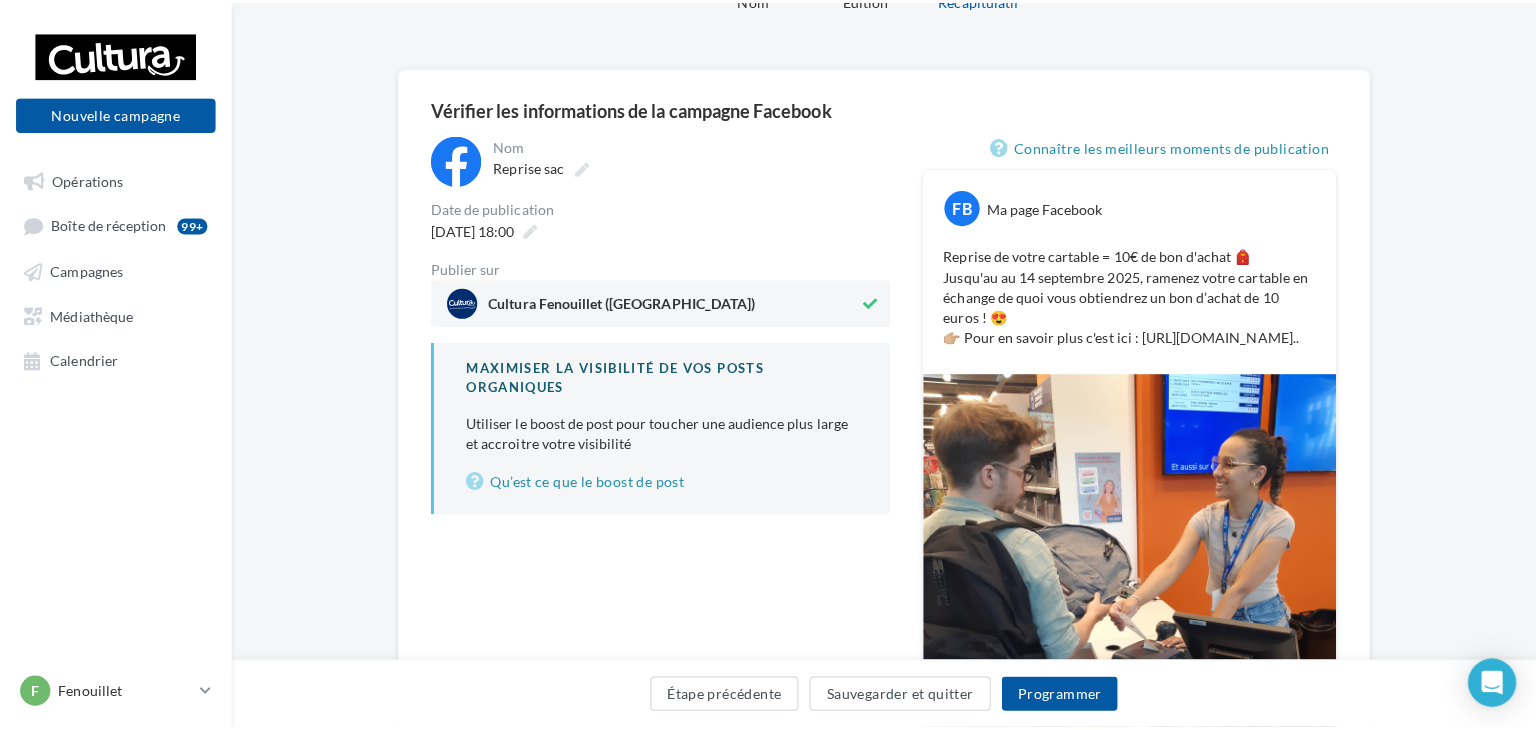 scroll, scrollTop: 200, scrollLeft: 0, axis: vertical 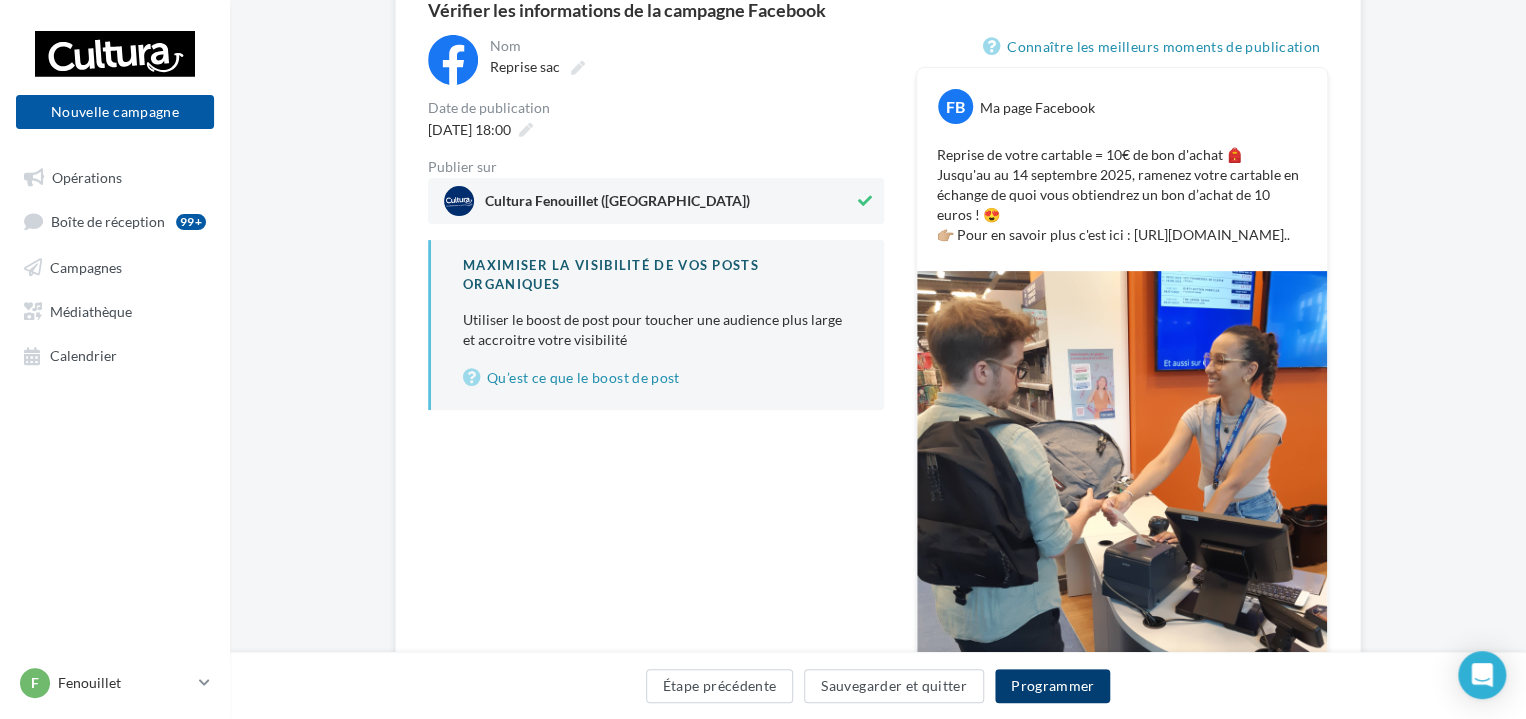 click on "Programmer" at bounding box center (1053, 686) 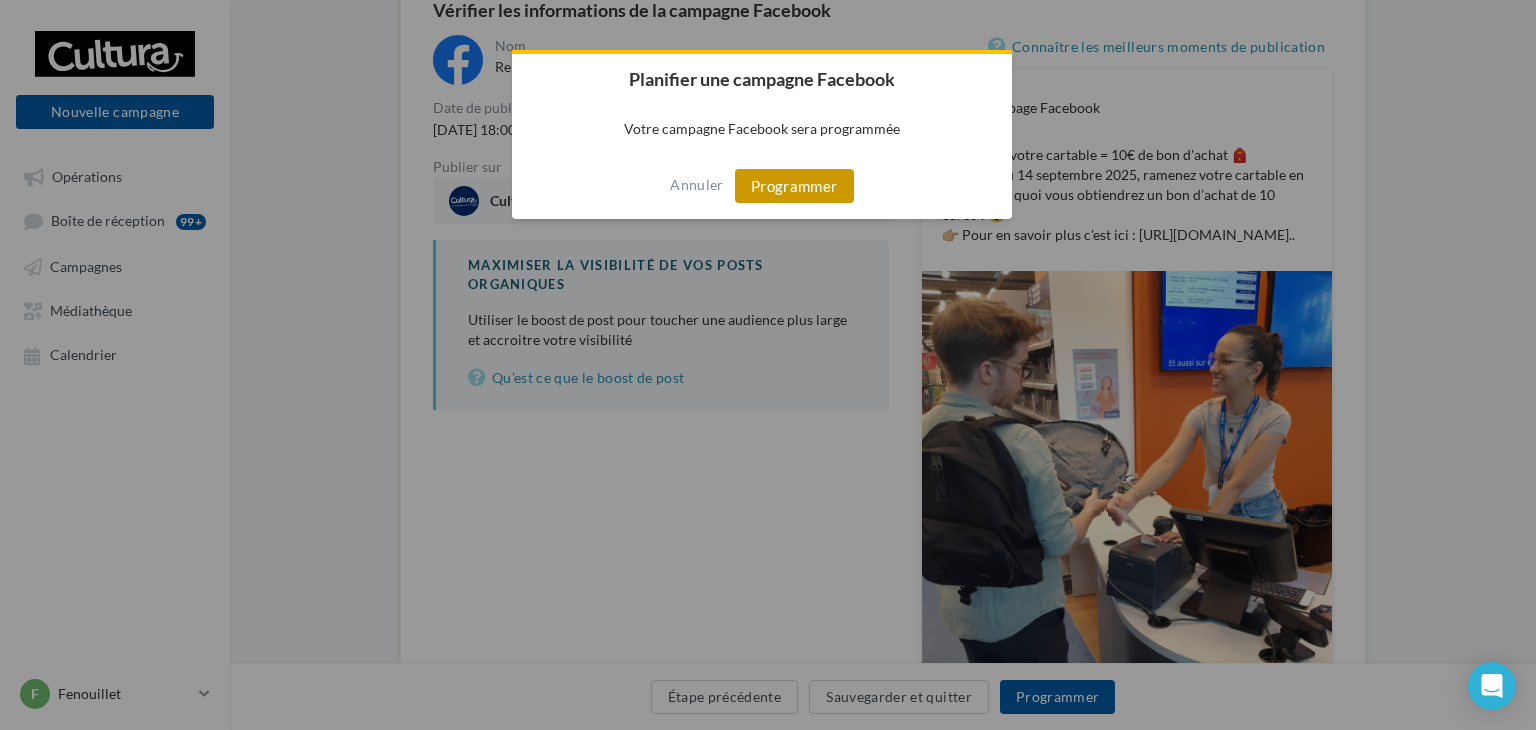 click on "Programmer" at bounding box center [794, 186] 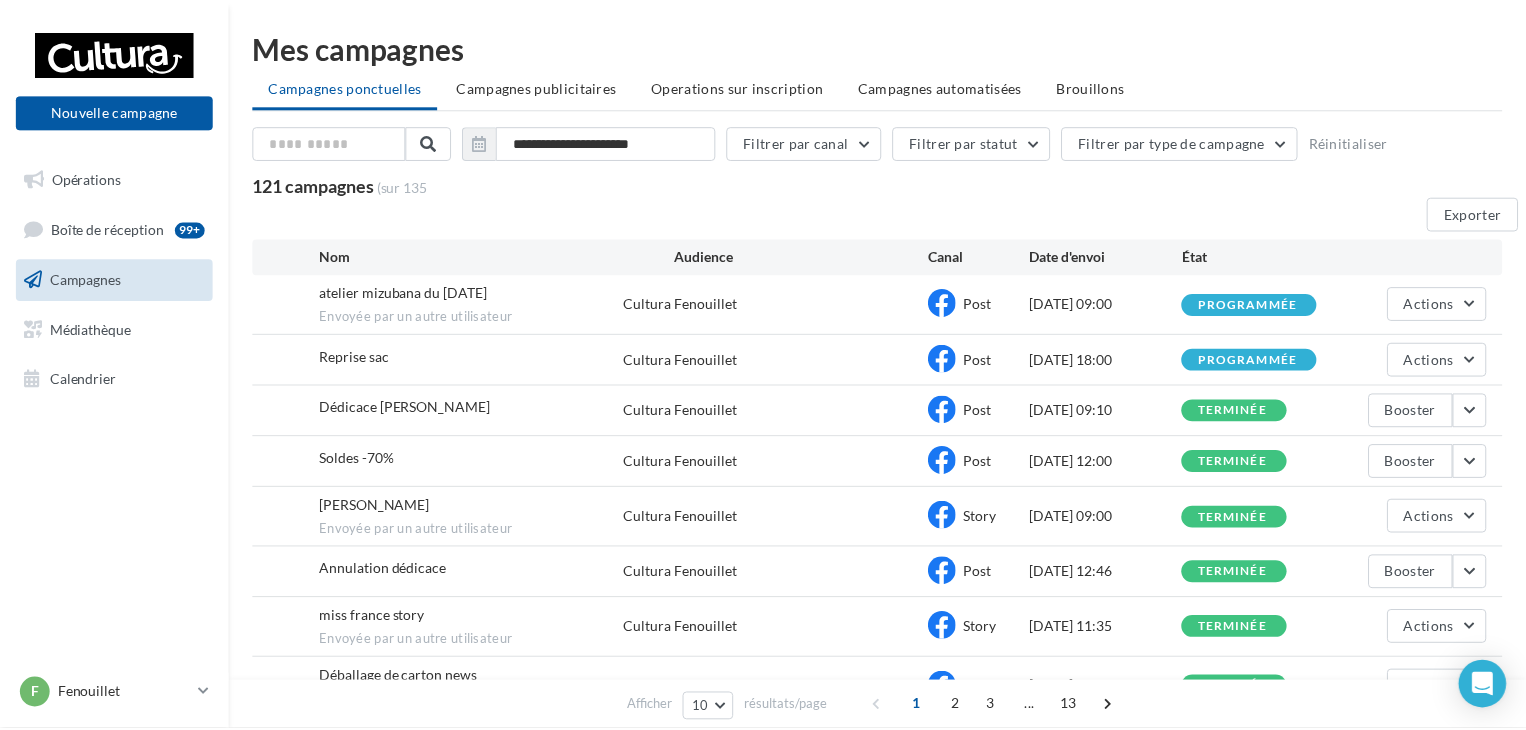 scroll, scrollTop: 0, scrollLeft: 0, axis: both 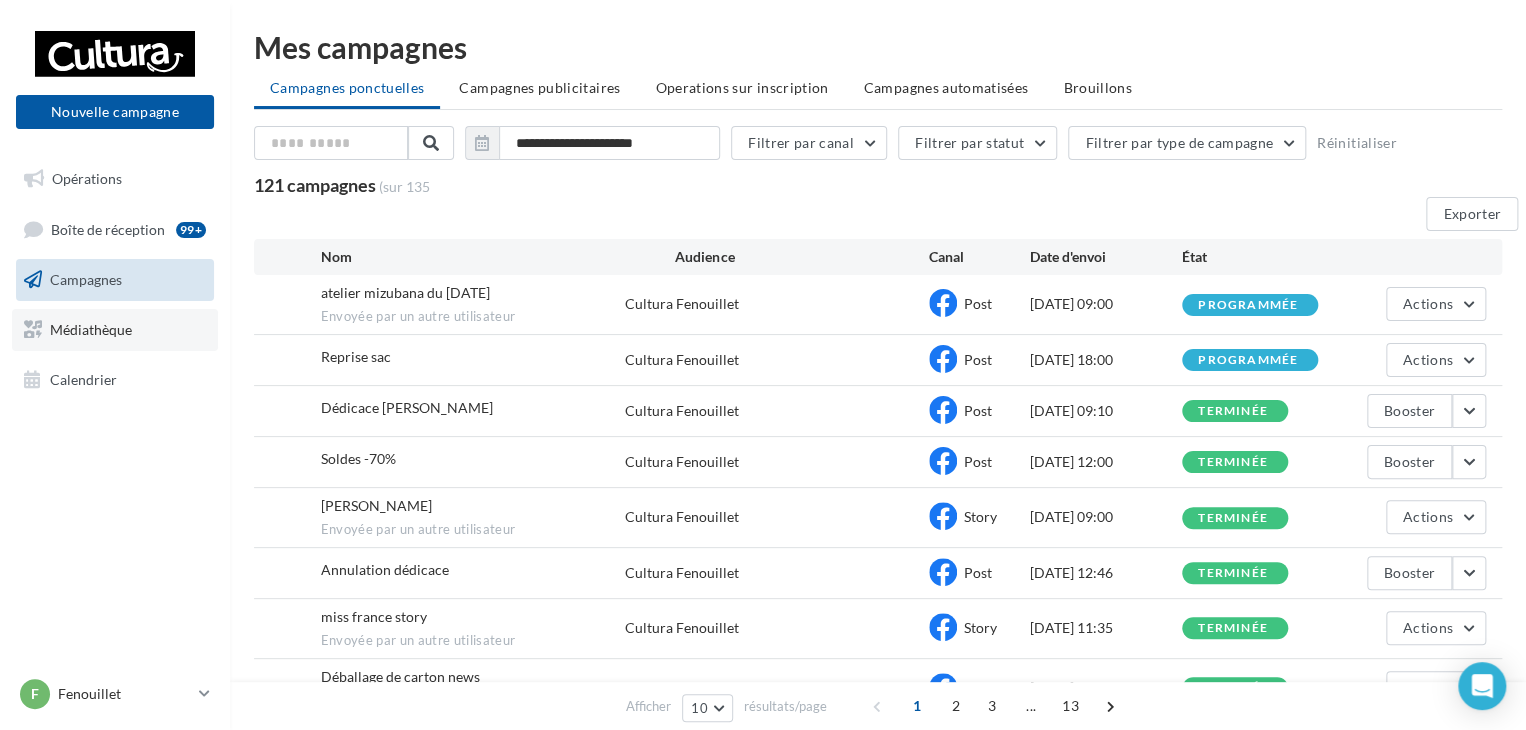 click on "Médiathèque" at bounding box center (91, 329) 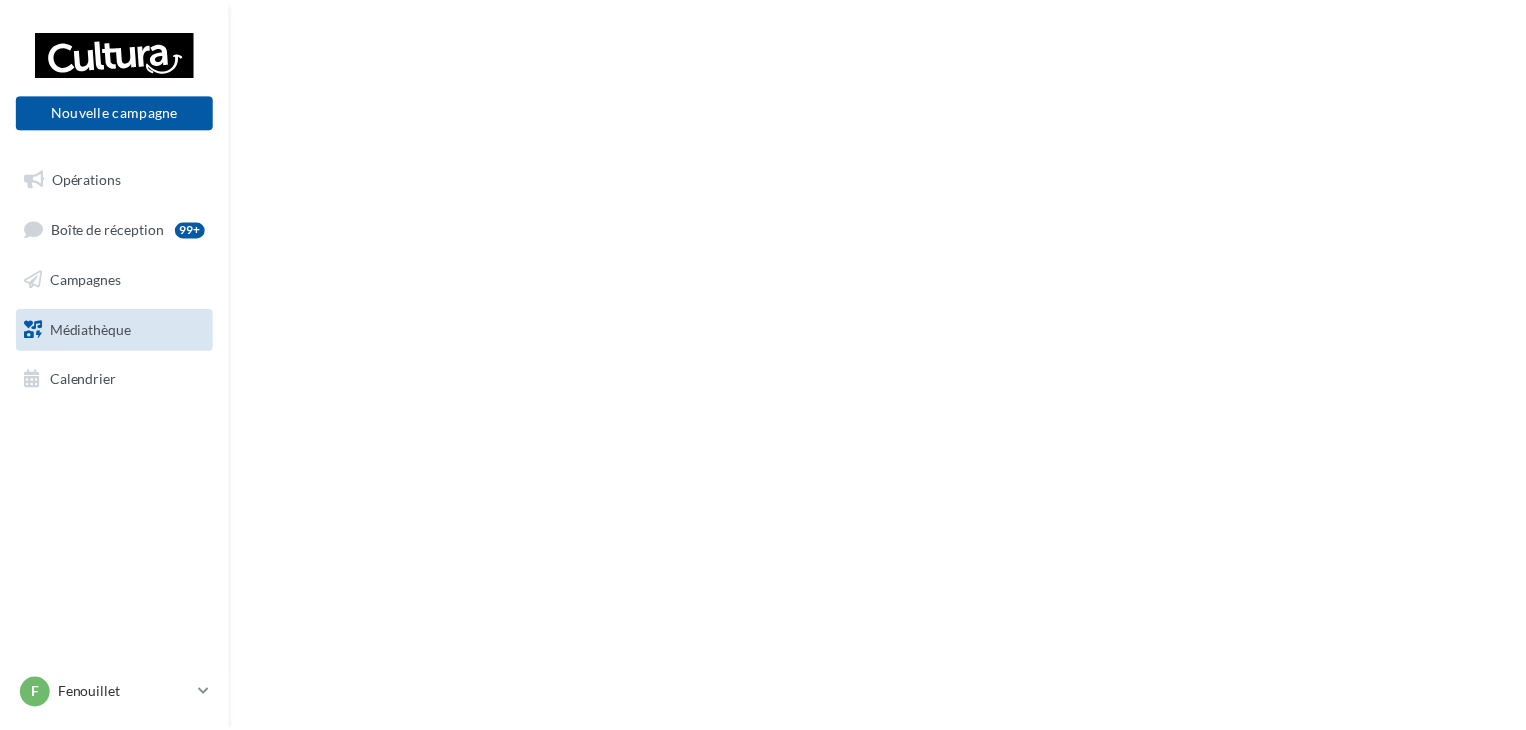 scroll, scrollTop: 0, scrollLeft: 0, axis: both 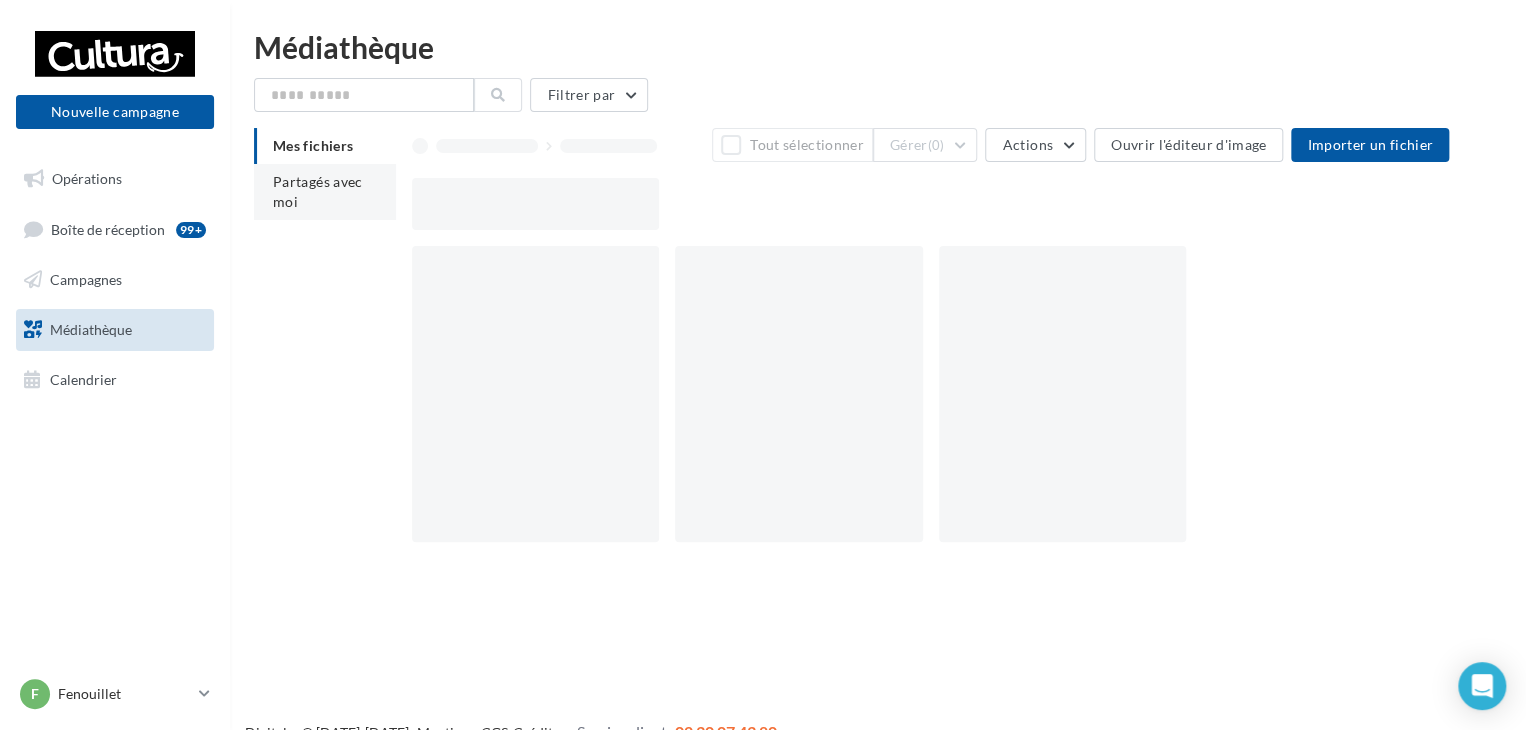 click on "Partagés avec moi" at bounding box center [318, 191] 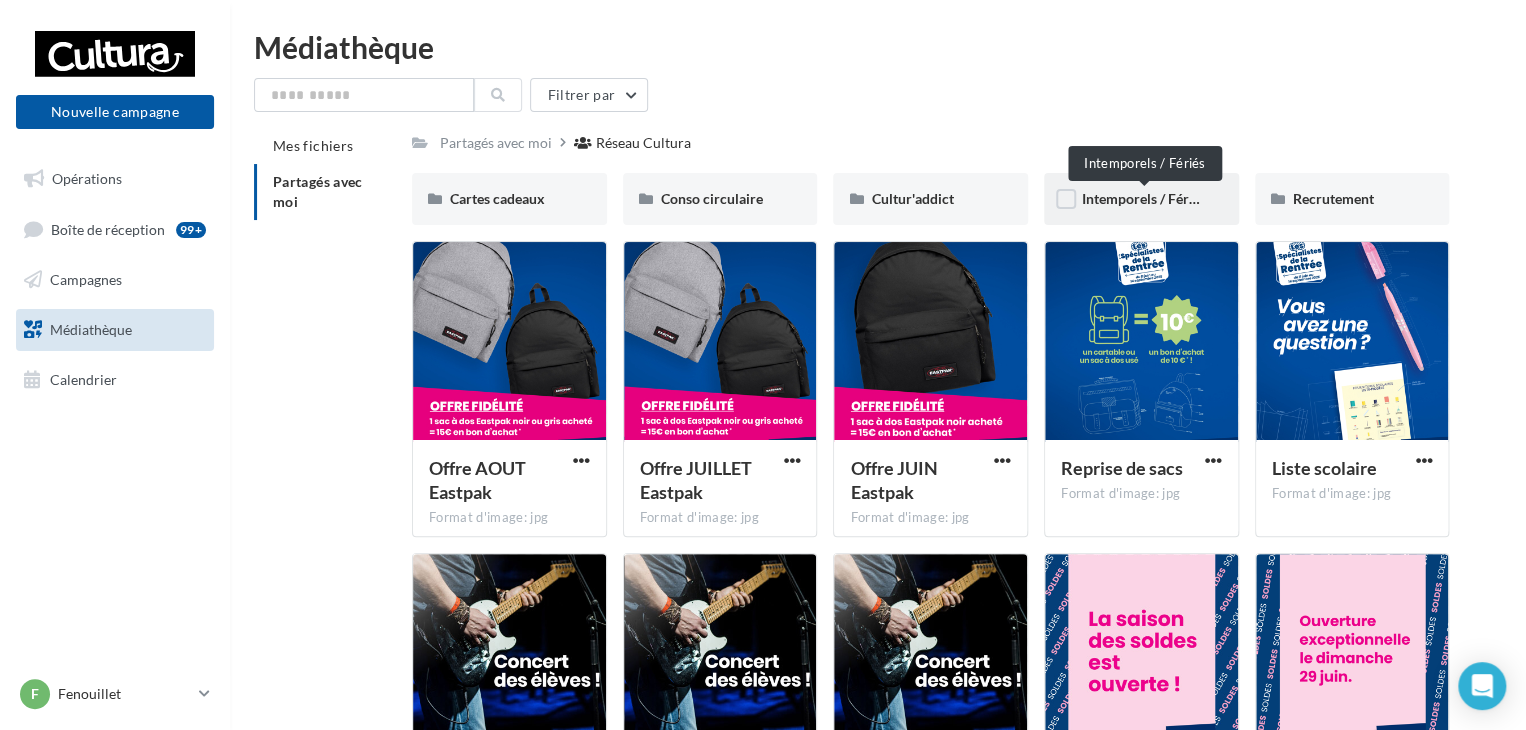 click on "Intemporels / Fériés" at bounding box center (1144, 198) 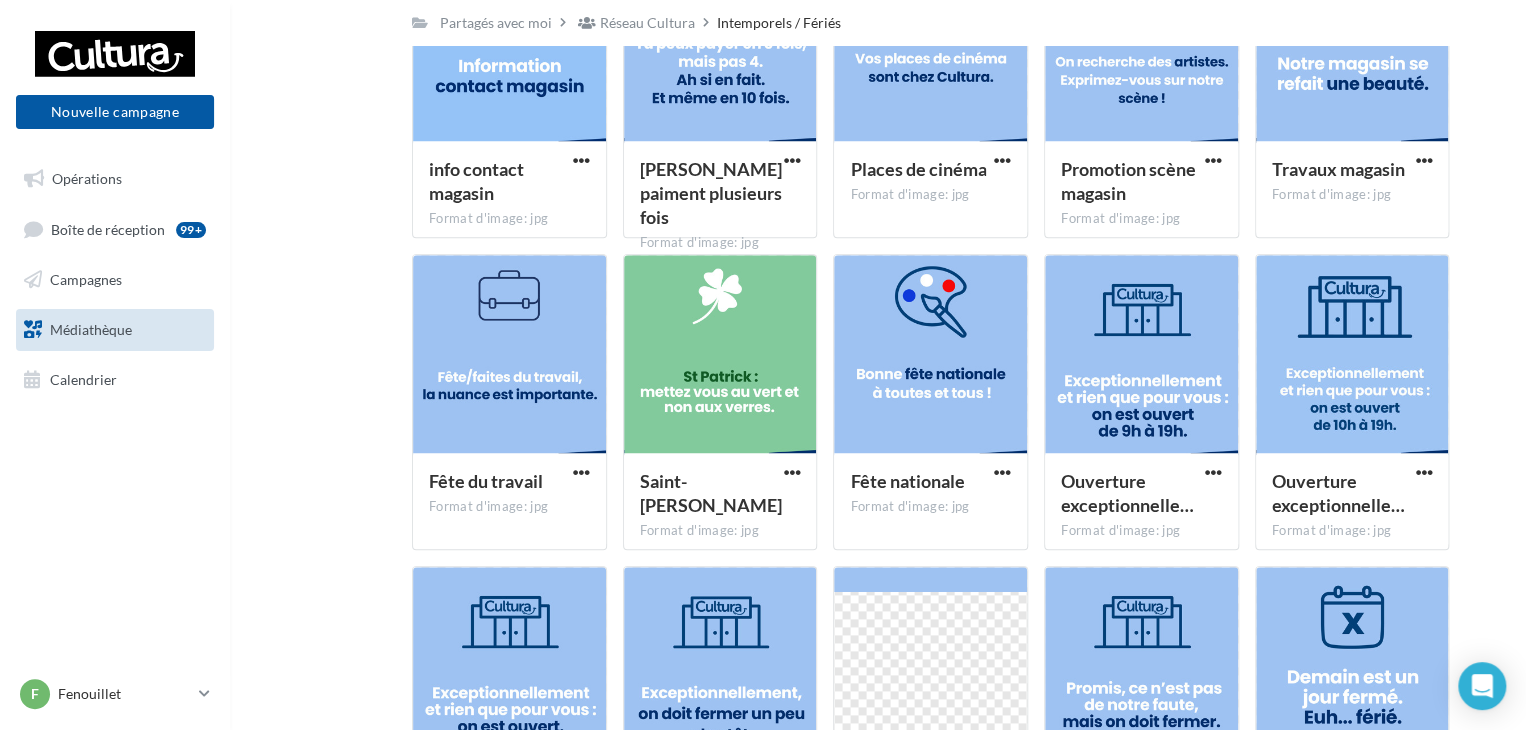 scroll, scrollTop: 654, scrollLeft: 0, axis: vertical 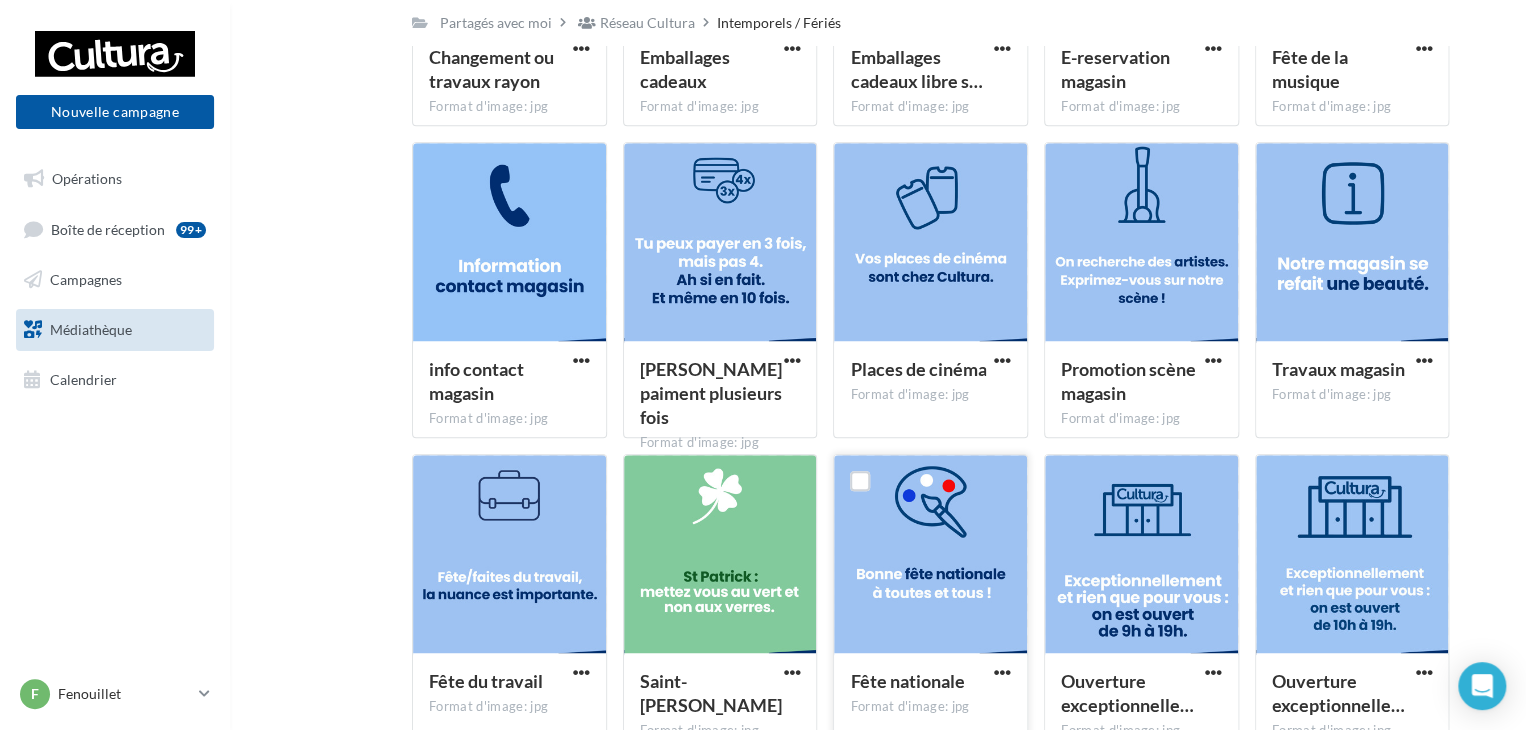 click at bounding box center [930, 555] 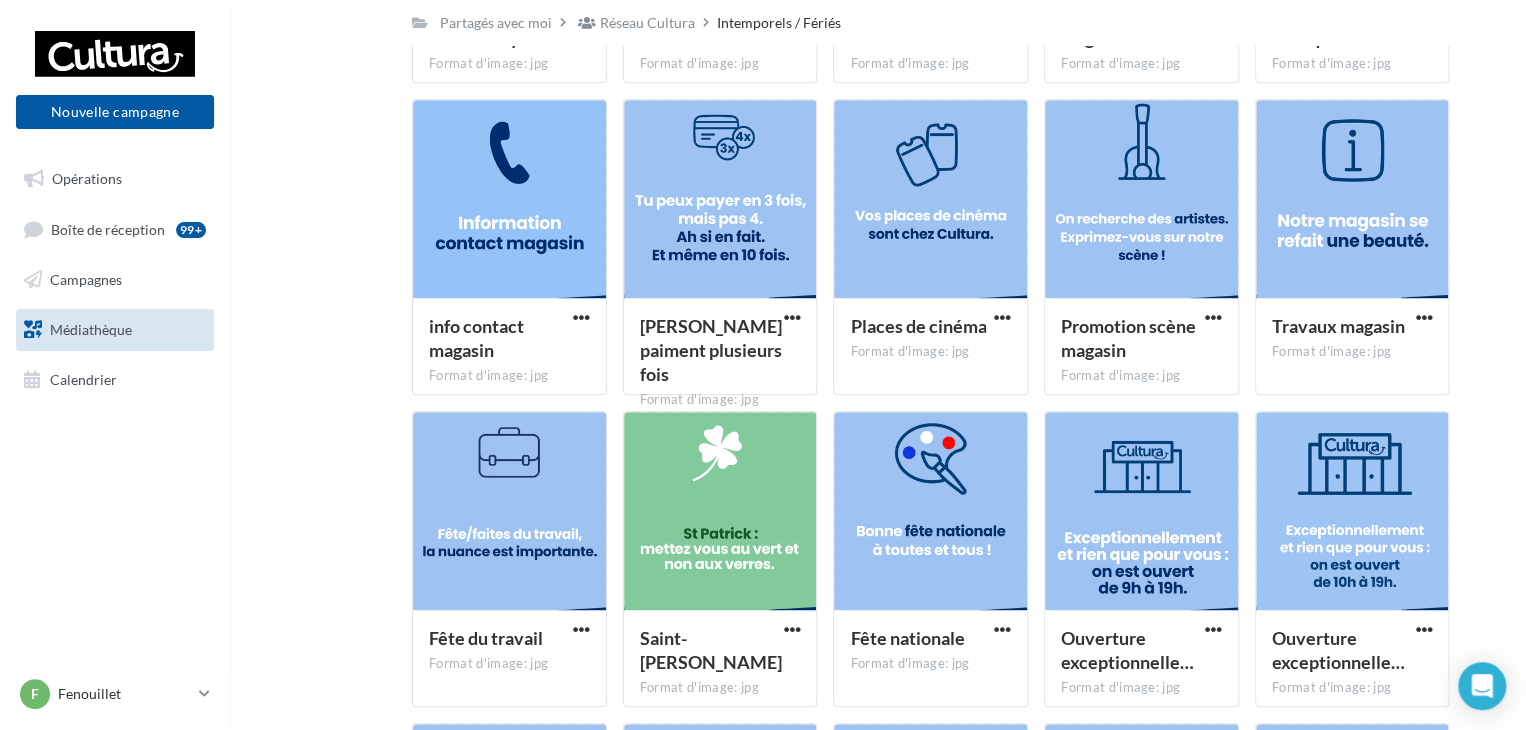 scroll, scrollTop: 854, scrollLeft: 0, axis: vertical 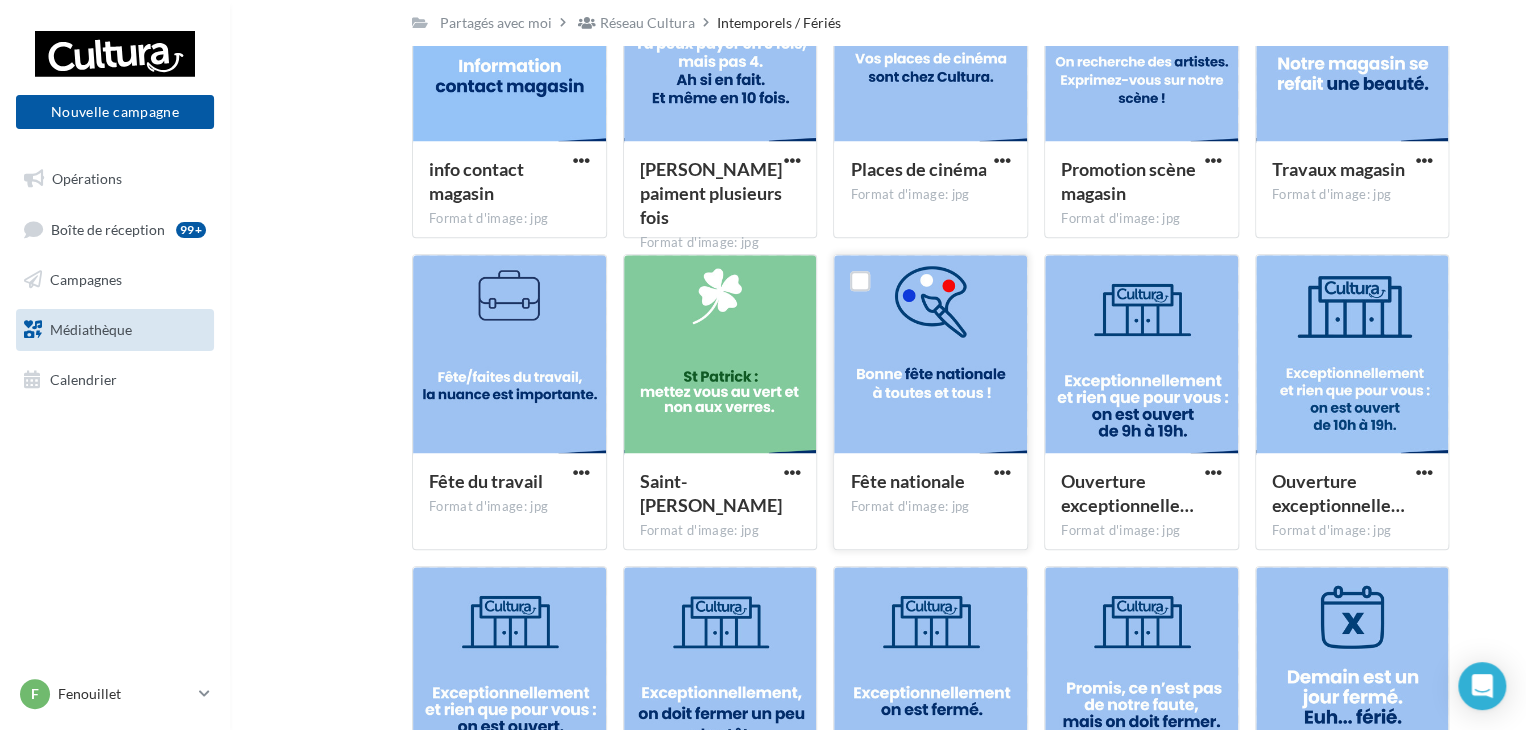 click at bounding box center [930, 355] 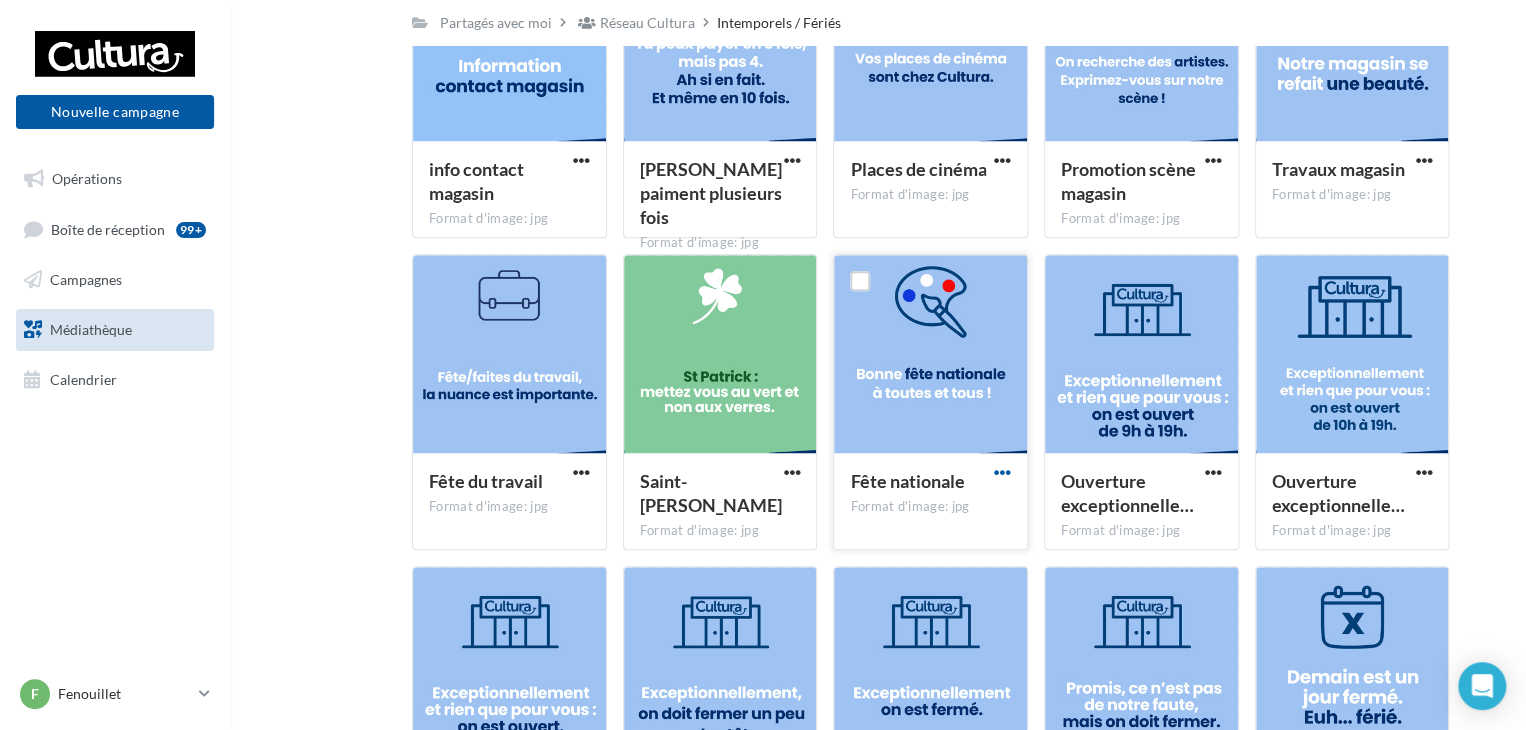 click at bounding box center [1002, 472] 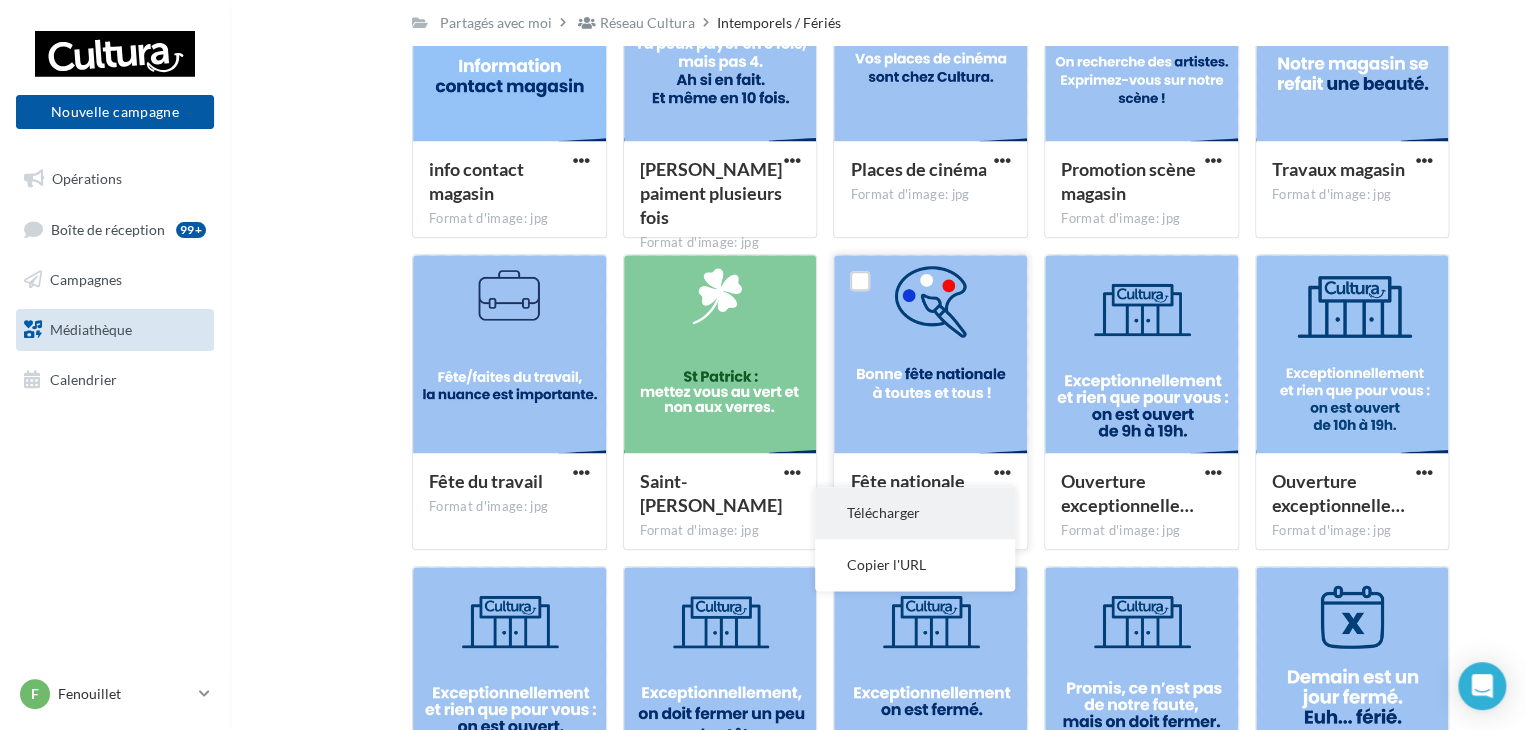 click on "Télécharger" at bounding box center (915, 513) 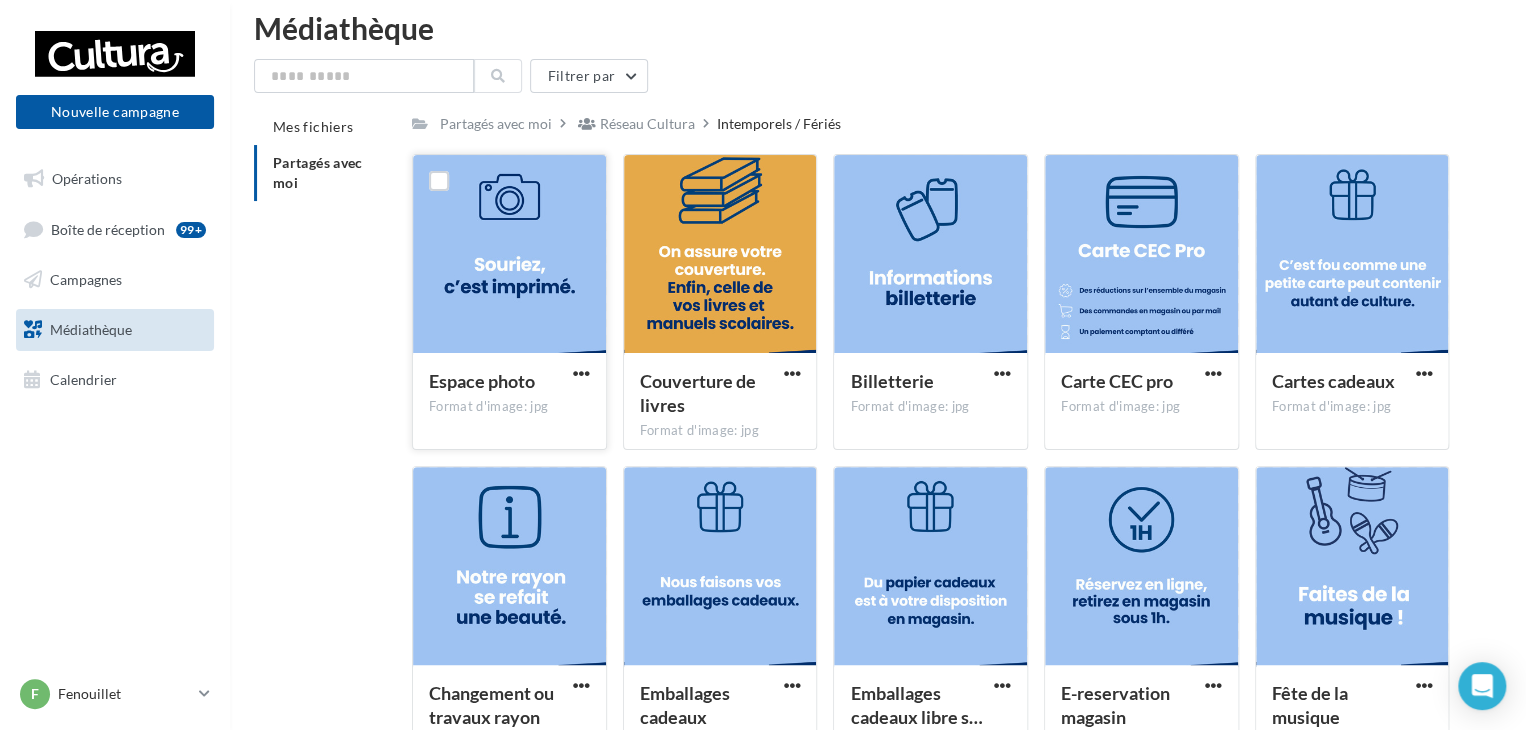 scroll, scrollTop: 0, scrollLeft: 0, axis: both 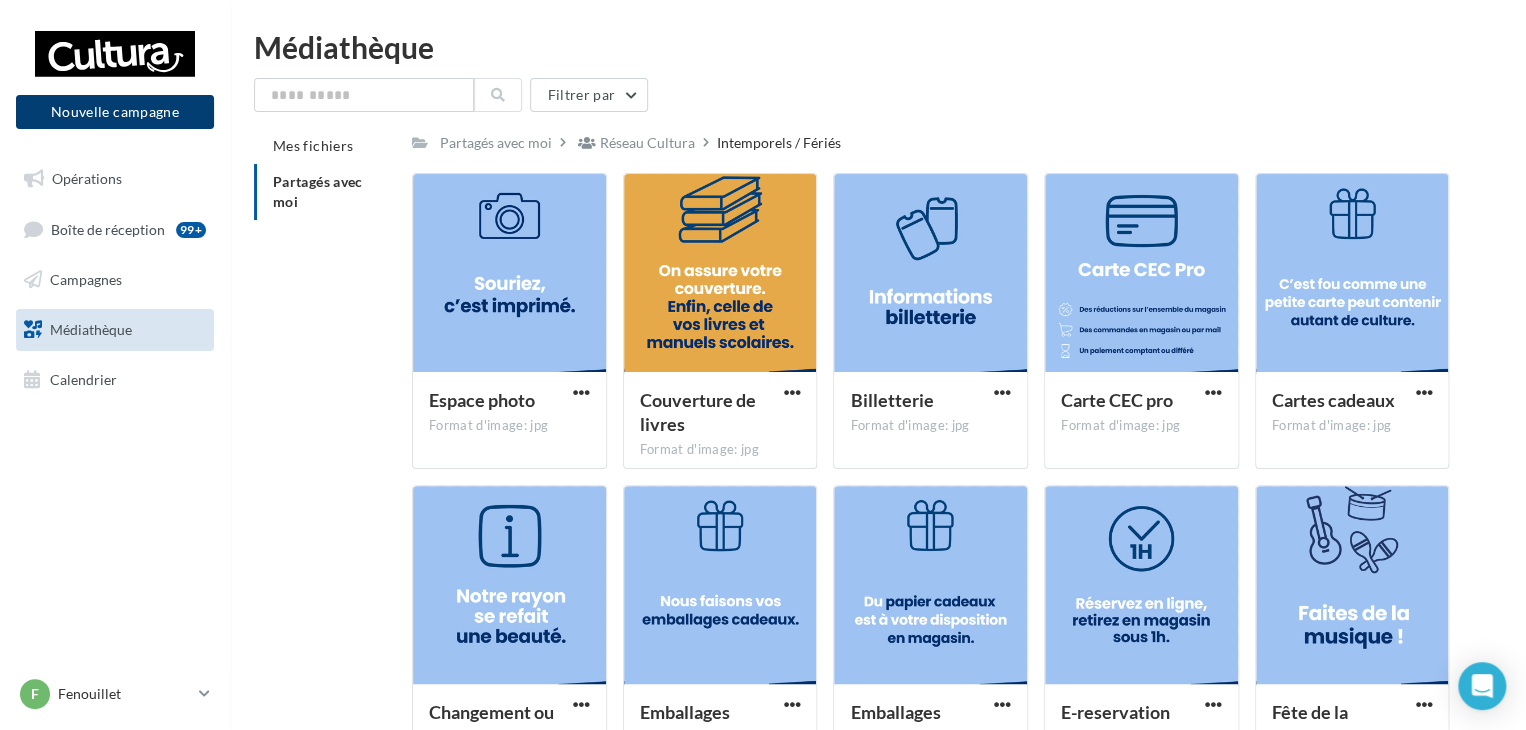 click on "Nouvelle campagne" at bounding box center [115, 112] 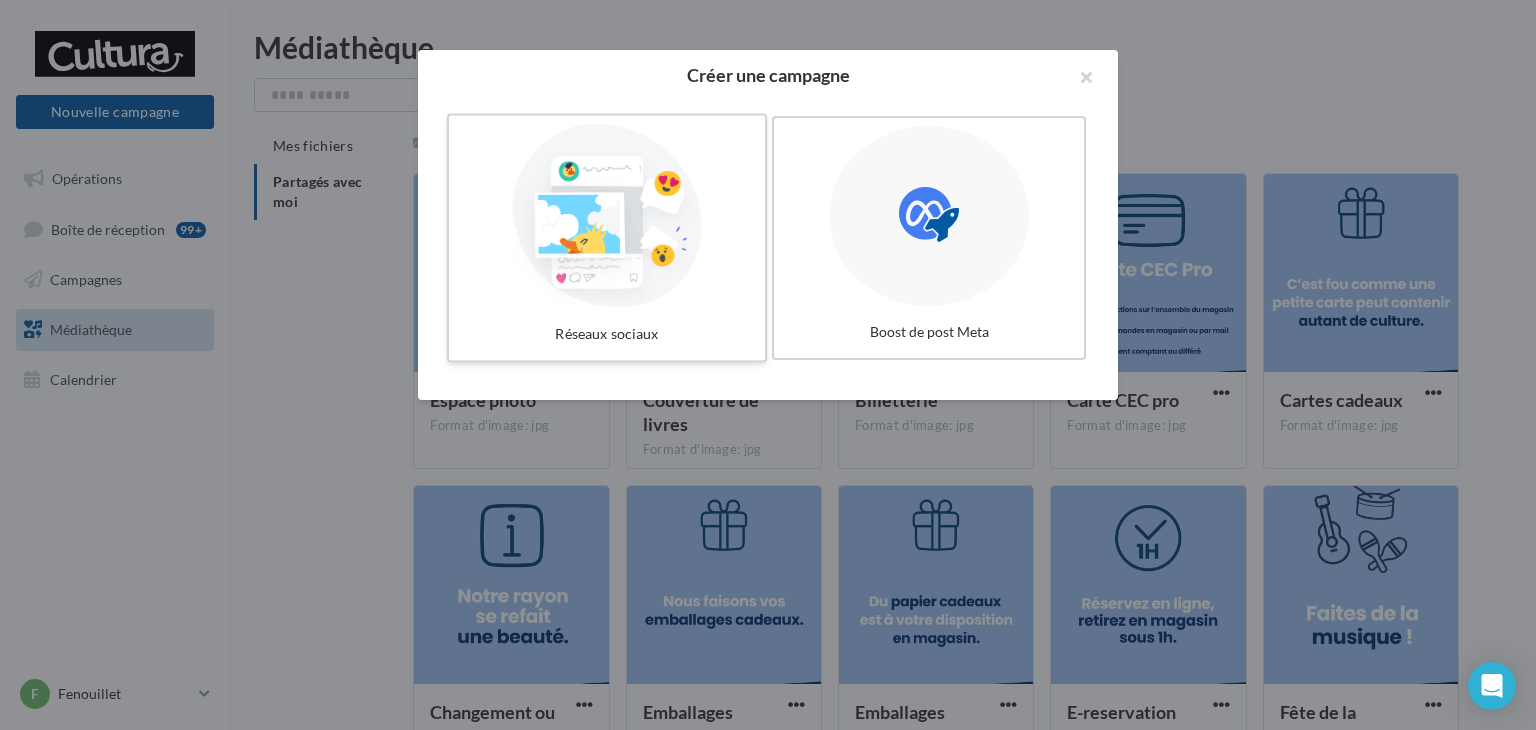 click at bounding box center [607, 216] 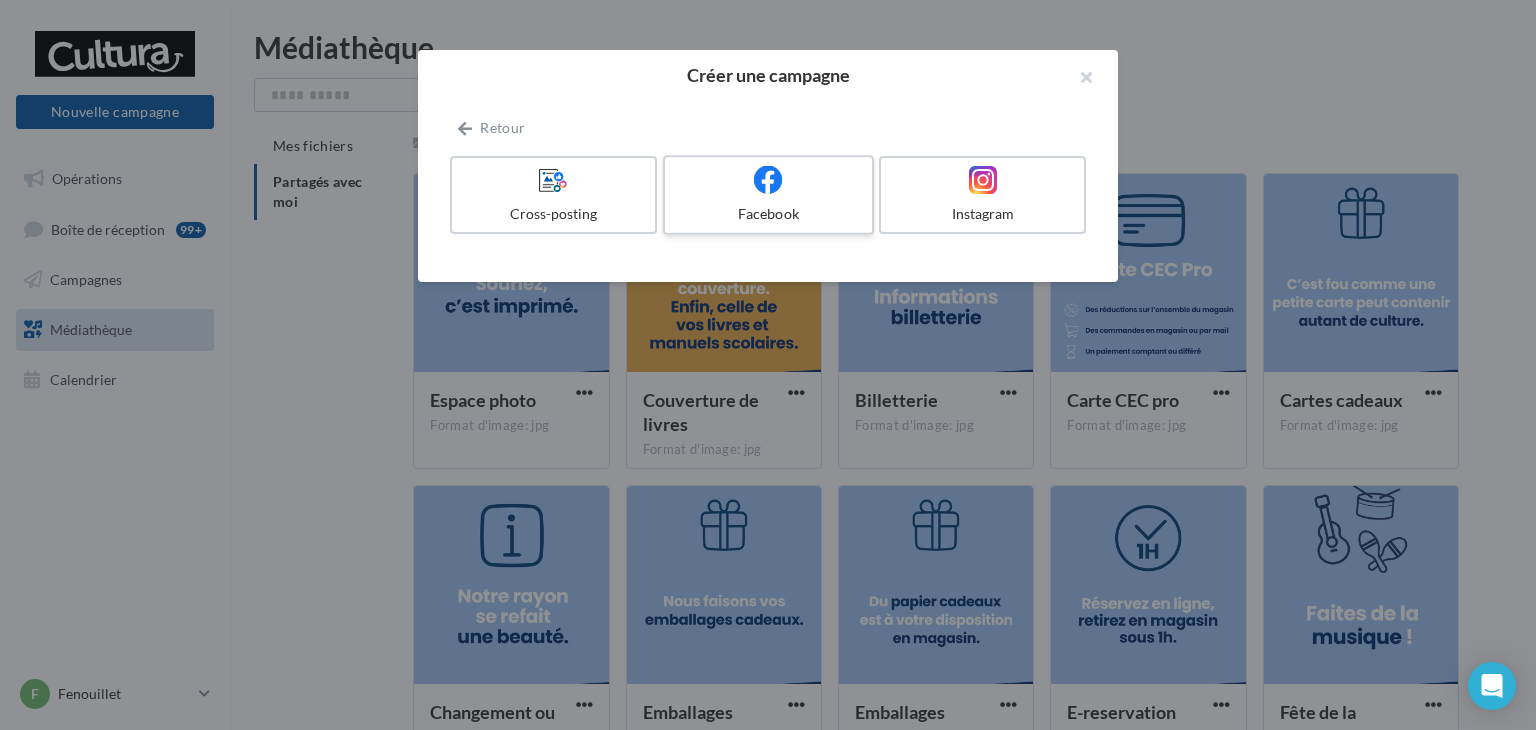click on "Facebook" at bounding box center [768, 214] 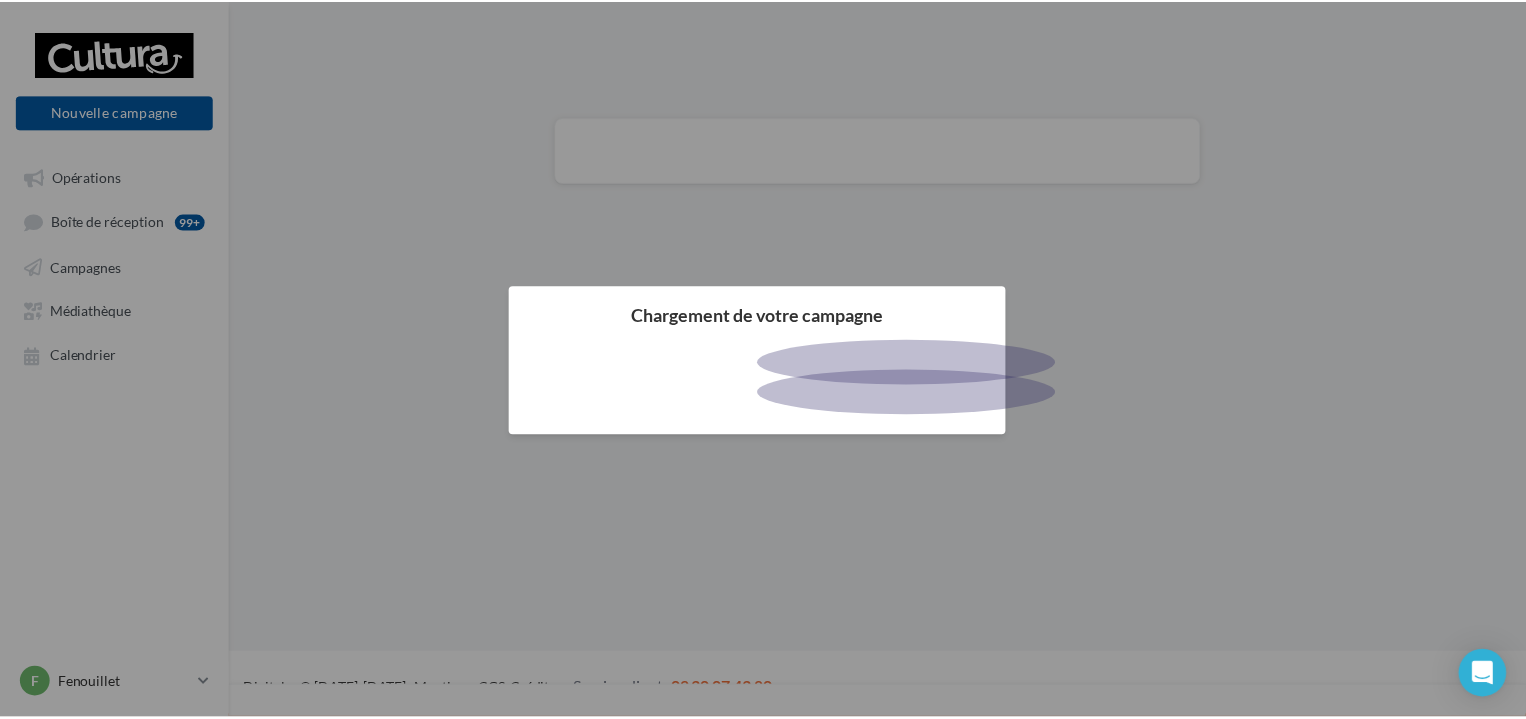 scroll, scrollTop: 0, scrollLeft: 0, axis: both 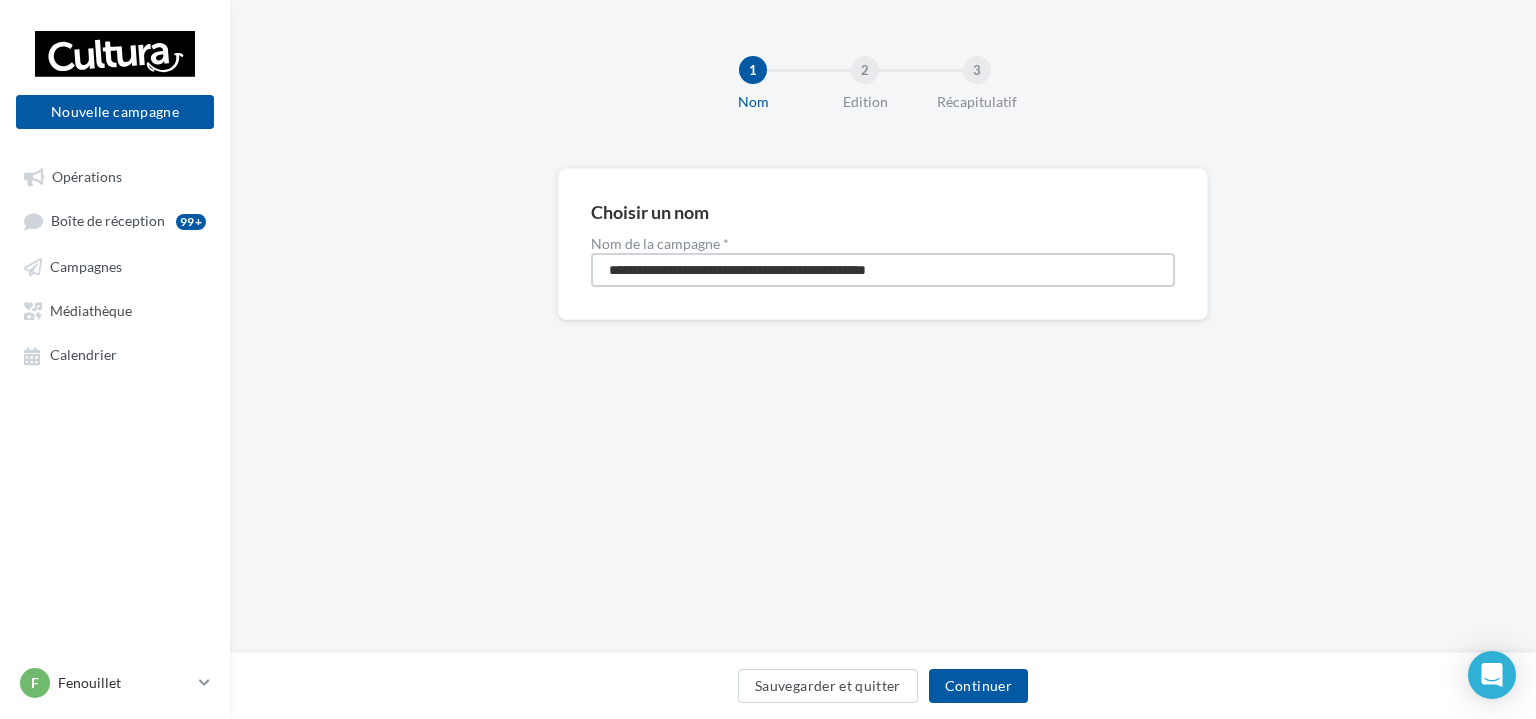 drag, startPoint x: 952, startPoint y: 270, endPoint x: 581, endPoint y: 267, distance: 371.01212 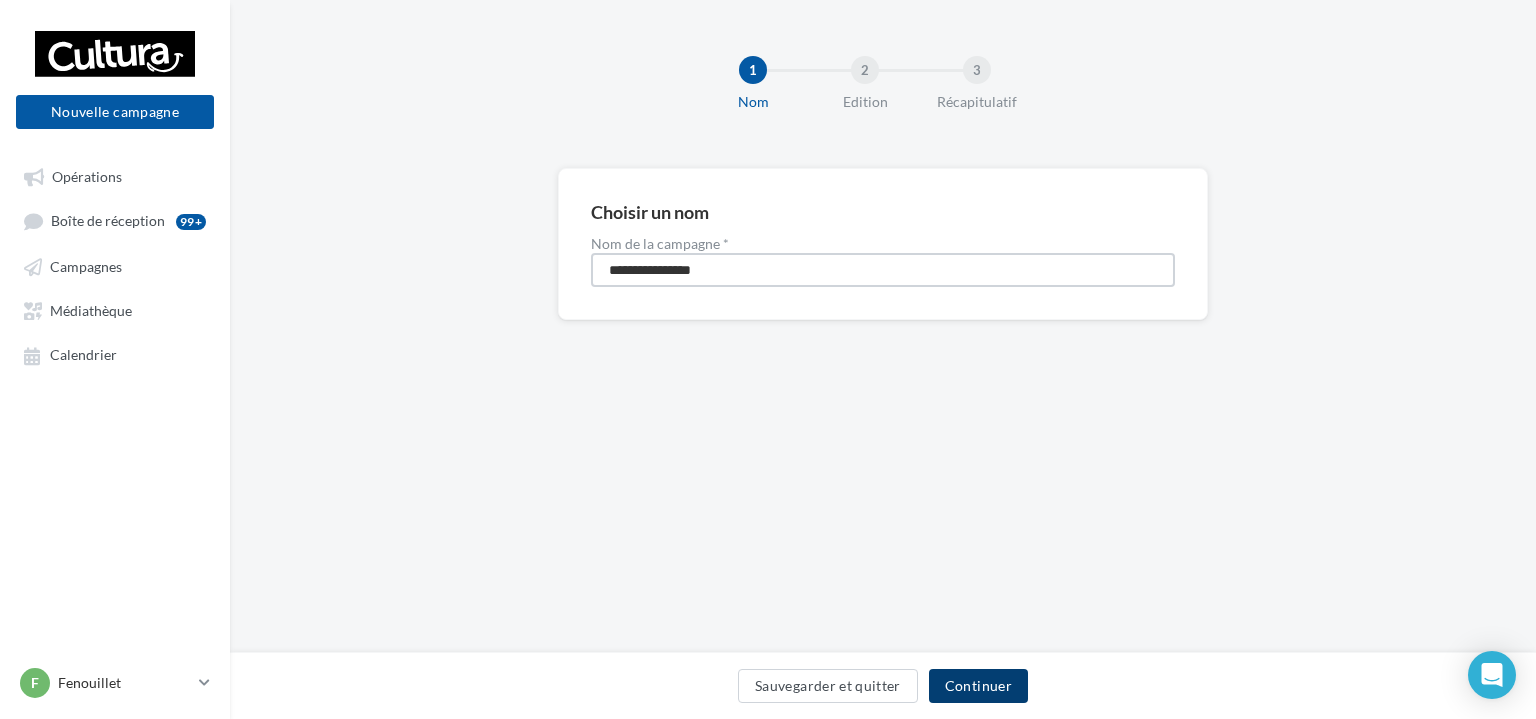 type on "**********" 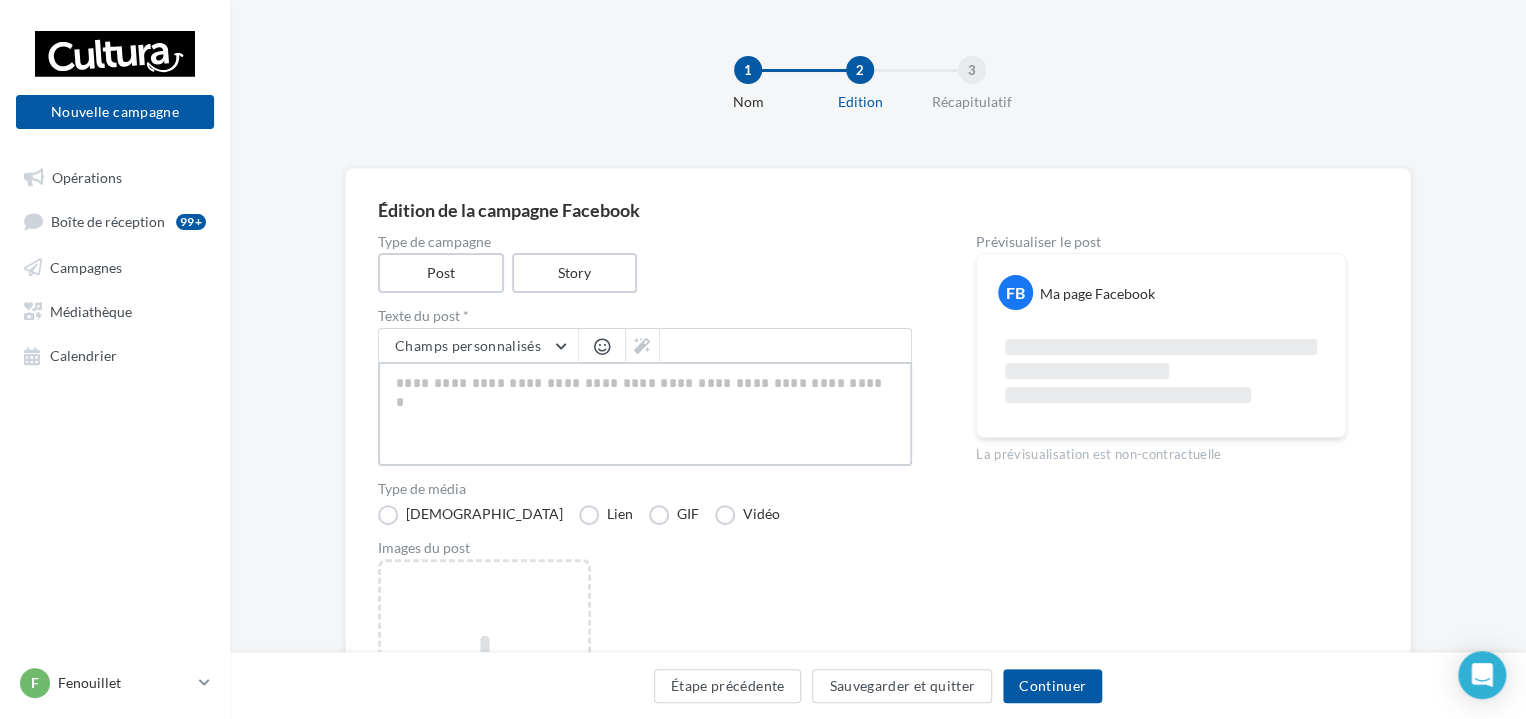 click at bounding box center [645, 414] 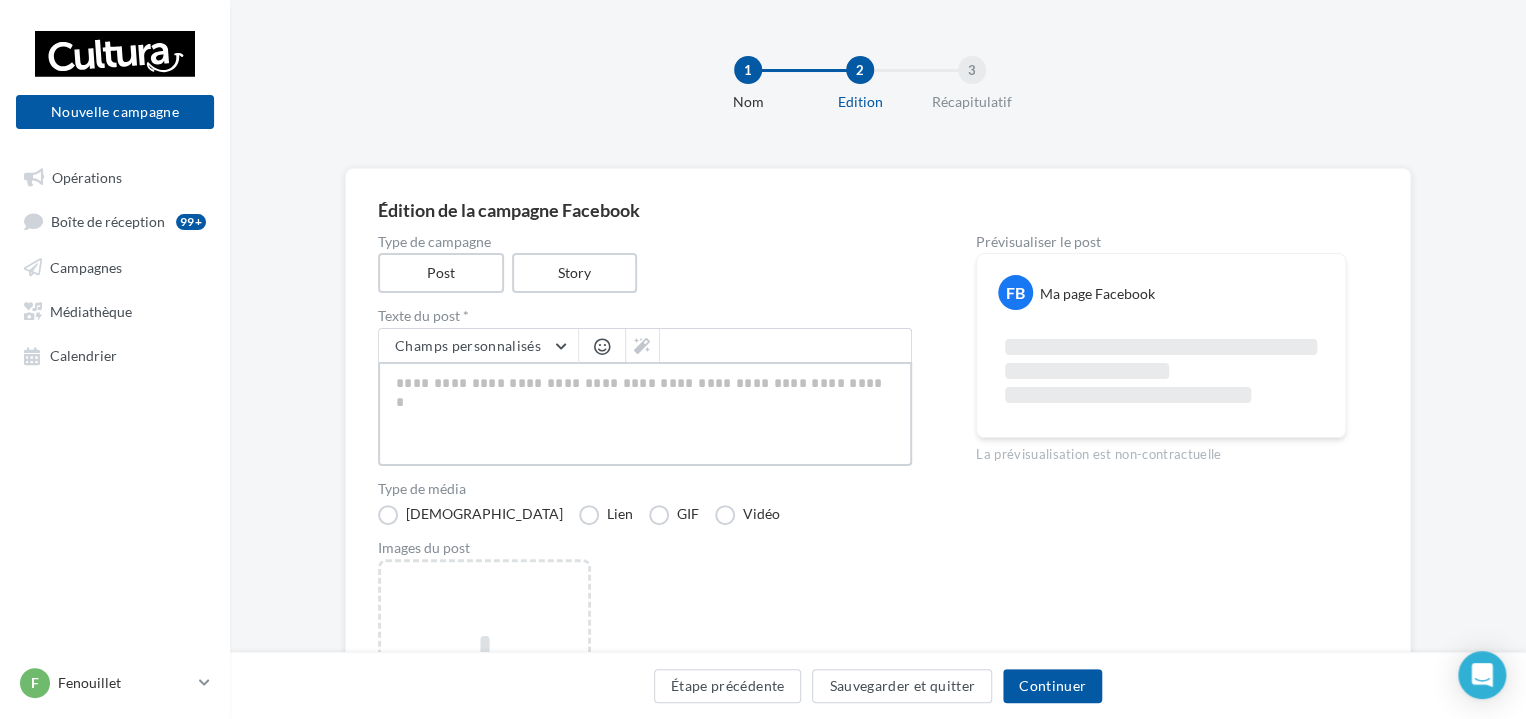 type on "*" 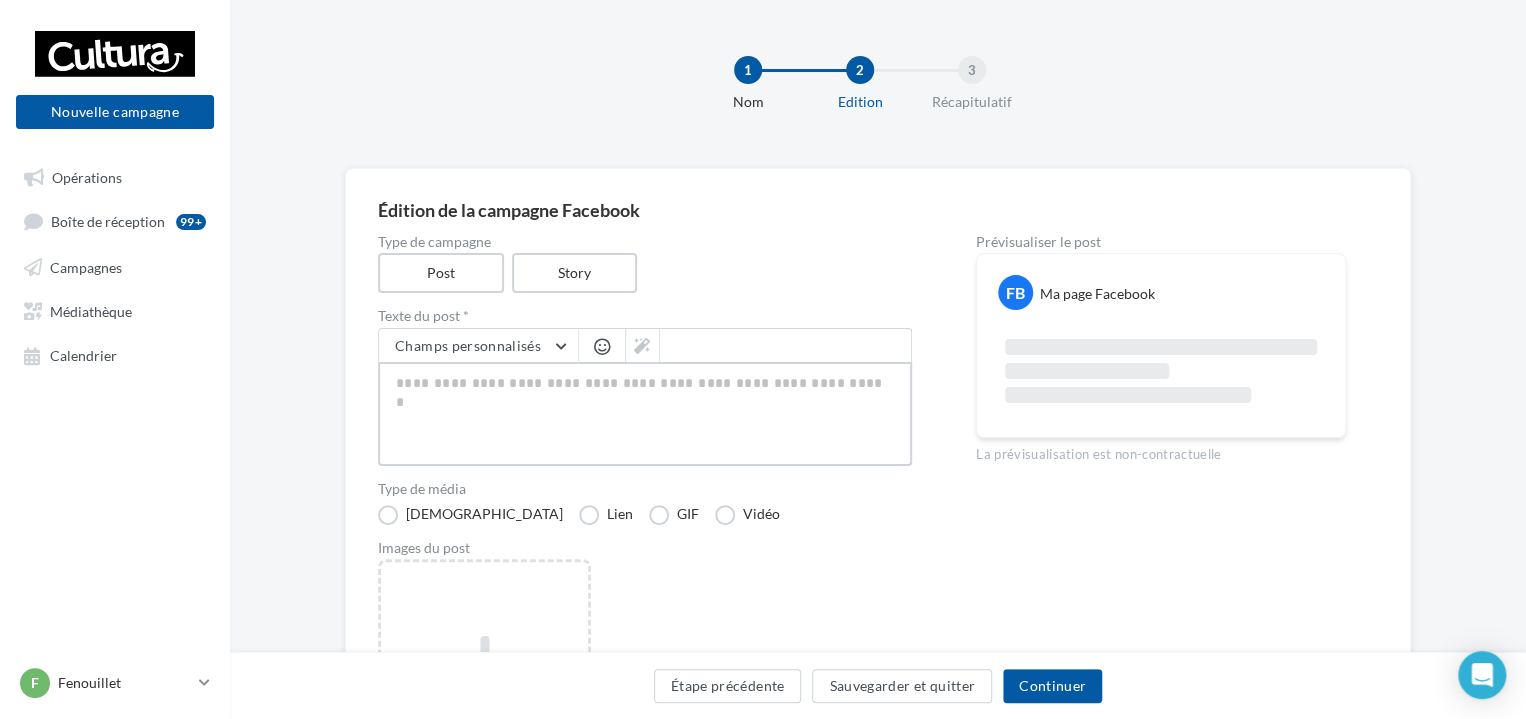 type on "*" 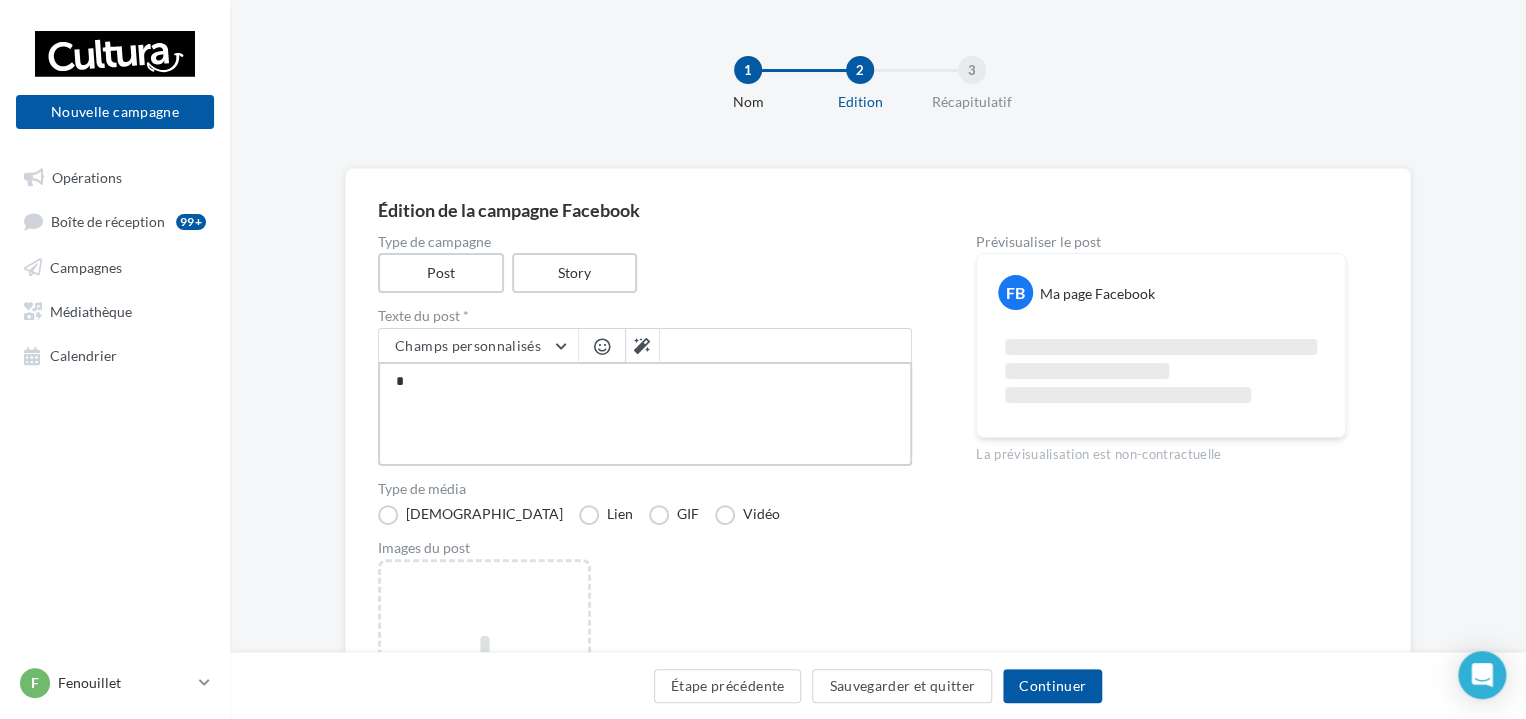 type on "**" 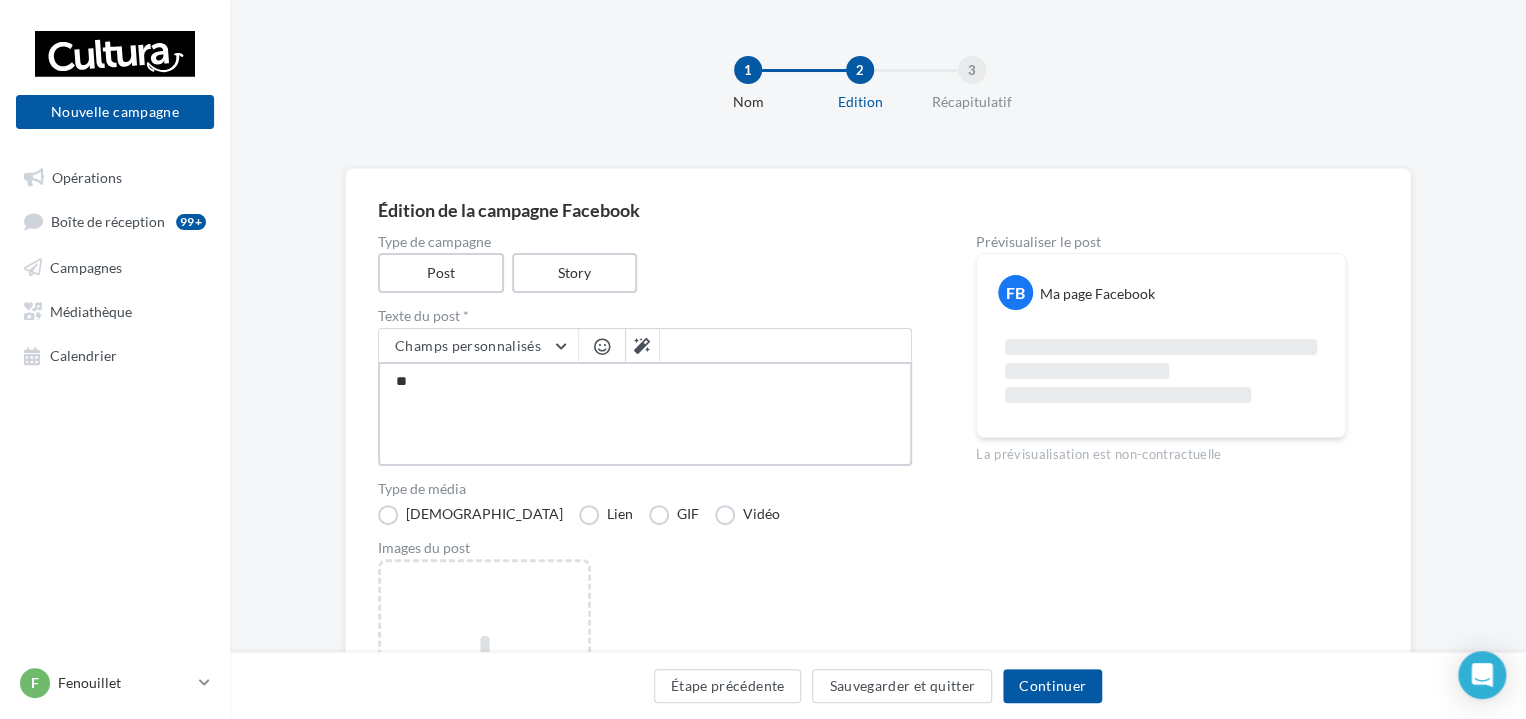 type on "***" 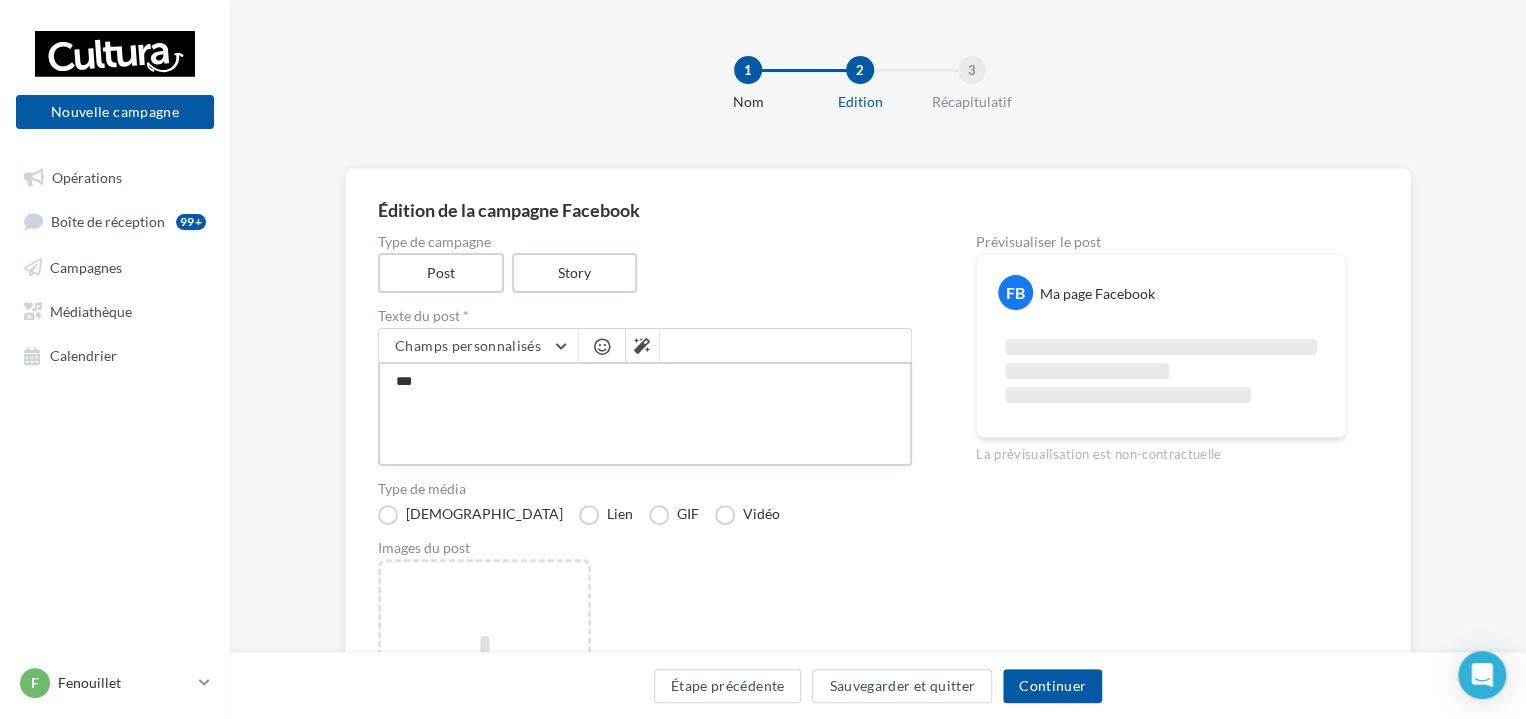 type on "****" 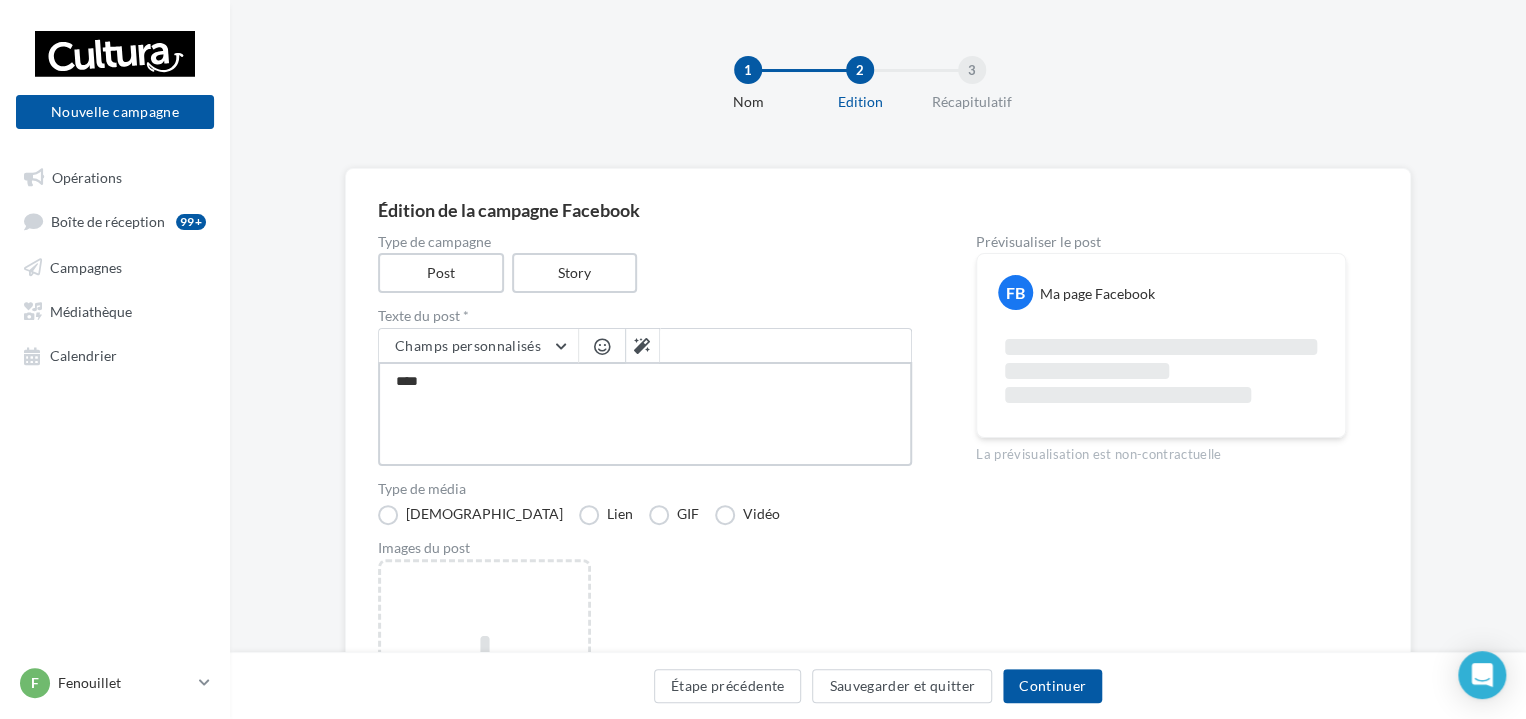 type on "*****" 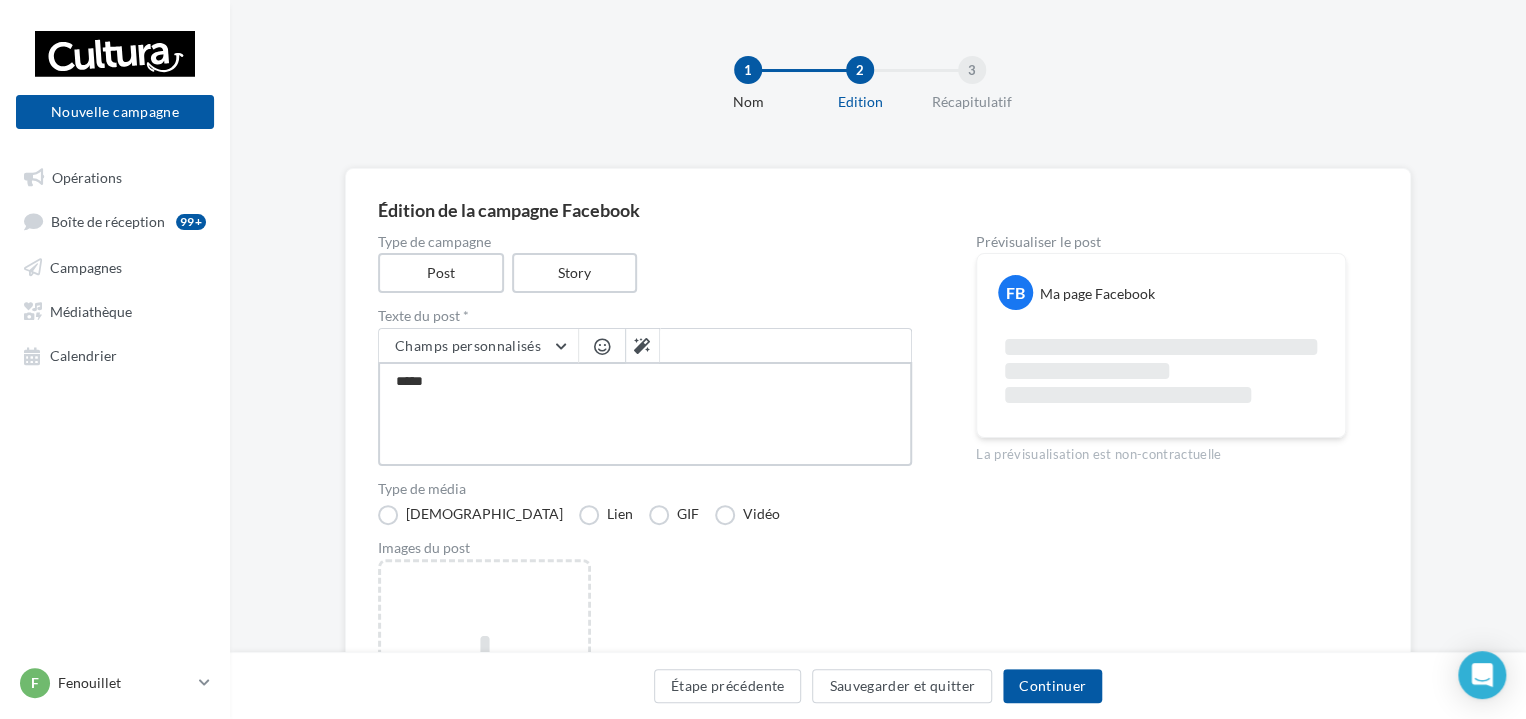 type on "*****" 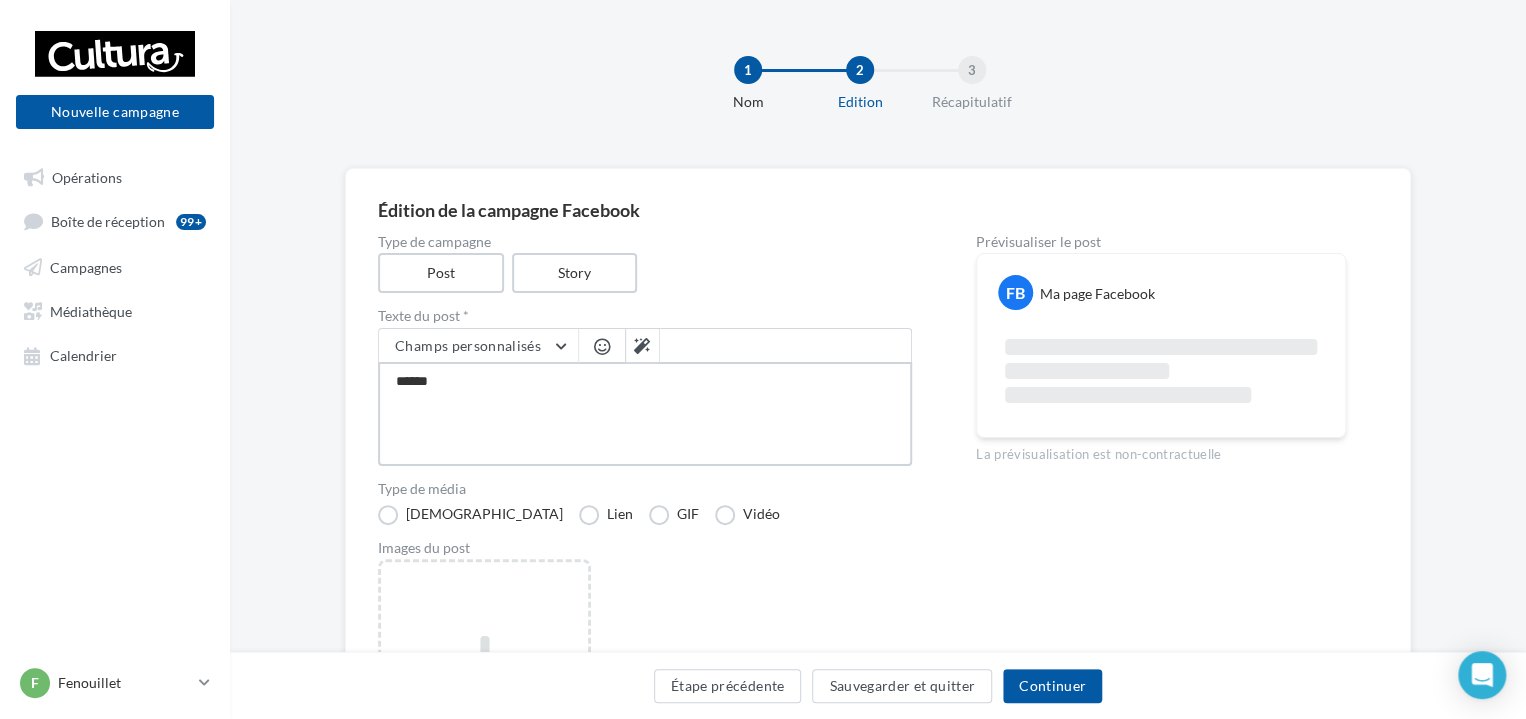 type on "*******" 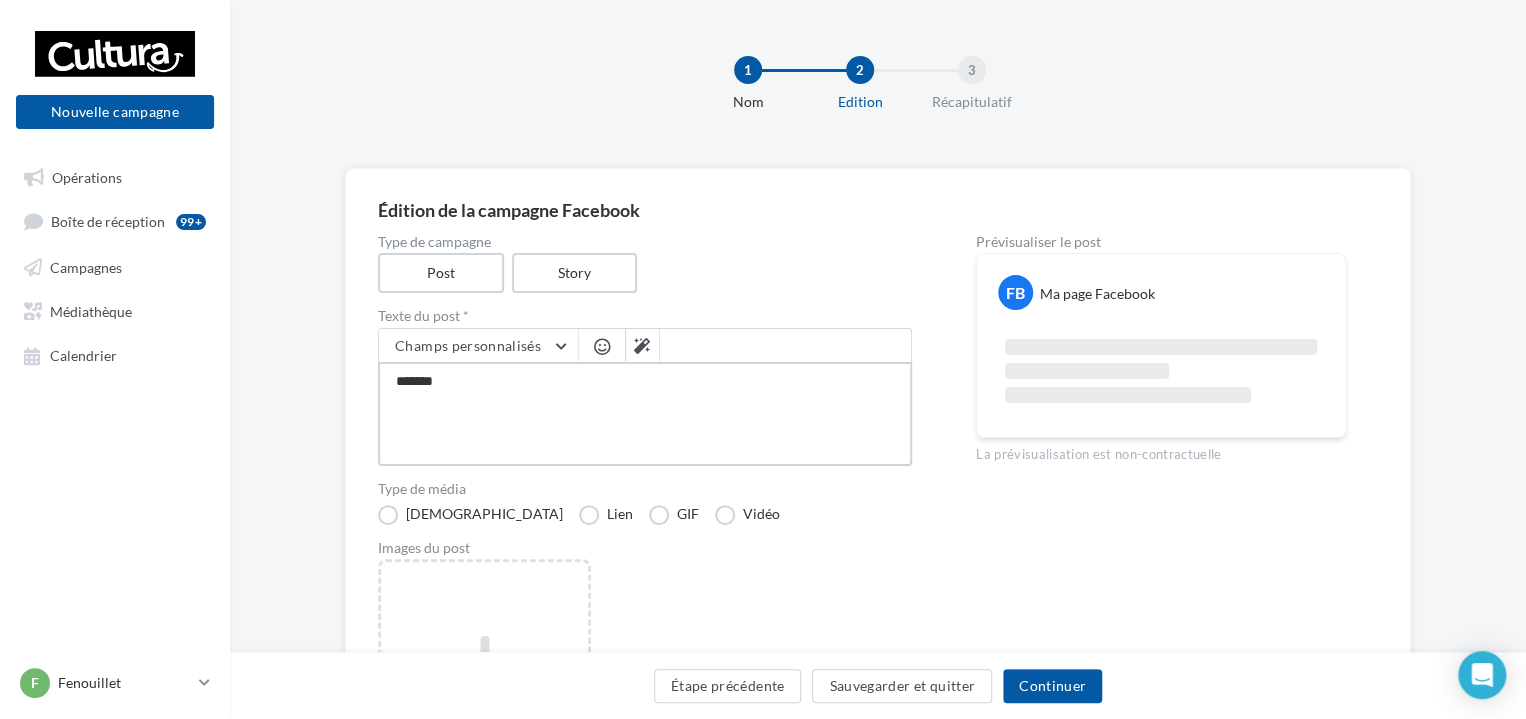 type on "********" 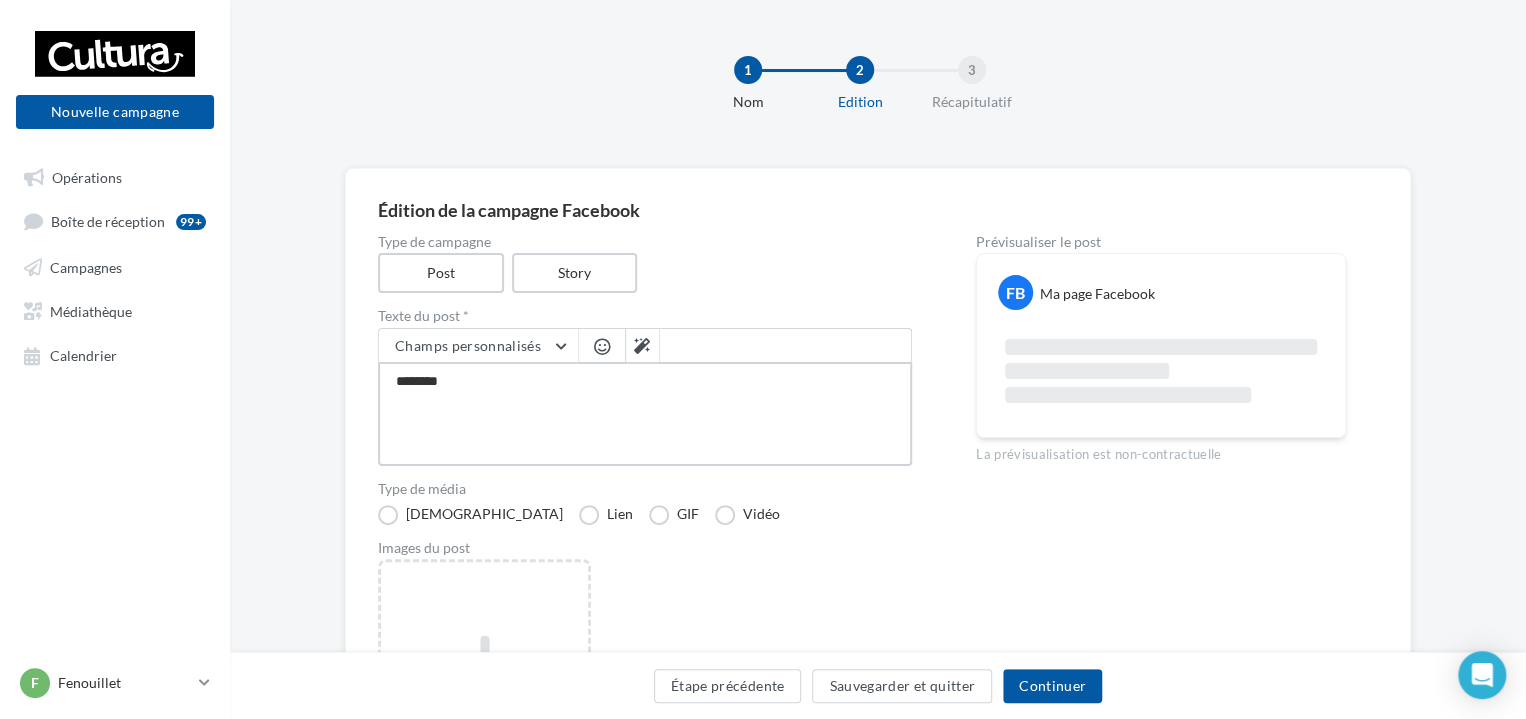 type on "*********" 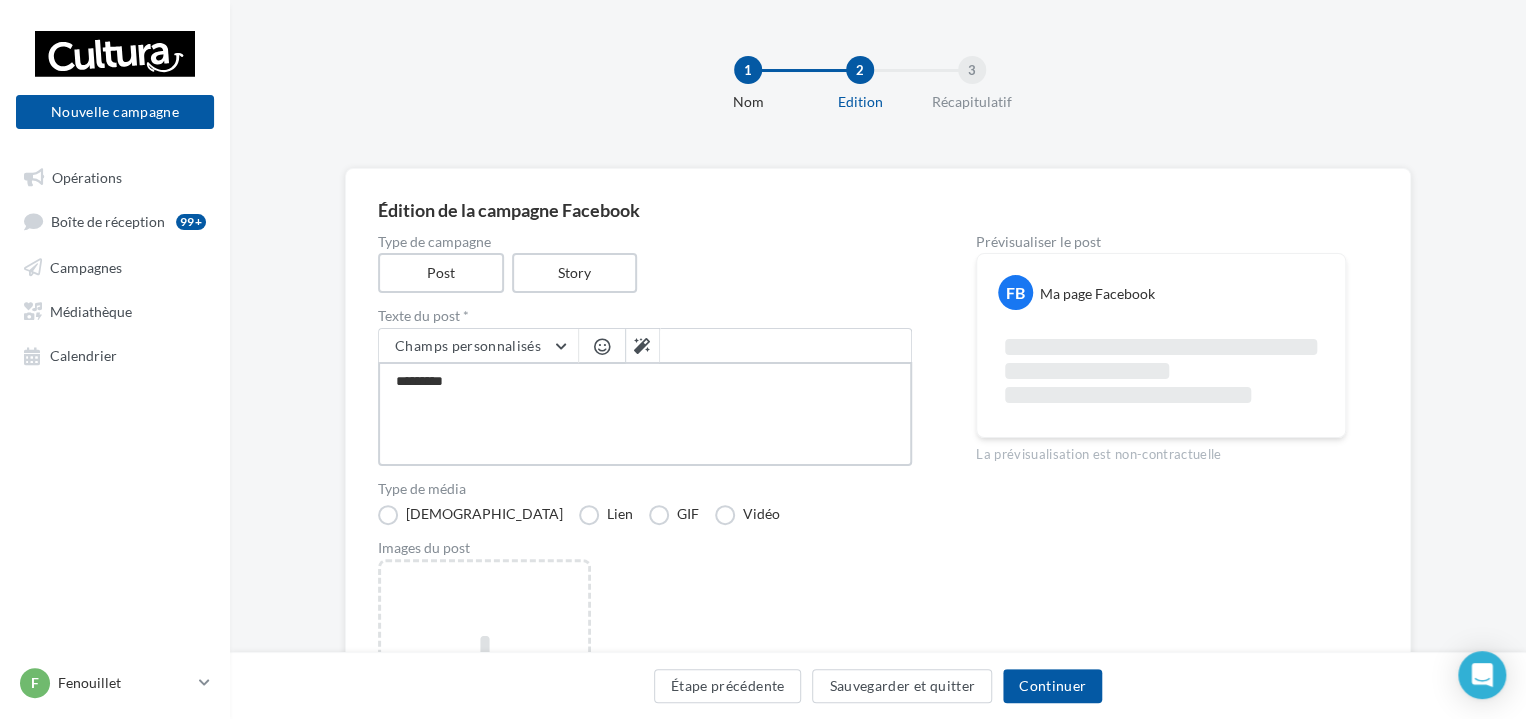 type on "**********" 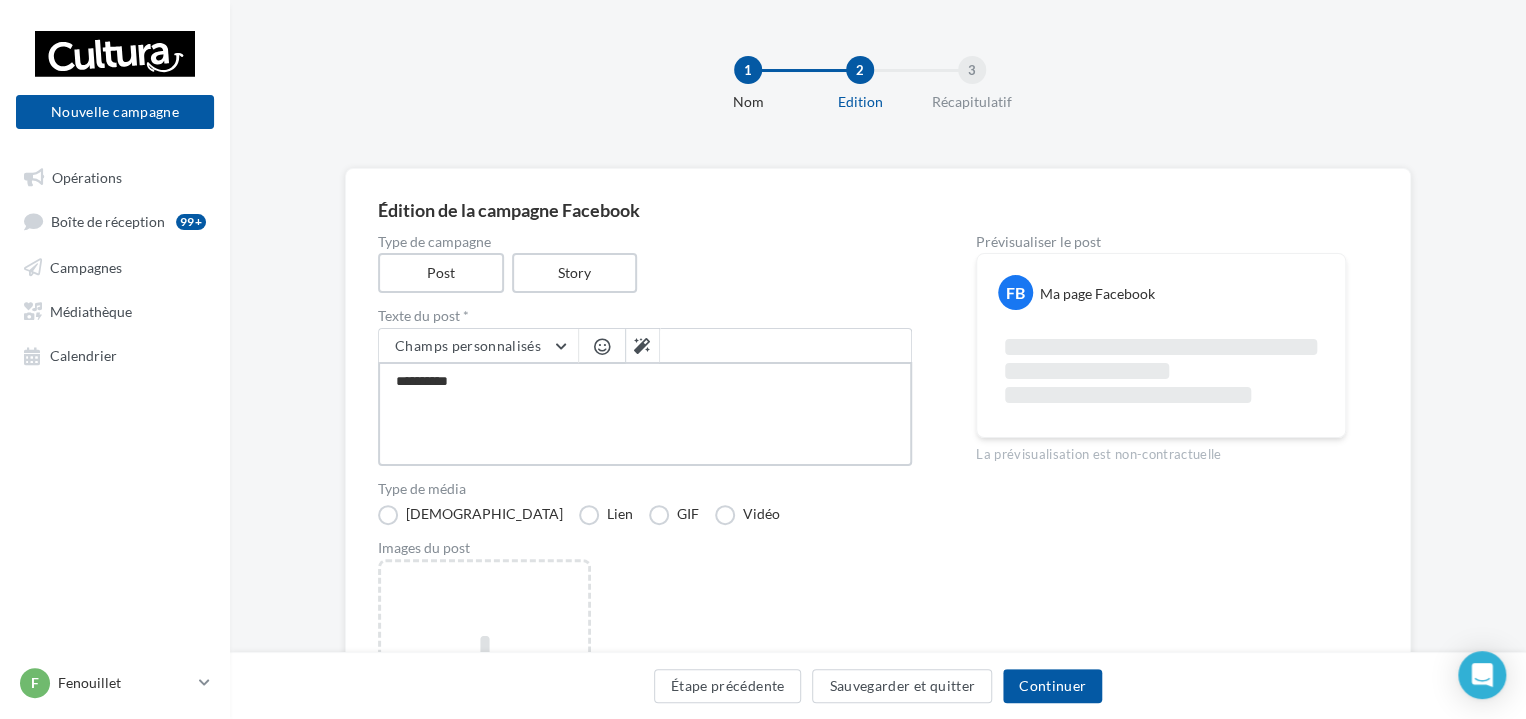 type on "**********" 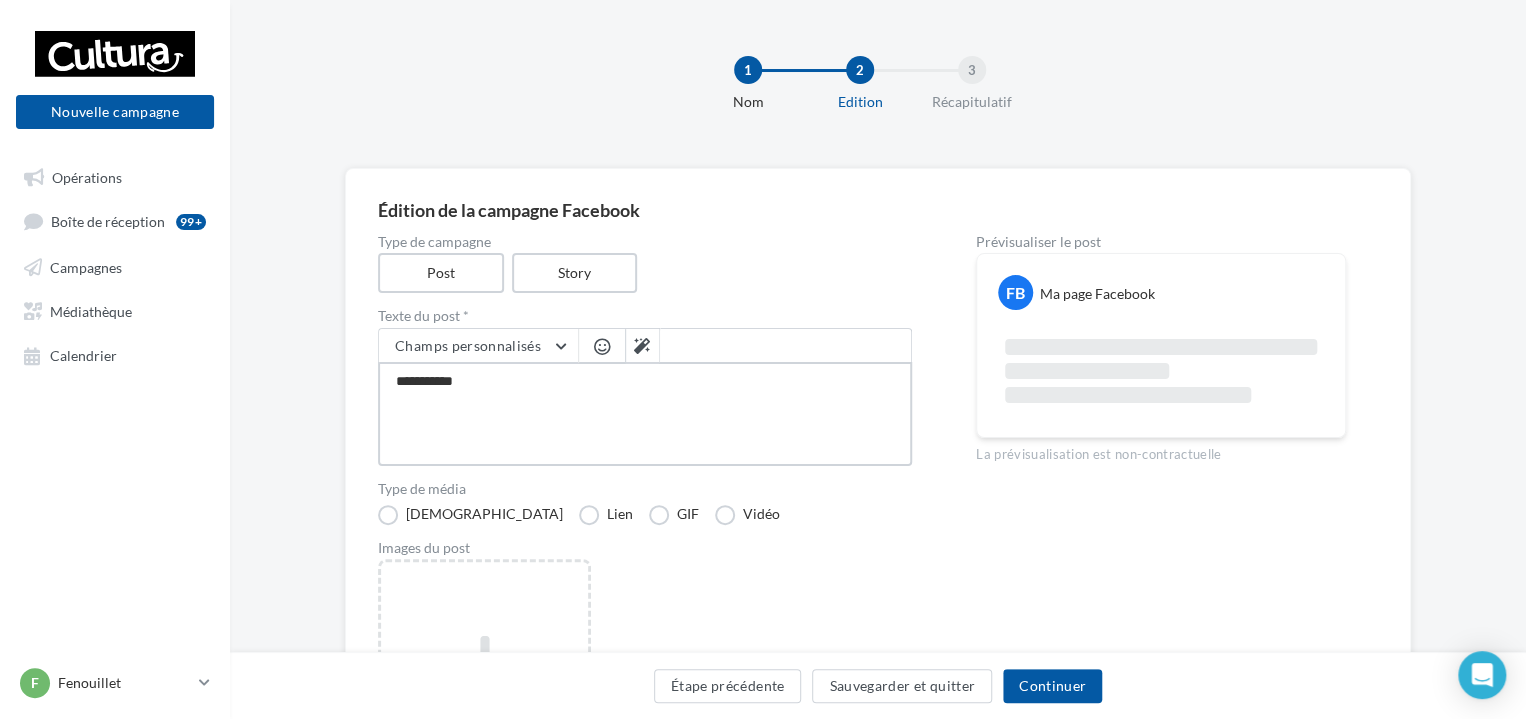 type on "**********" 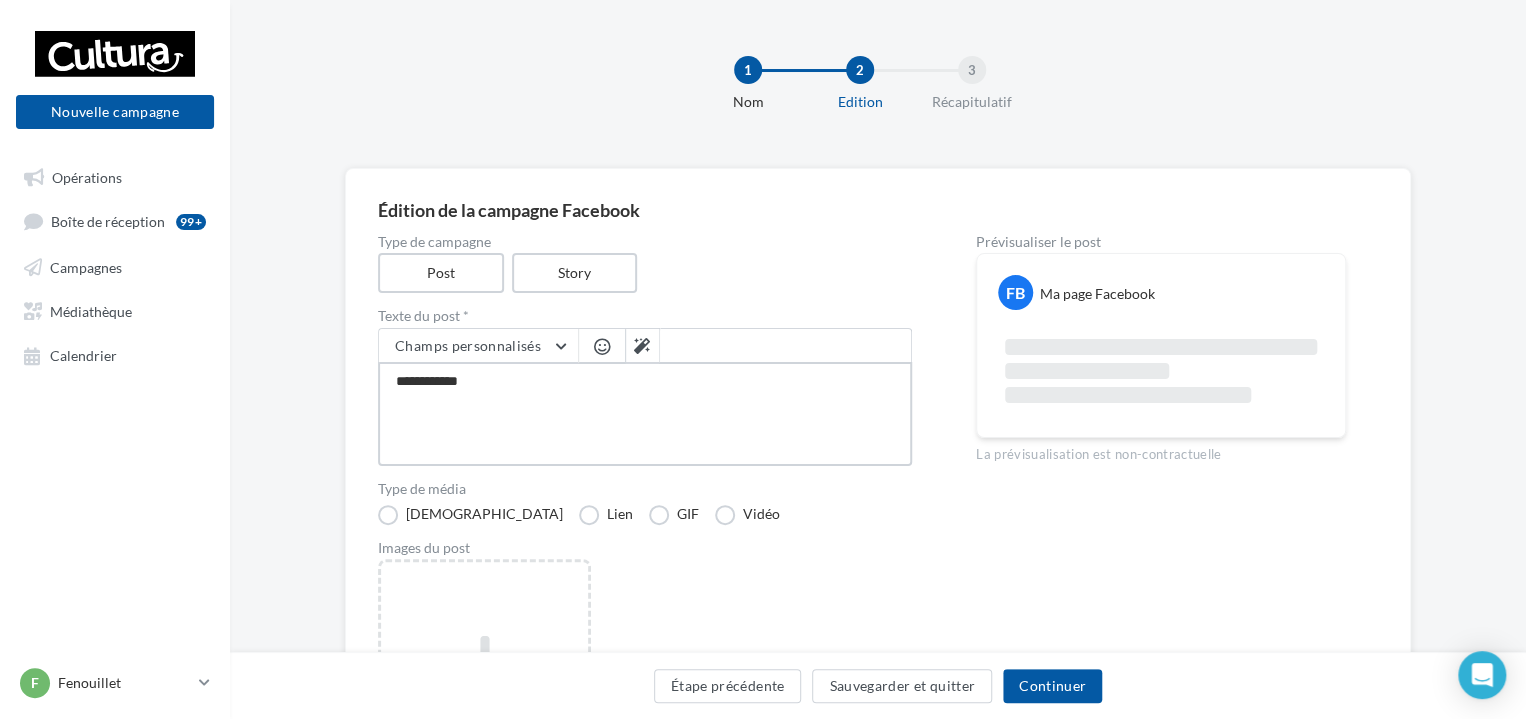 type on "**********" 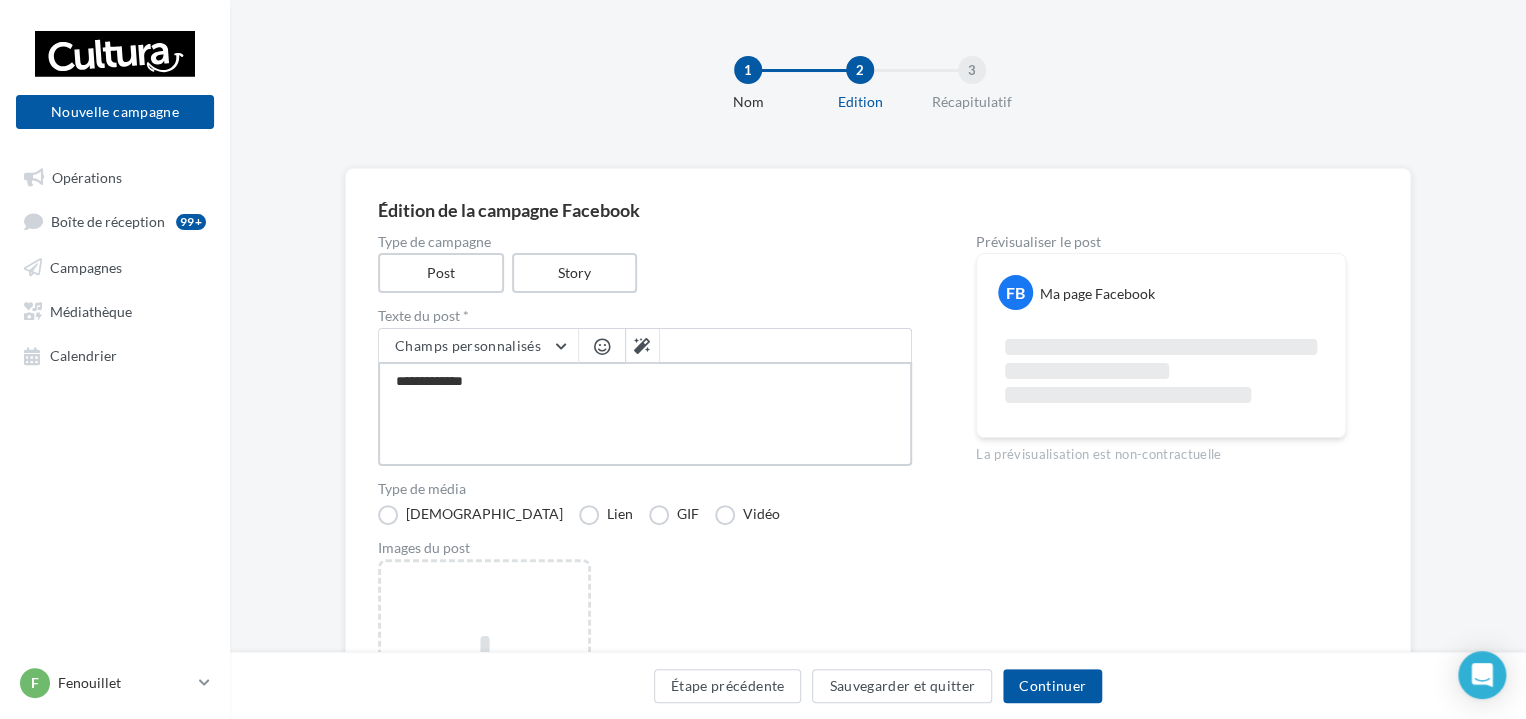 type on "**********" 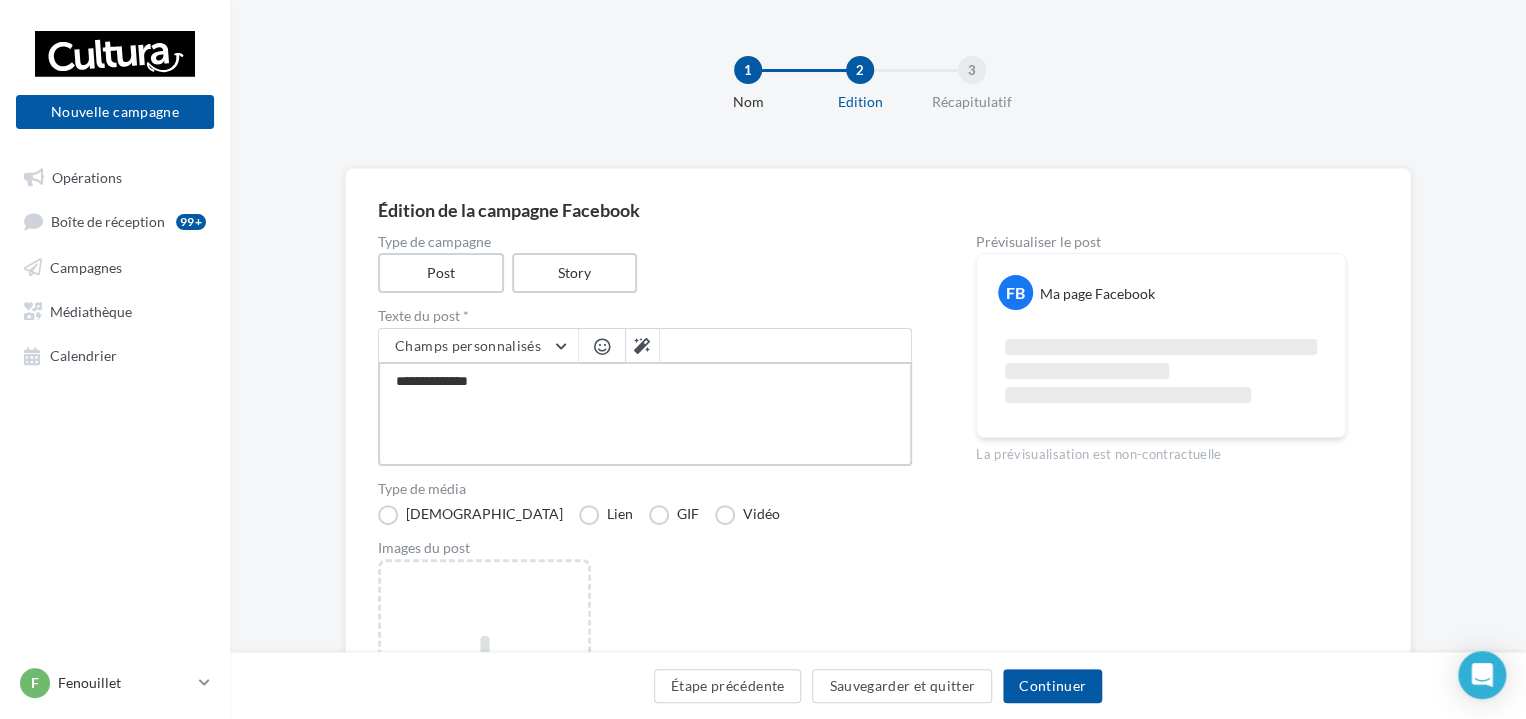 type on "**********" 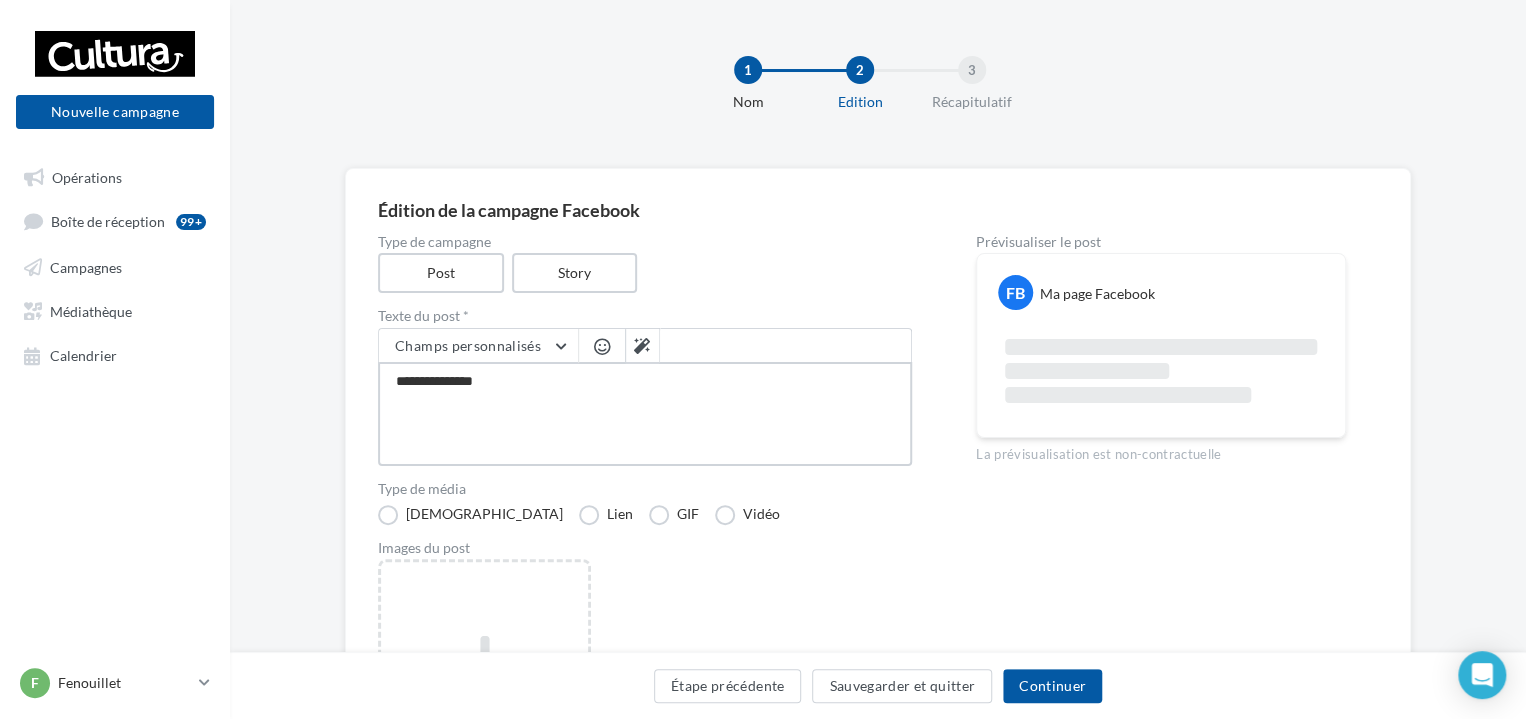 type on "**********" 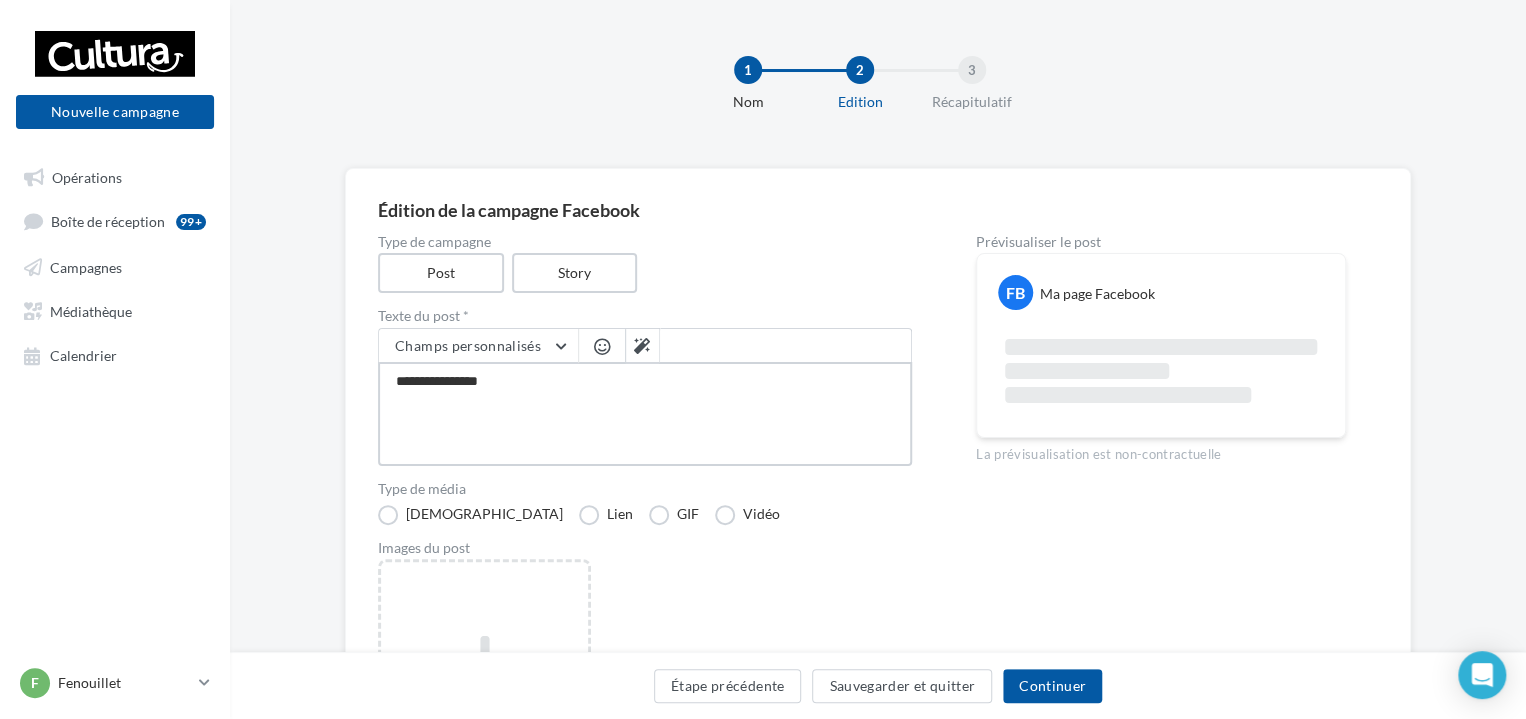 type on "**********" 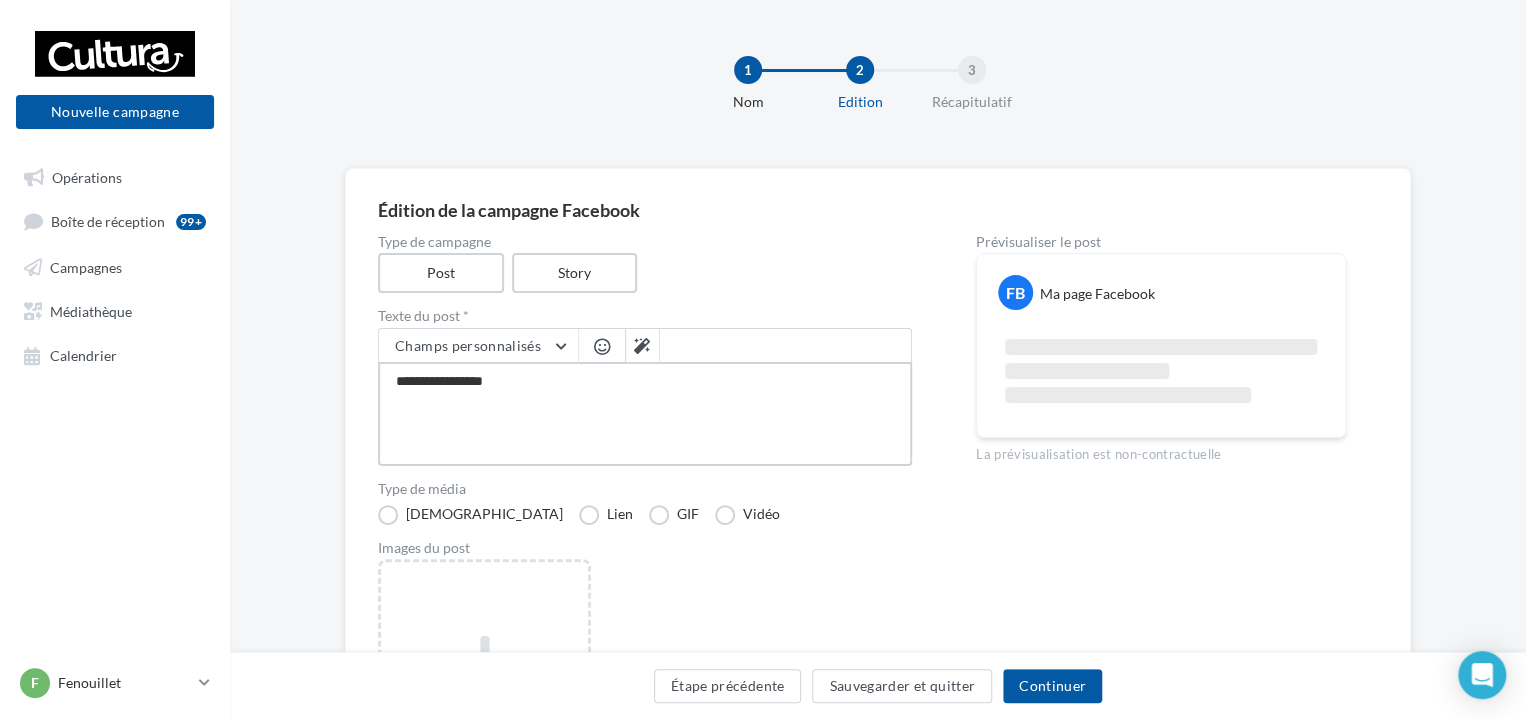 type on "**********" 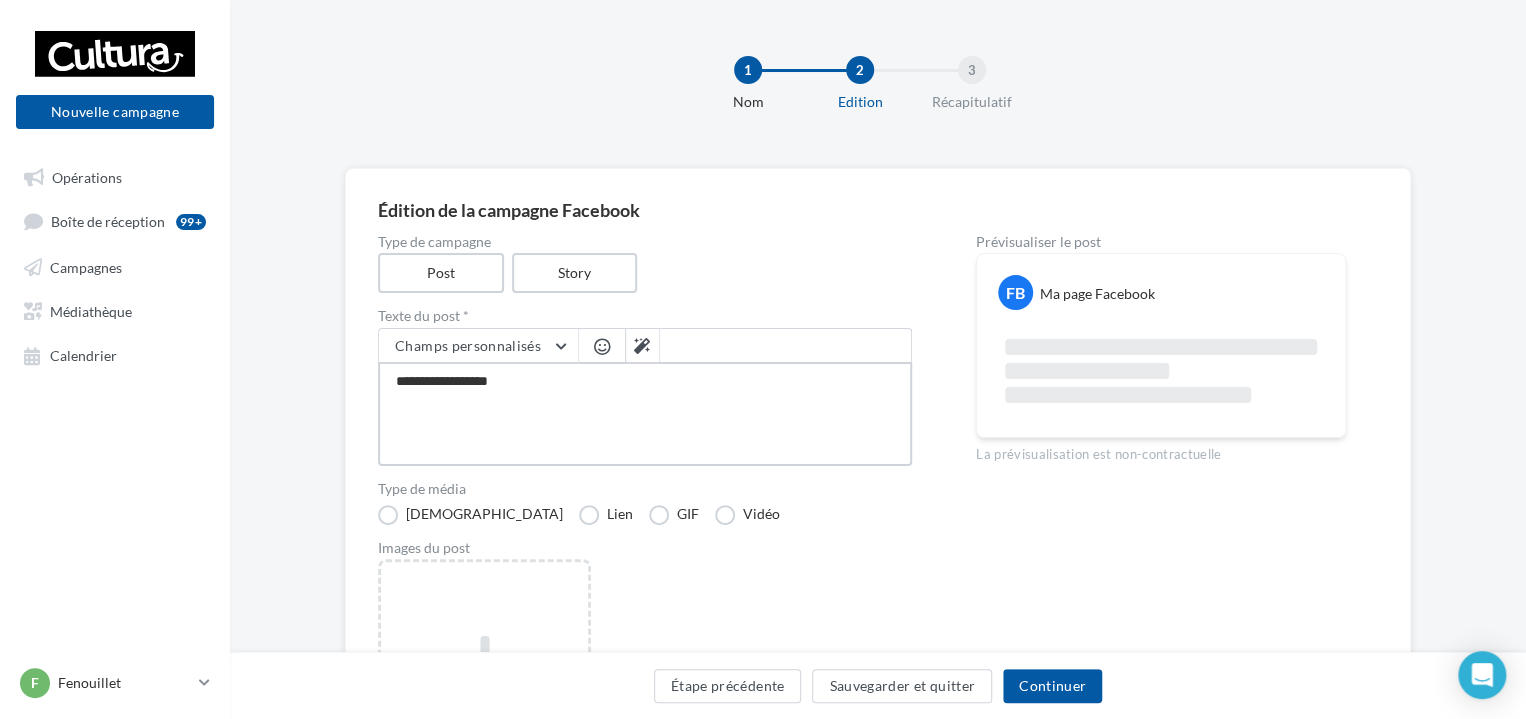 type on "**********" 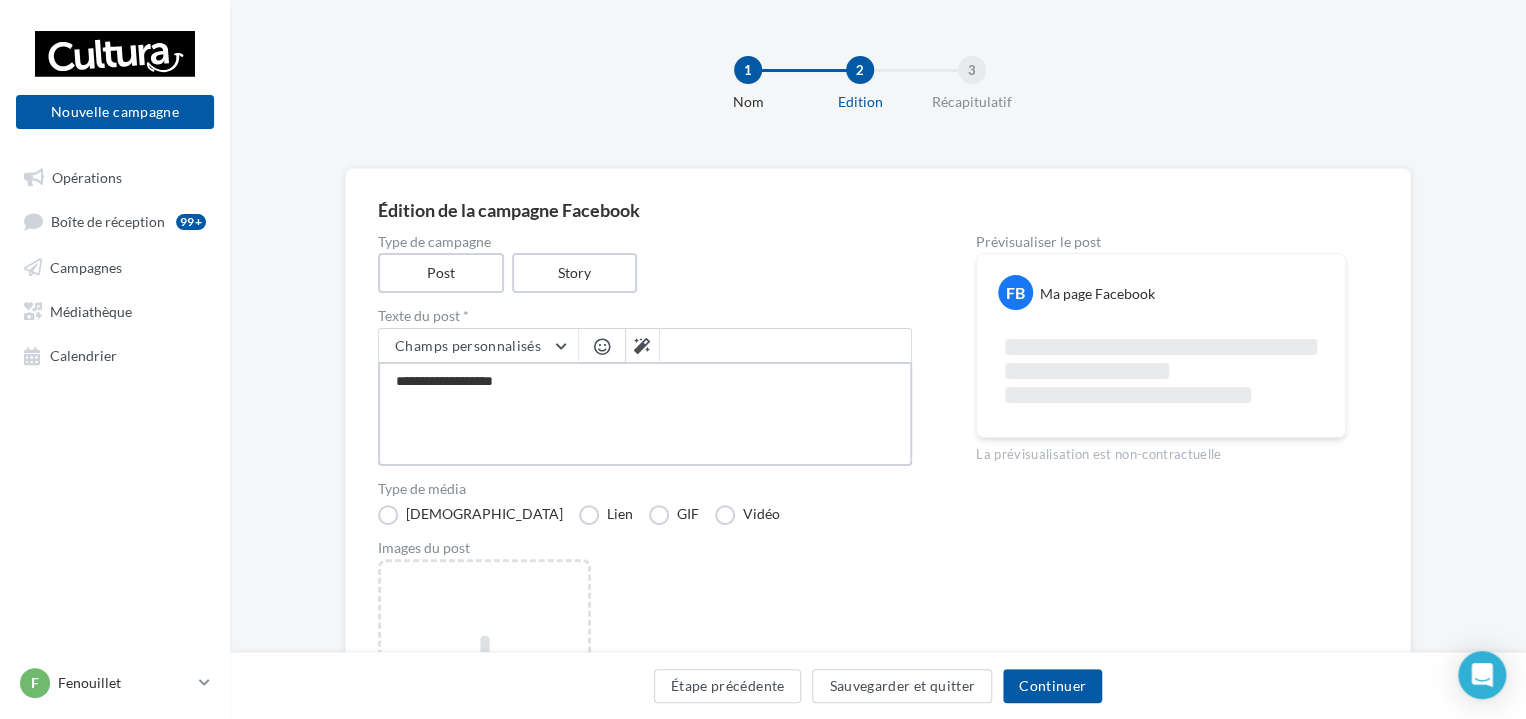 type on "**********" 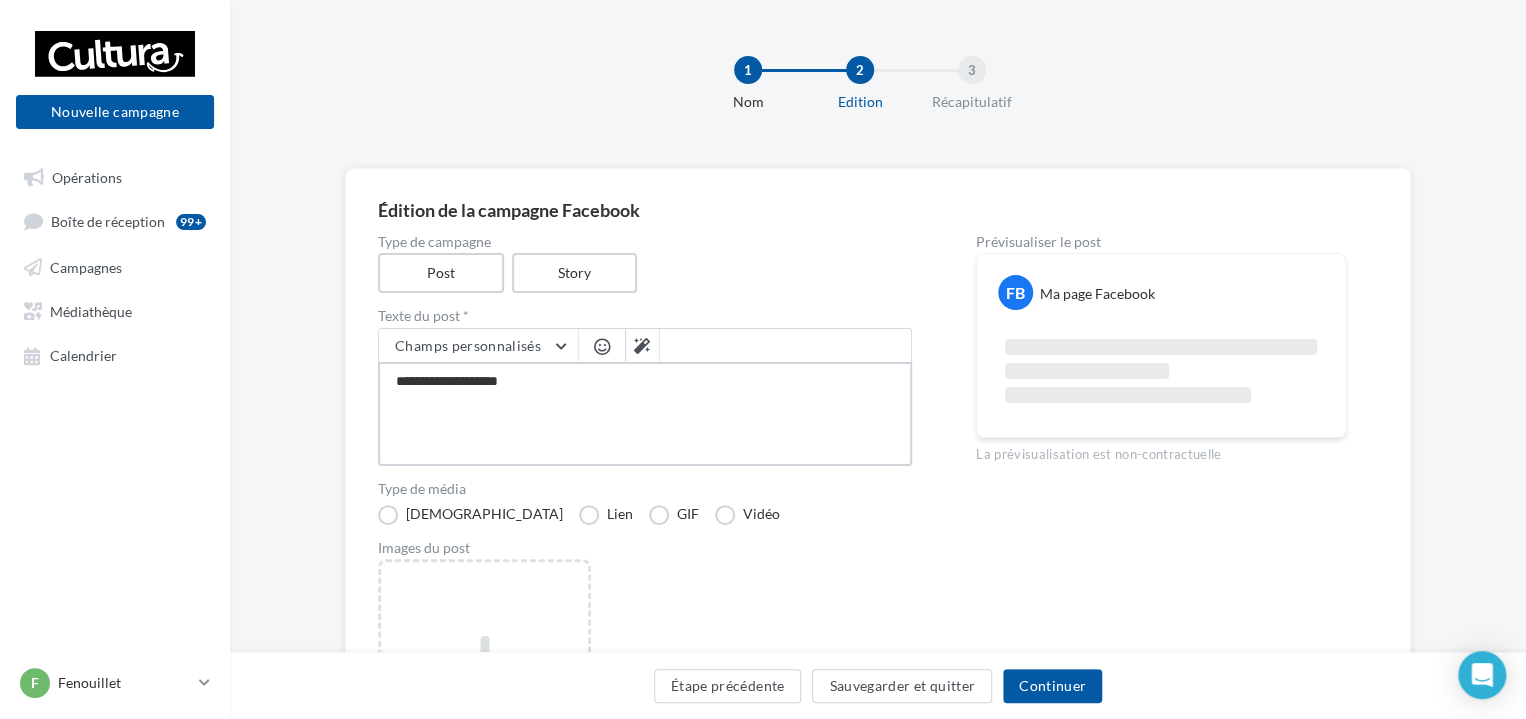 type on "**********" 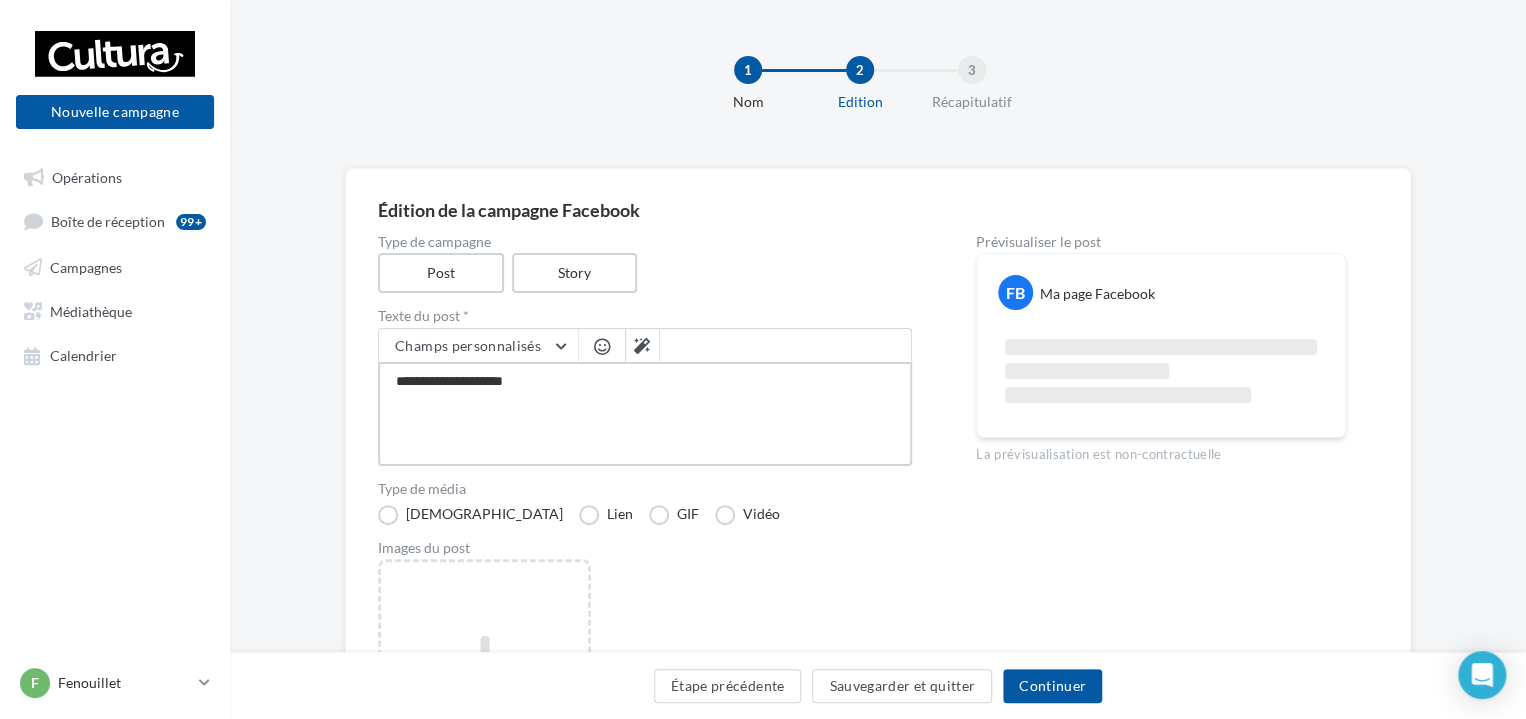 type on "**********" 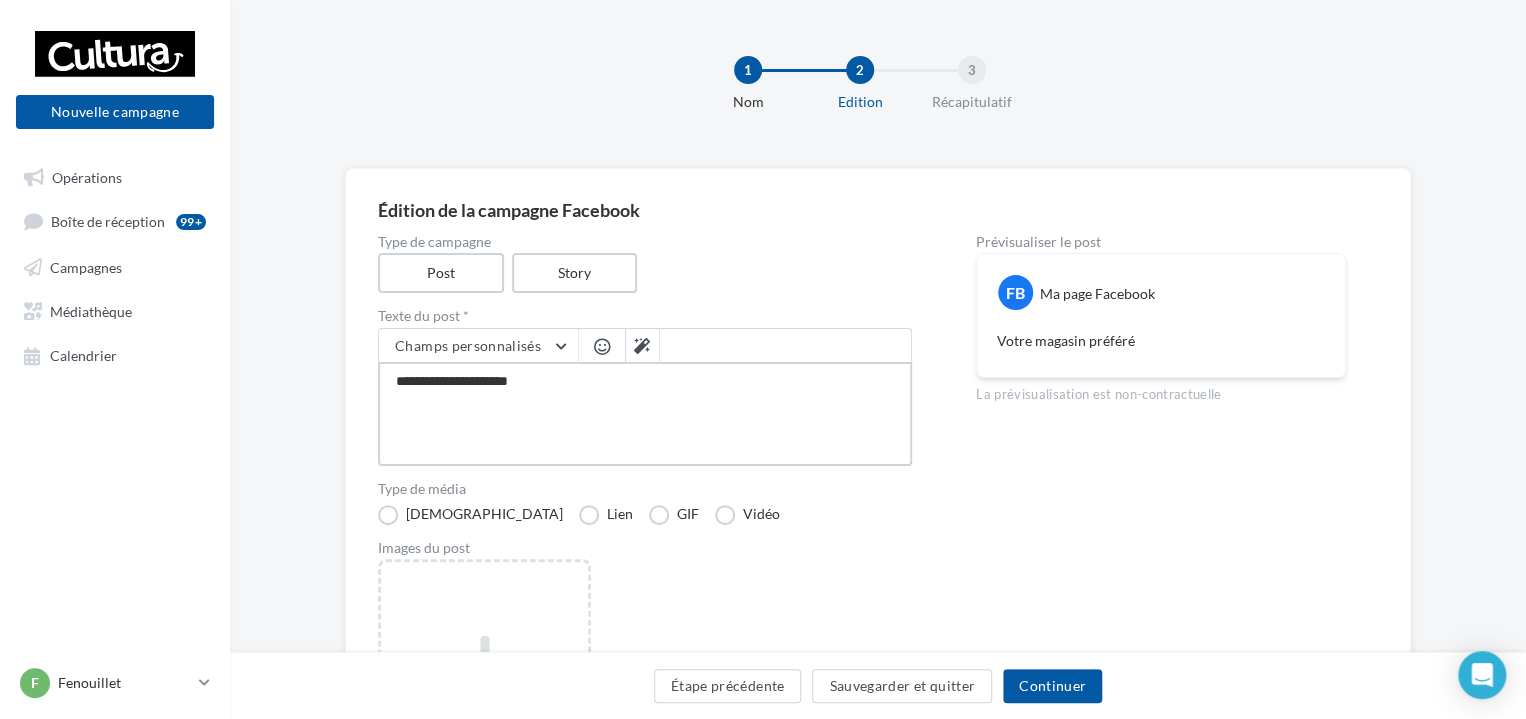 type on "**********" 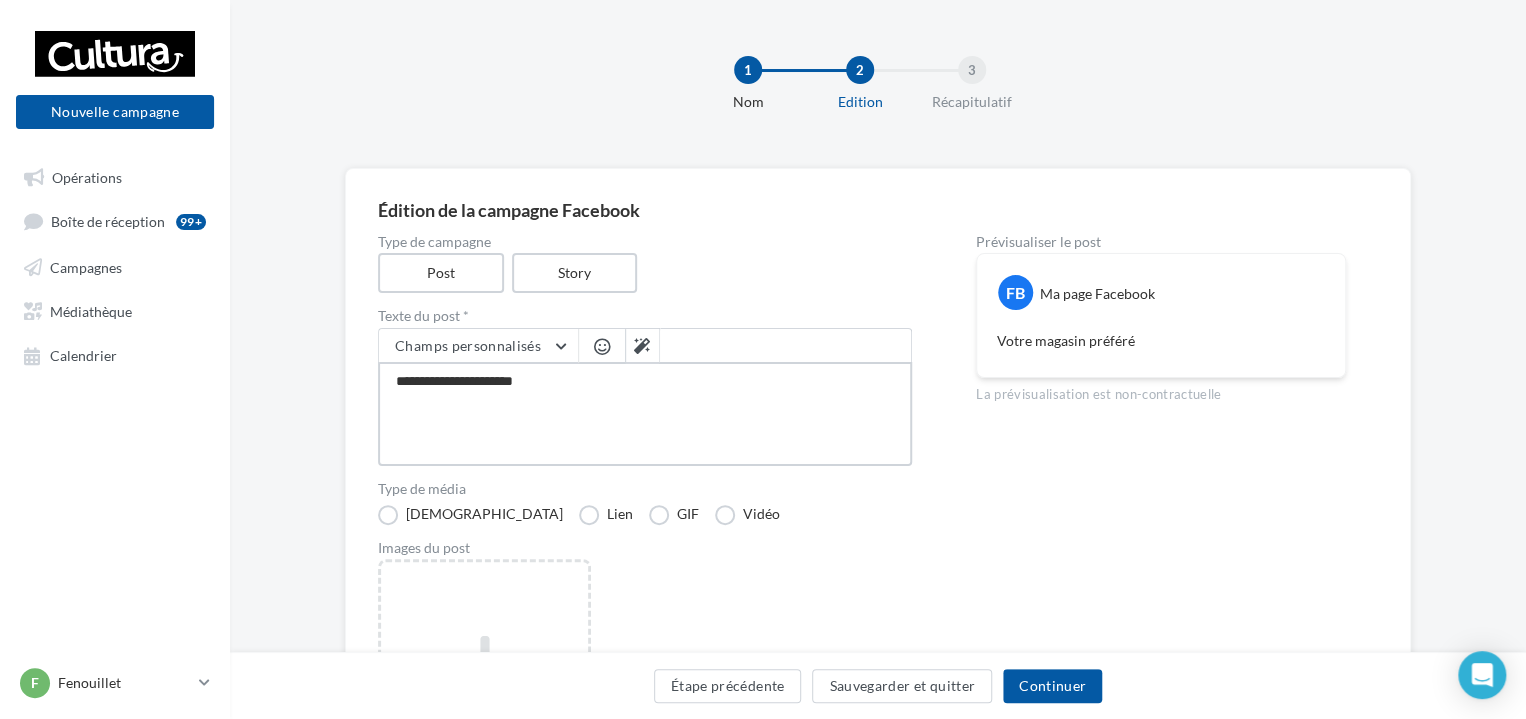 type on "**********" 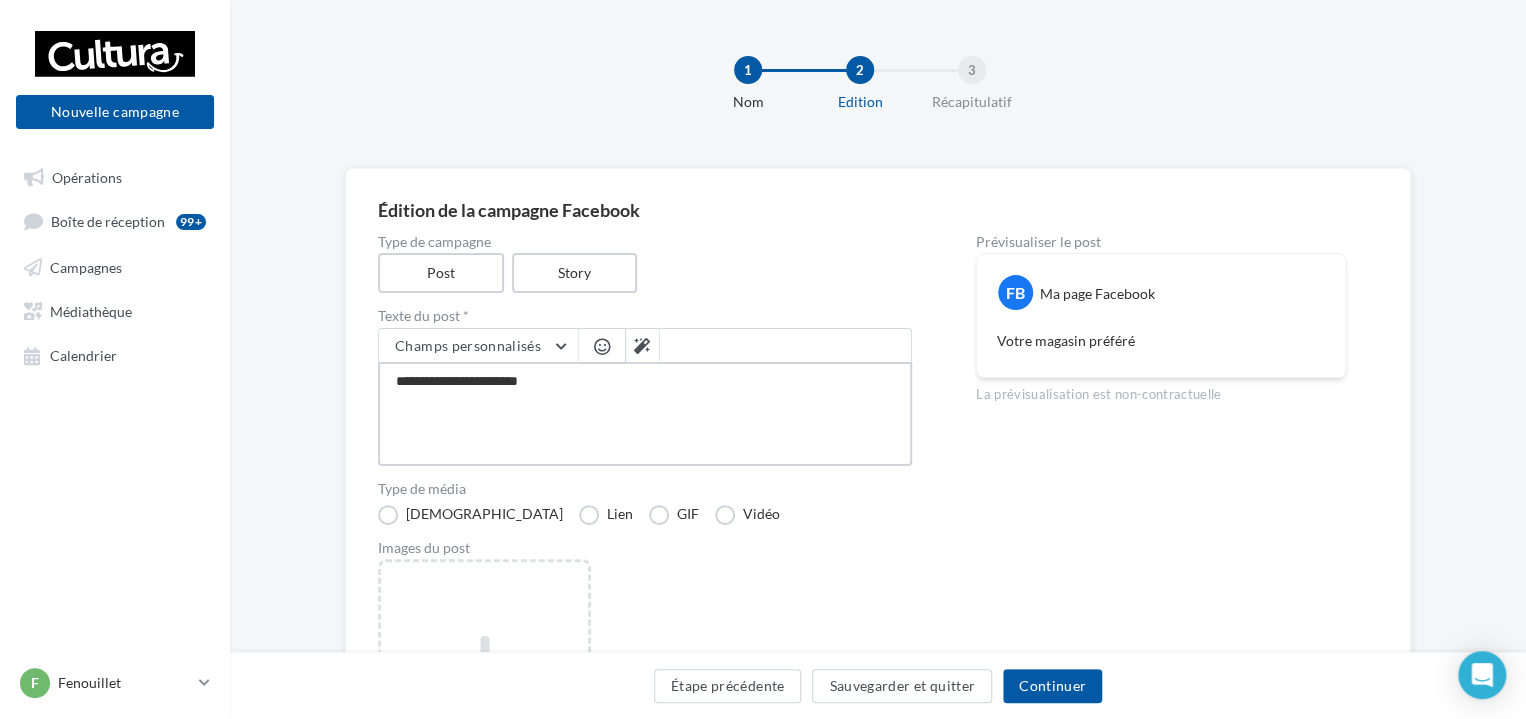 type on "**********" 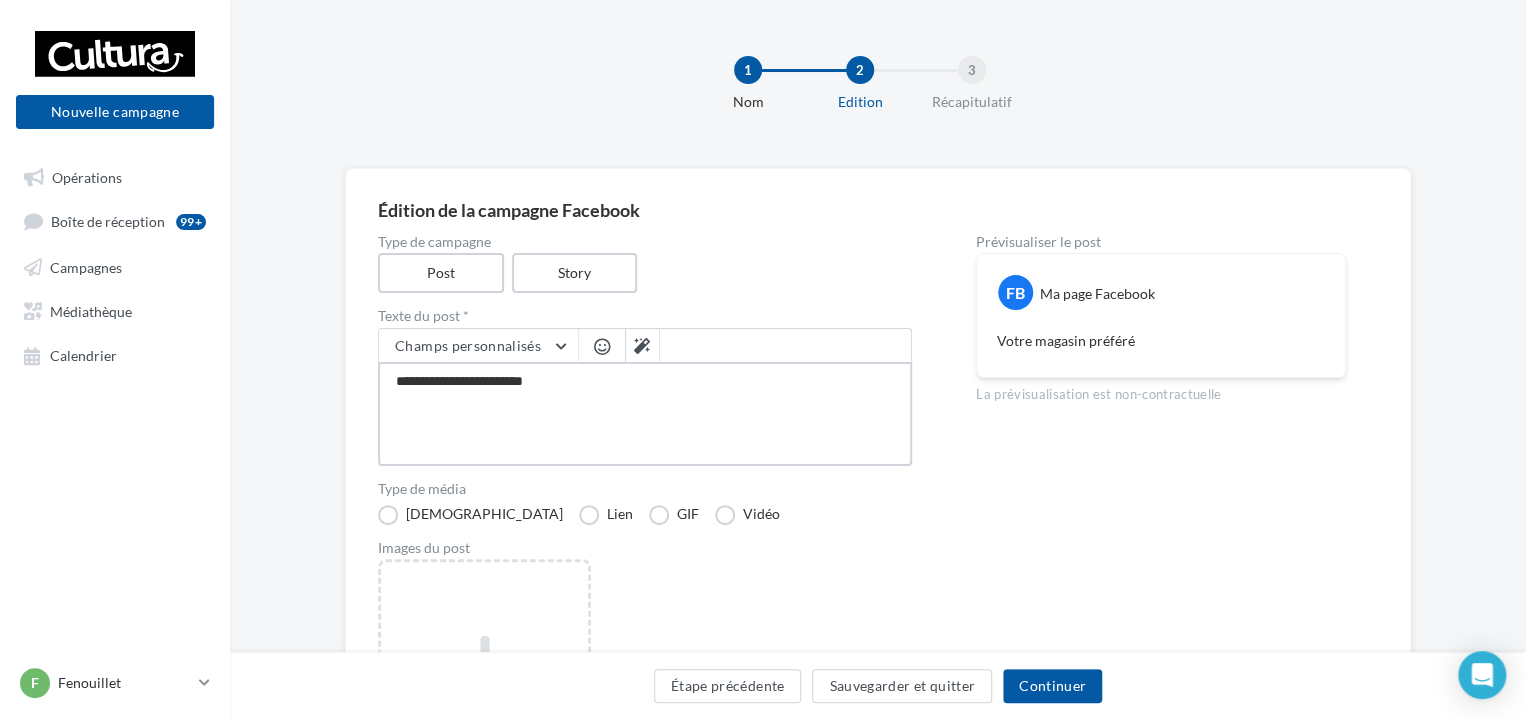 type on "**********" 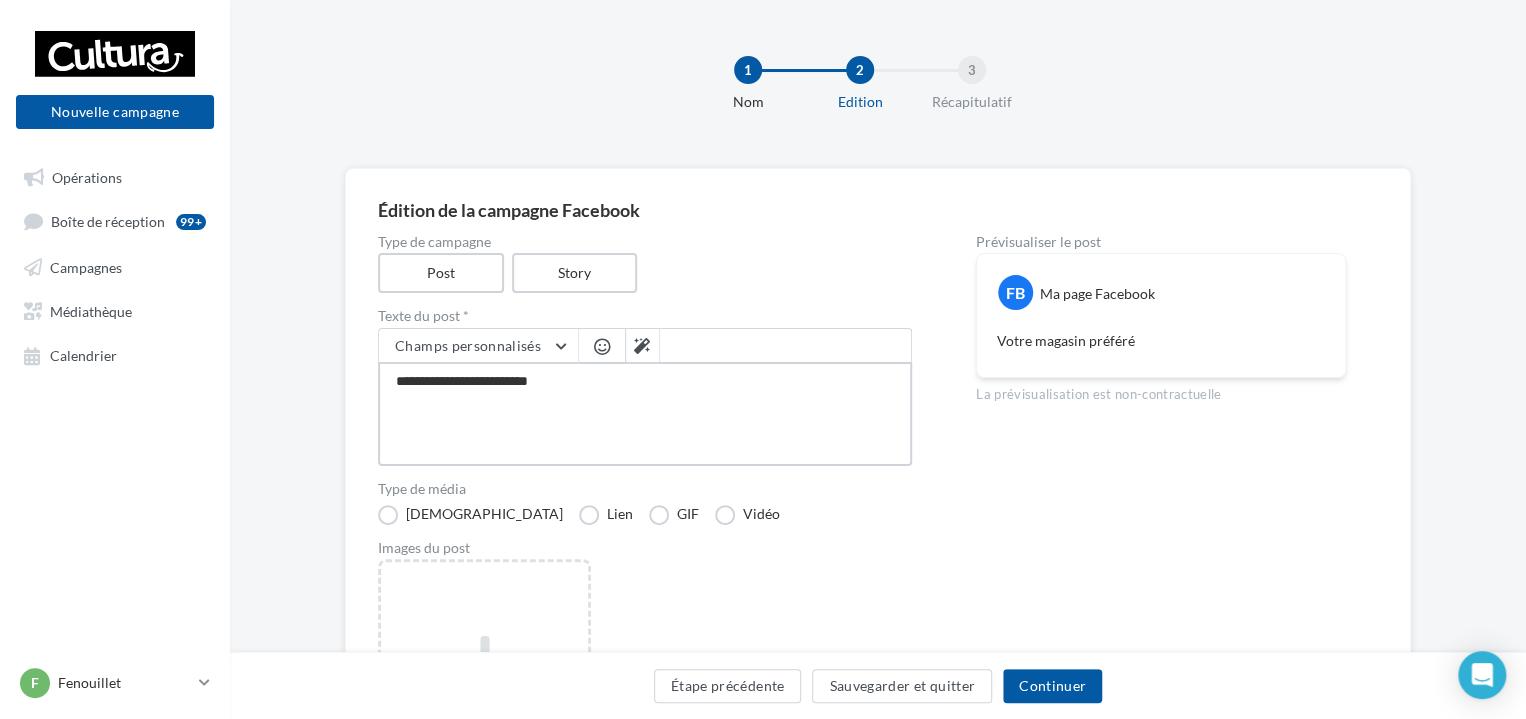 type on "**********" 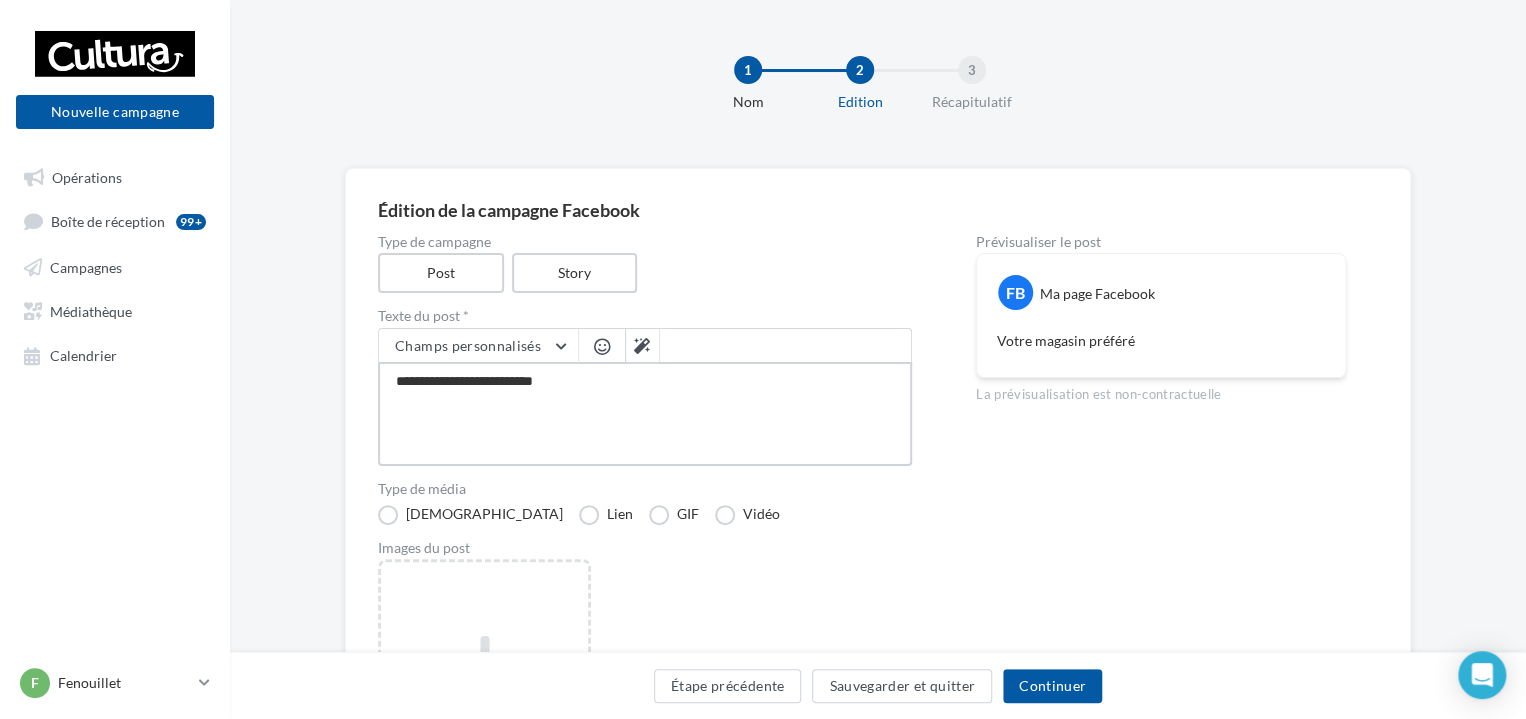 type on "**********" 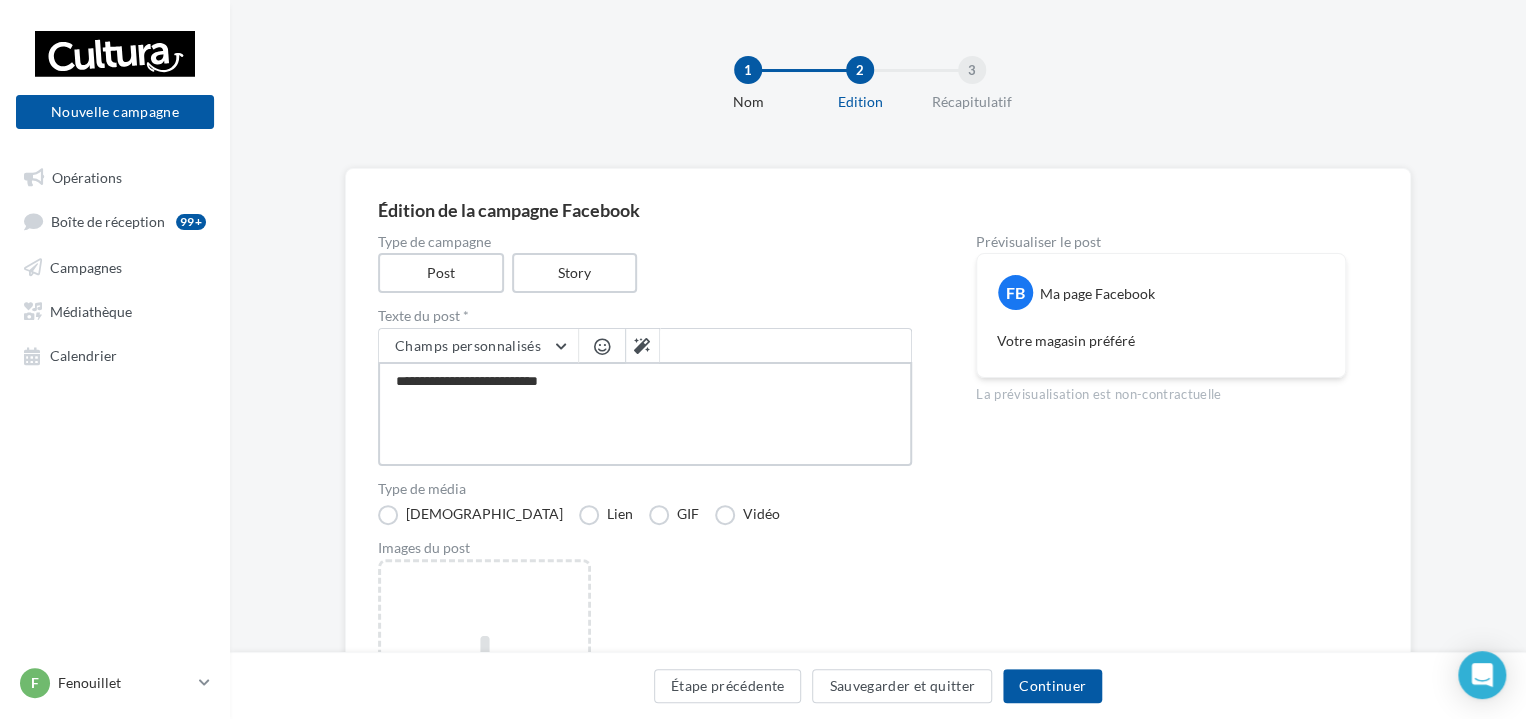 type on "**********" 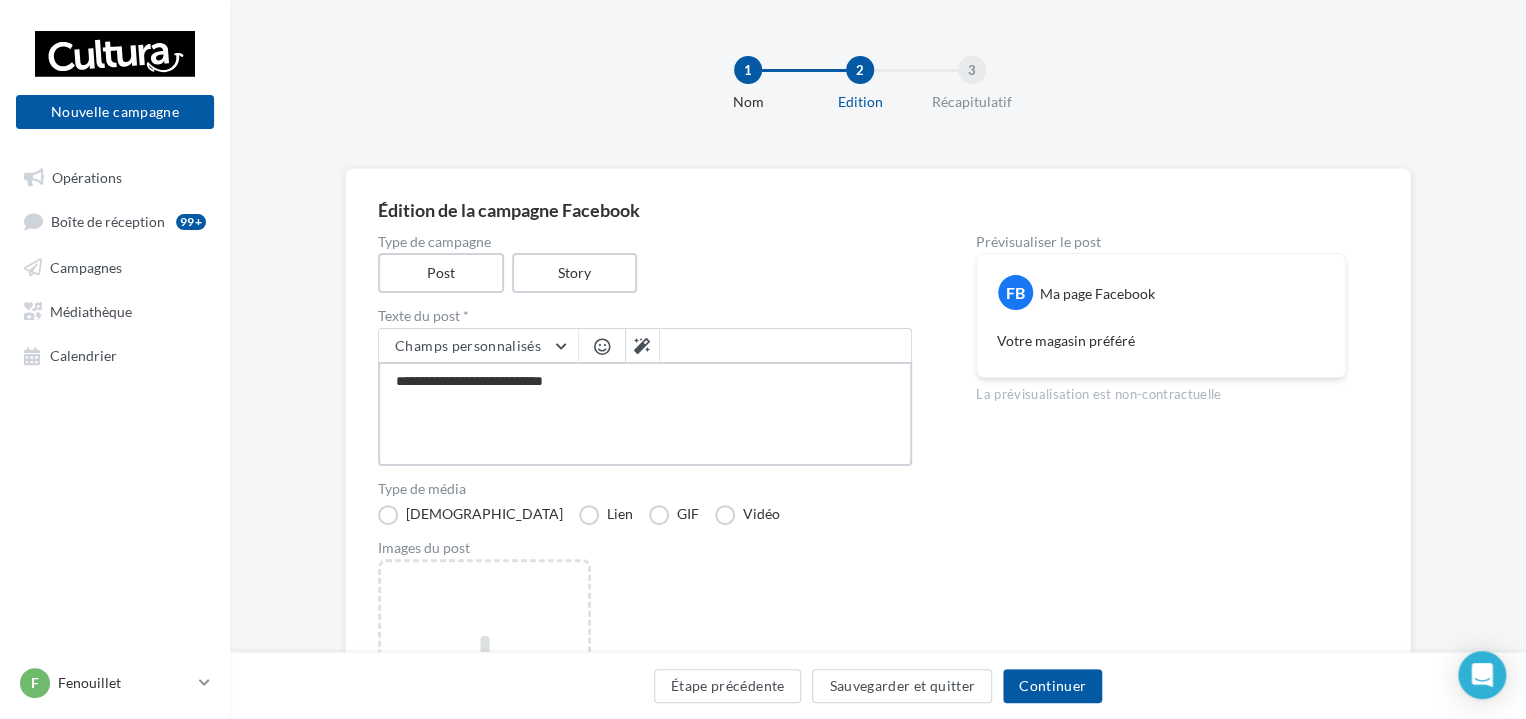 type on "**********" 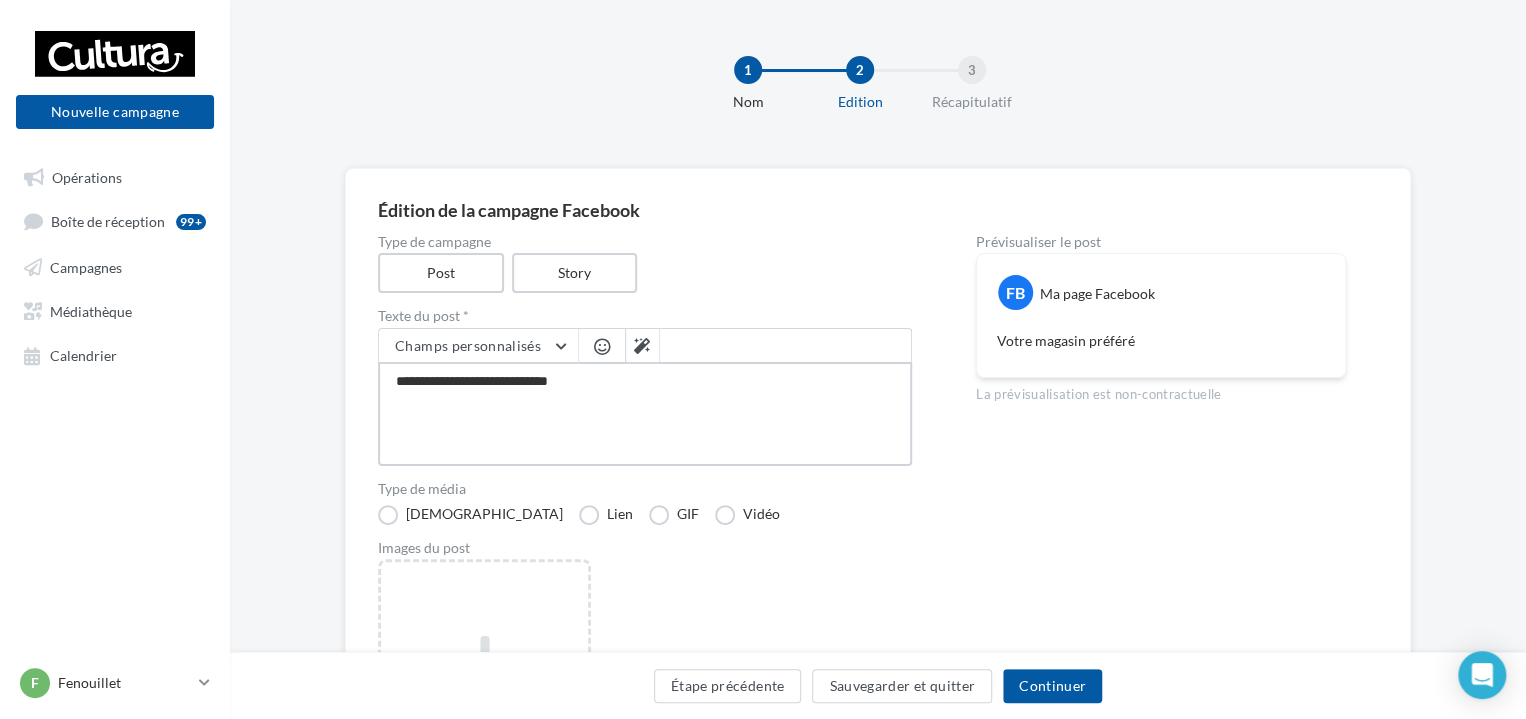 type on "**********" 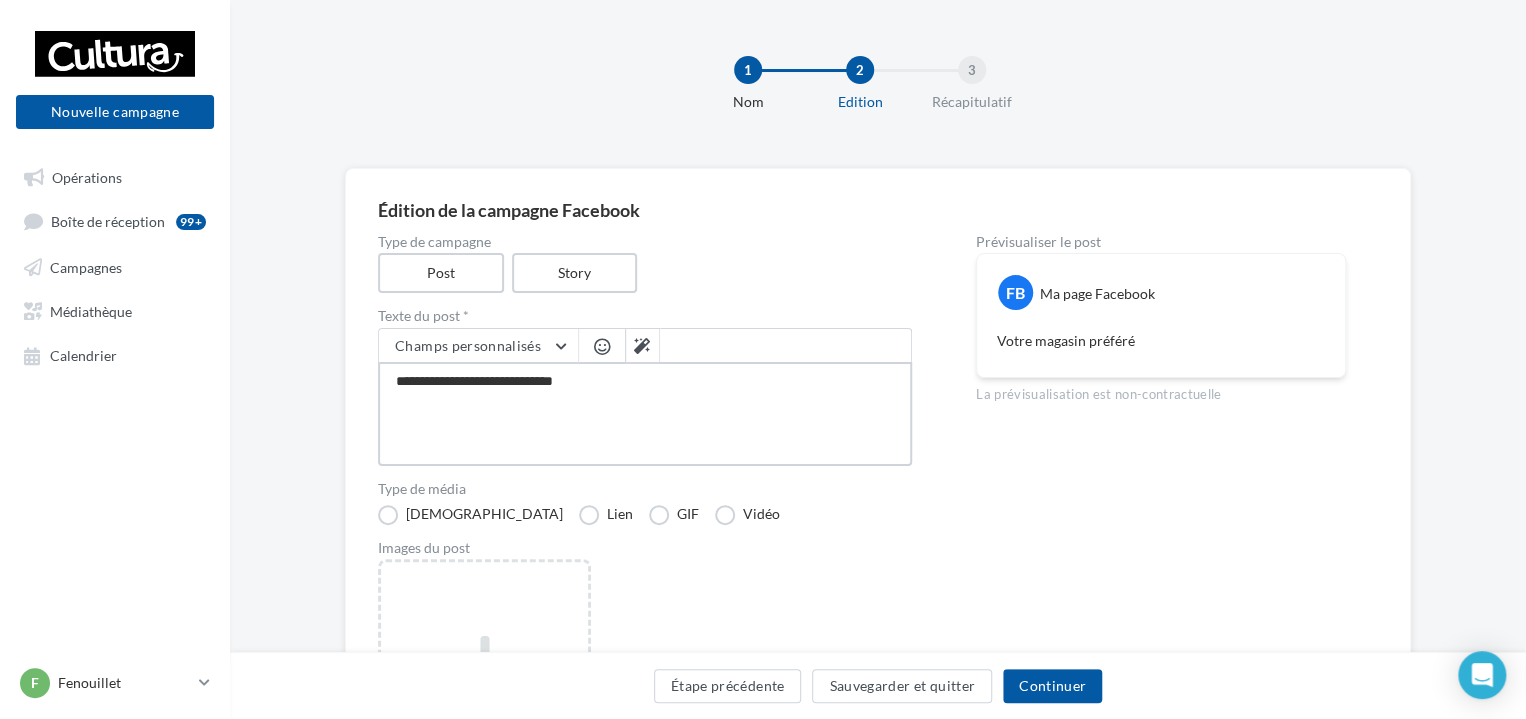 type on "**********" 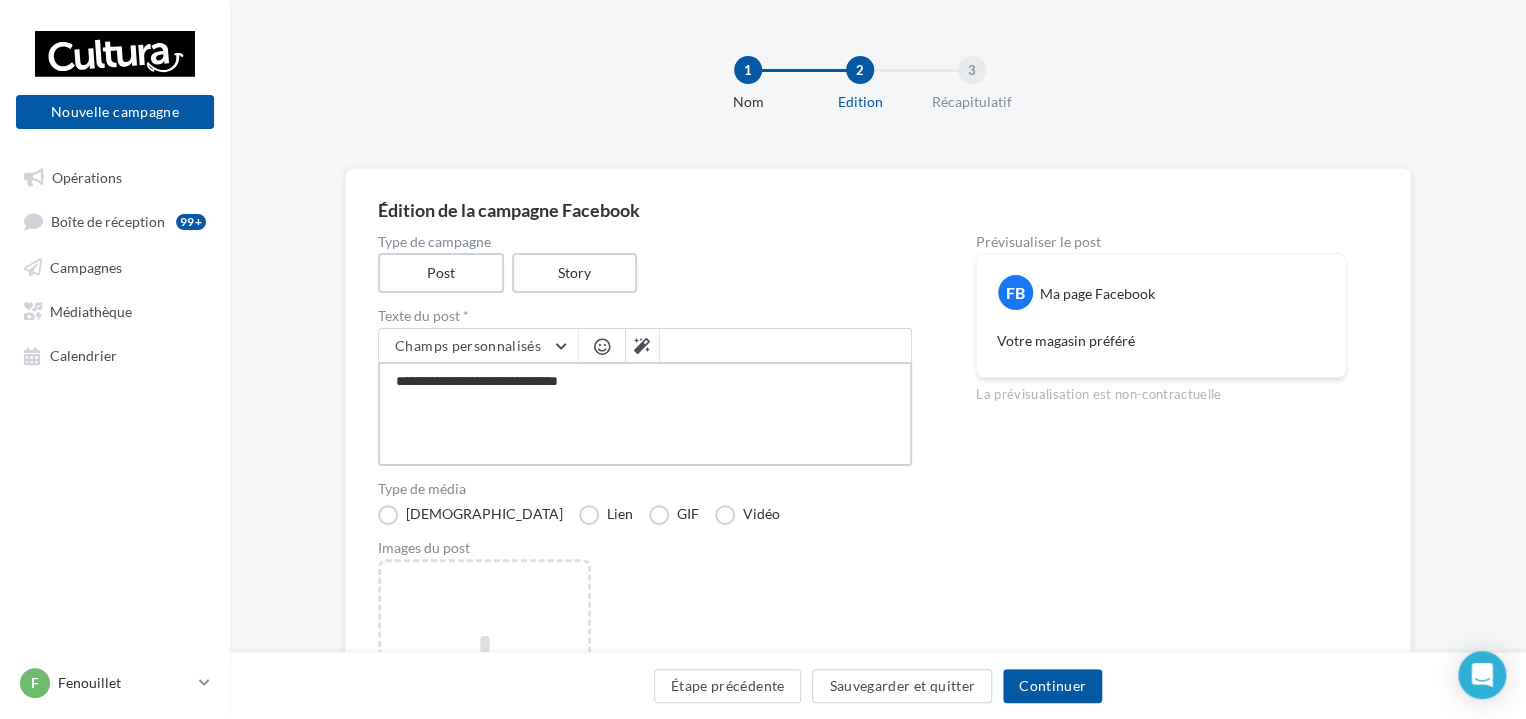 type on "**********" 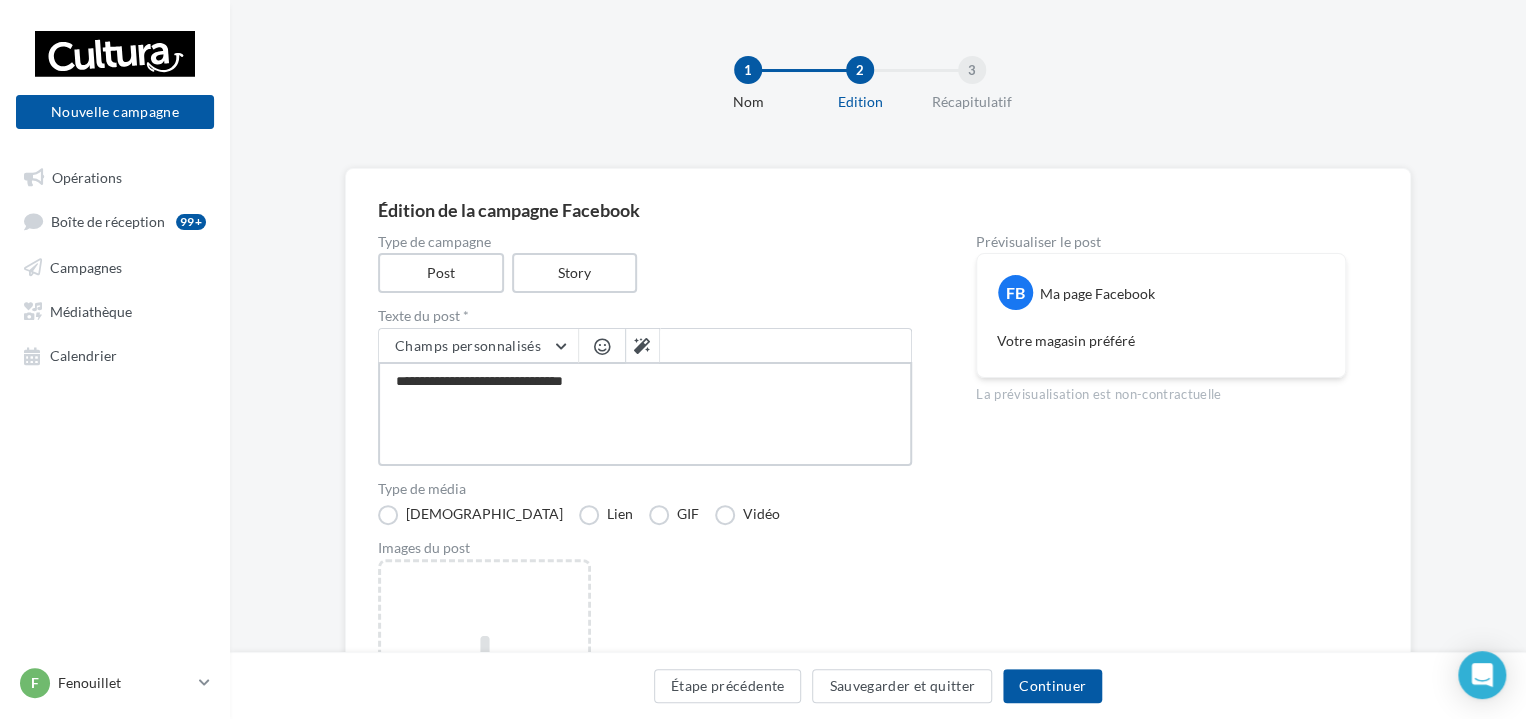 type on "**********" 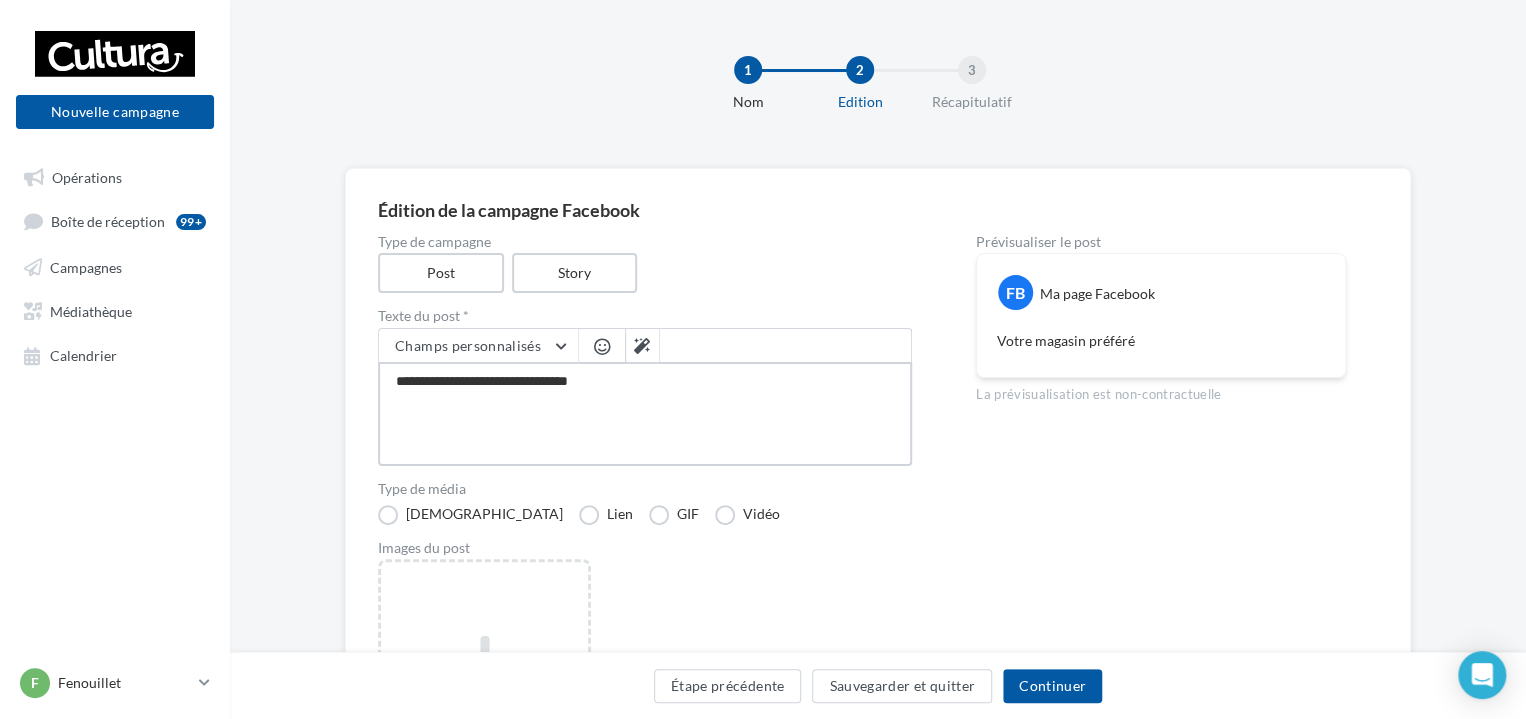 type on "**********" 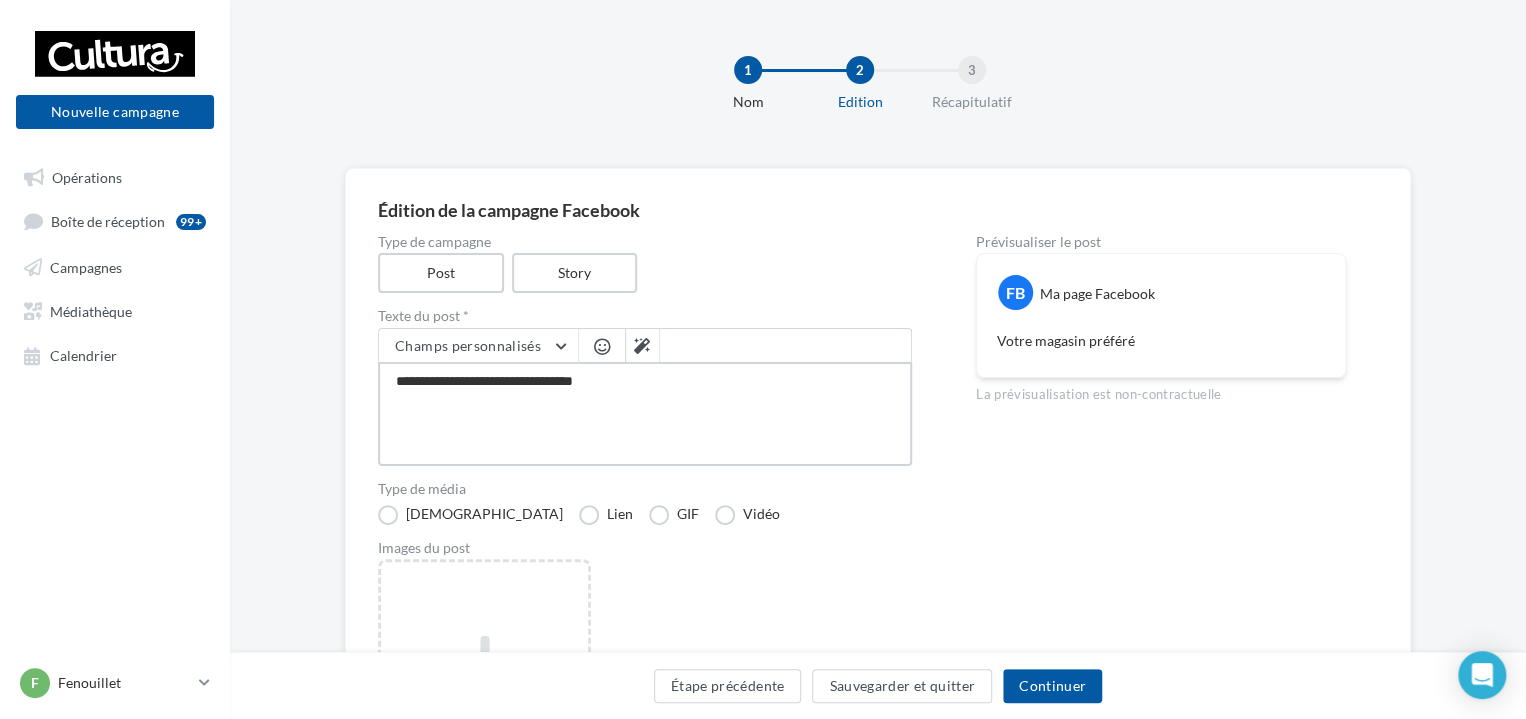 type on "**********" 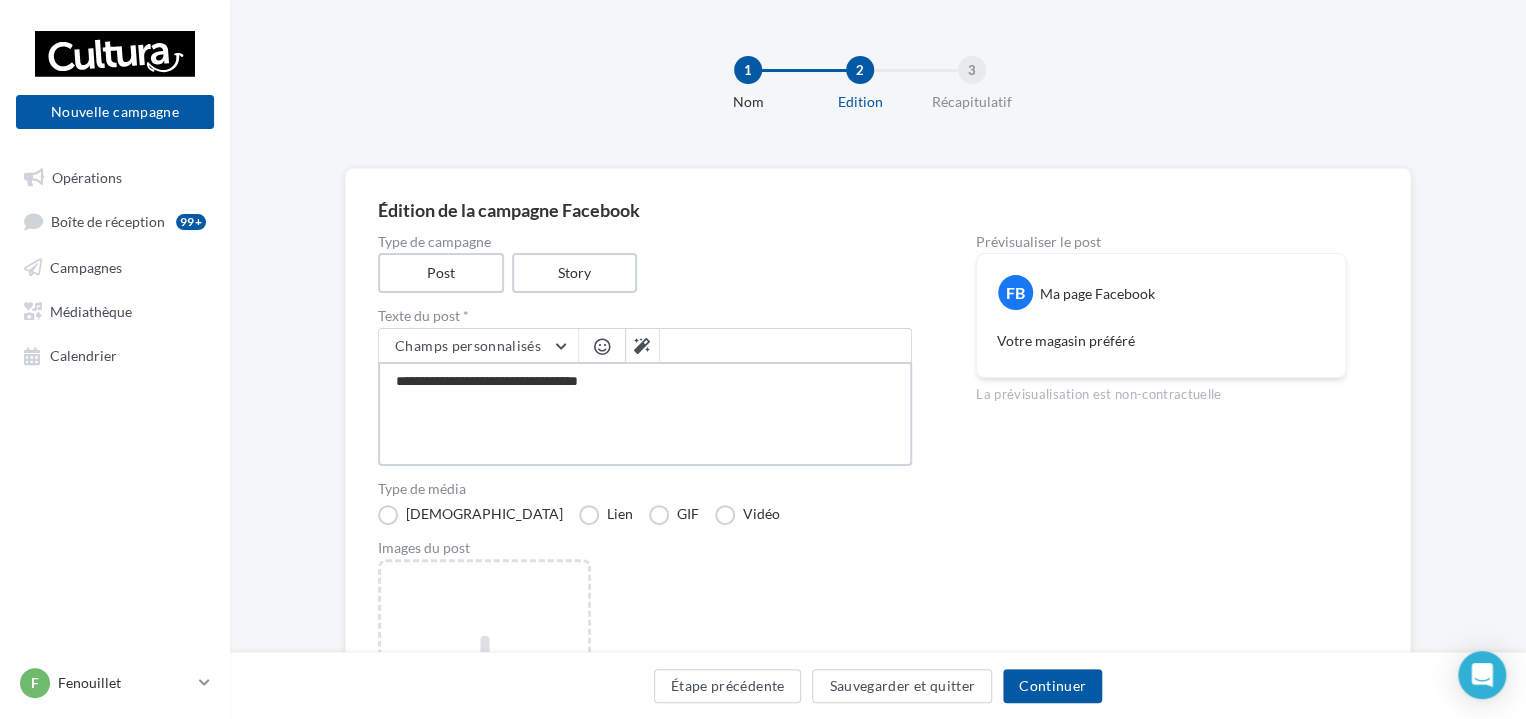 type on "**********" 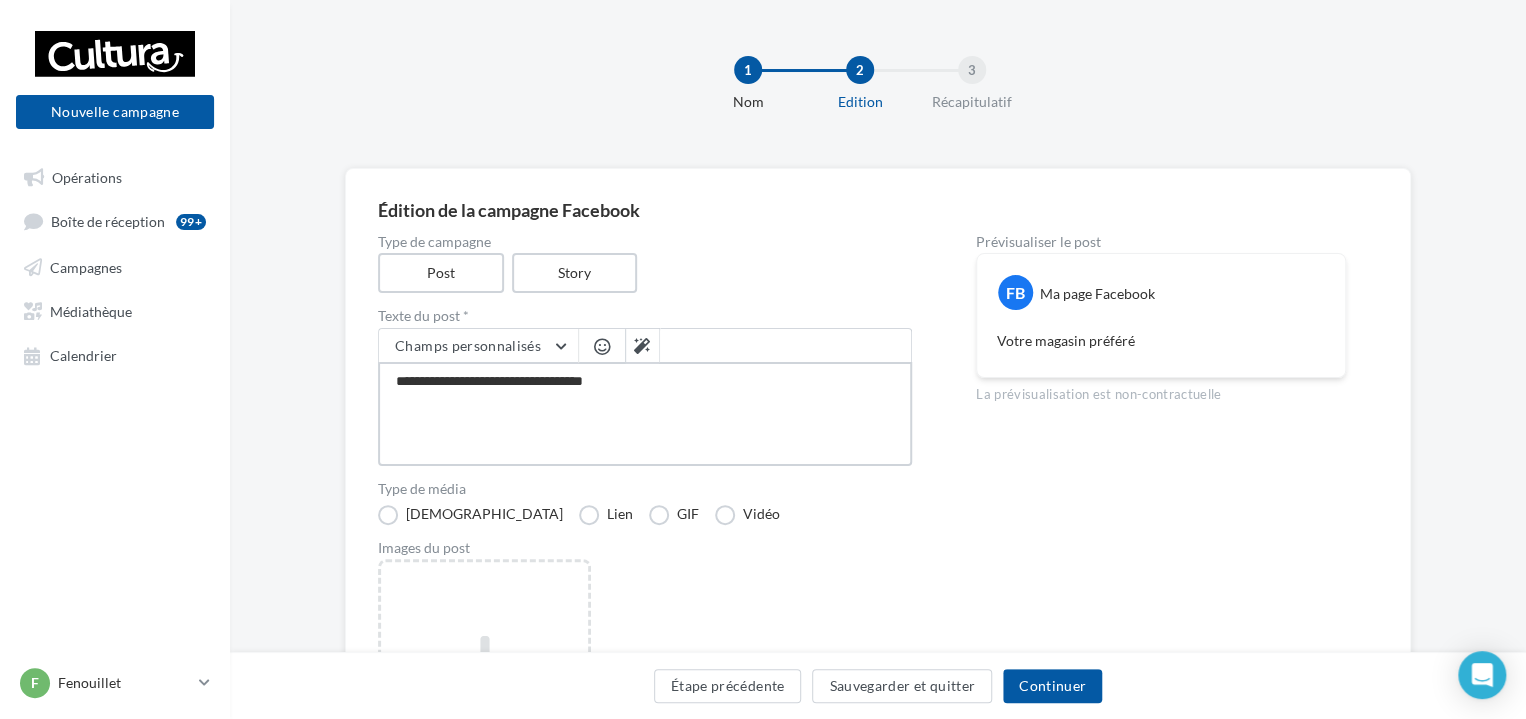 type on "**********" 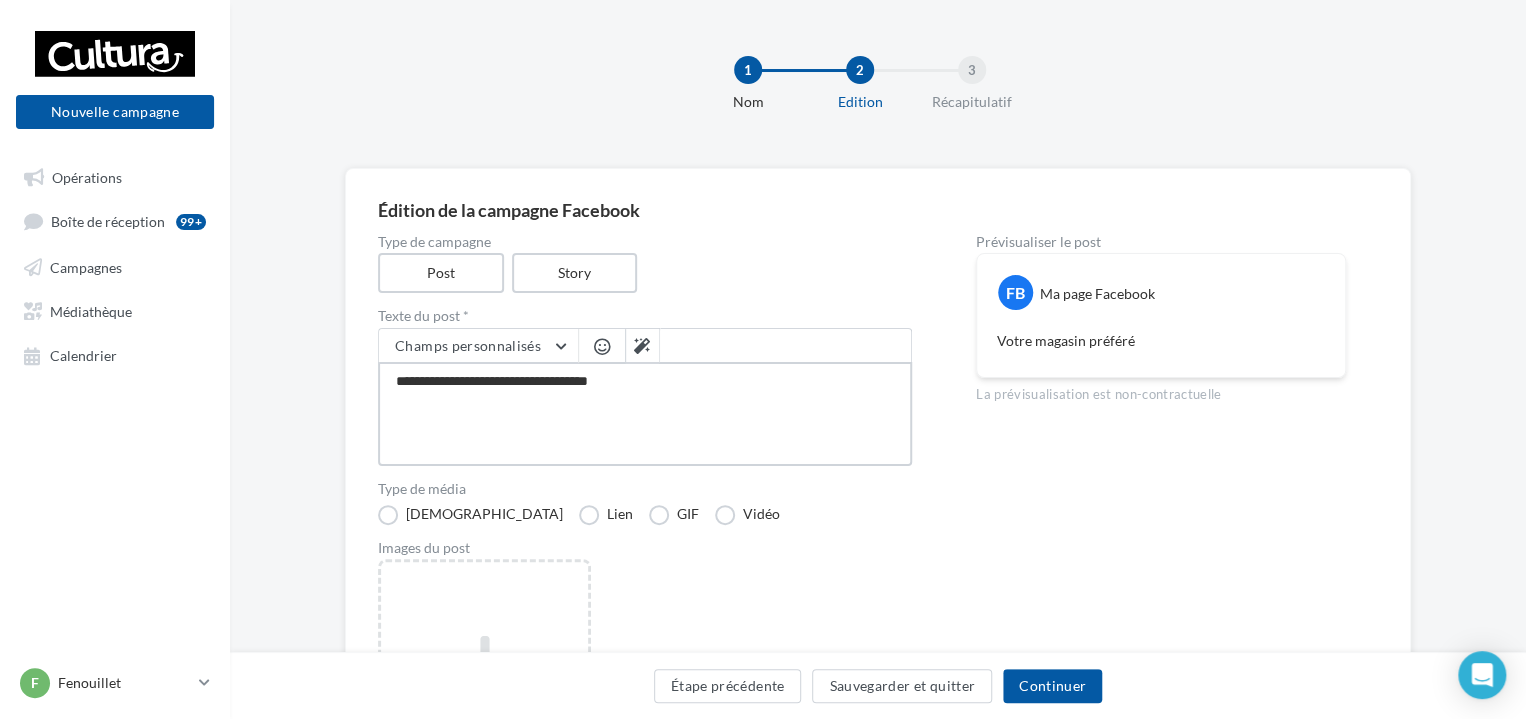 type on "**********" 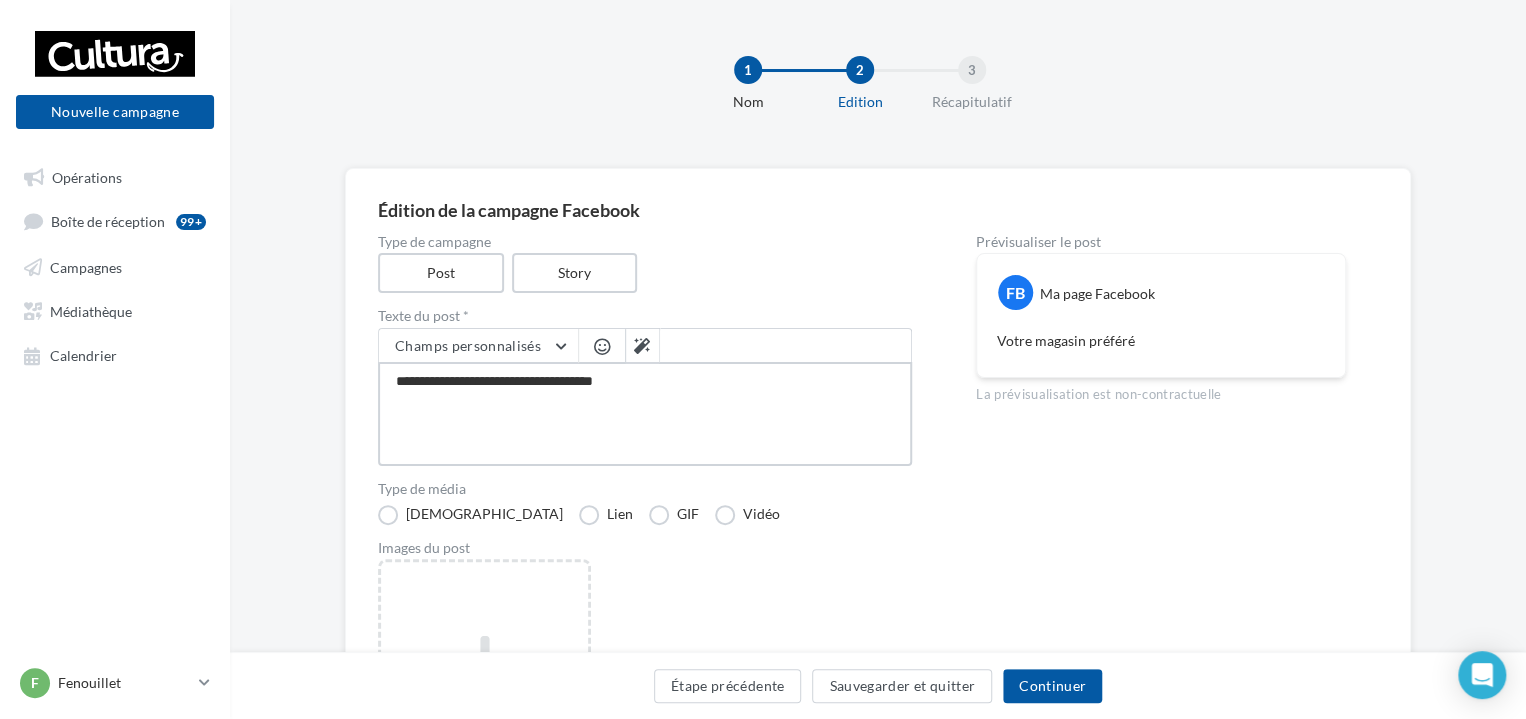 type on "**********" 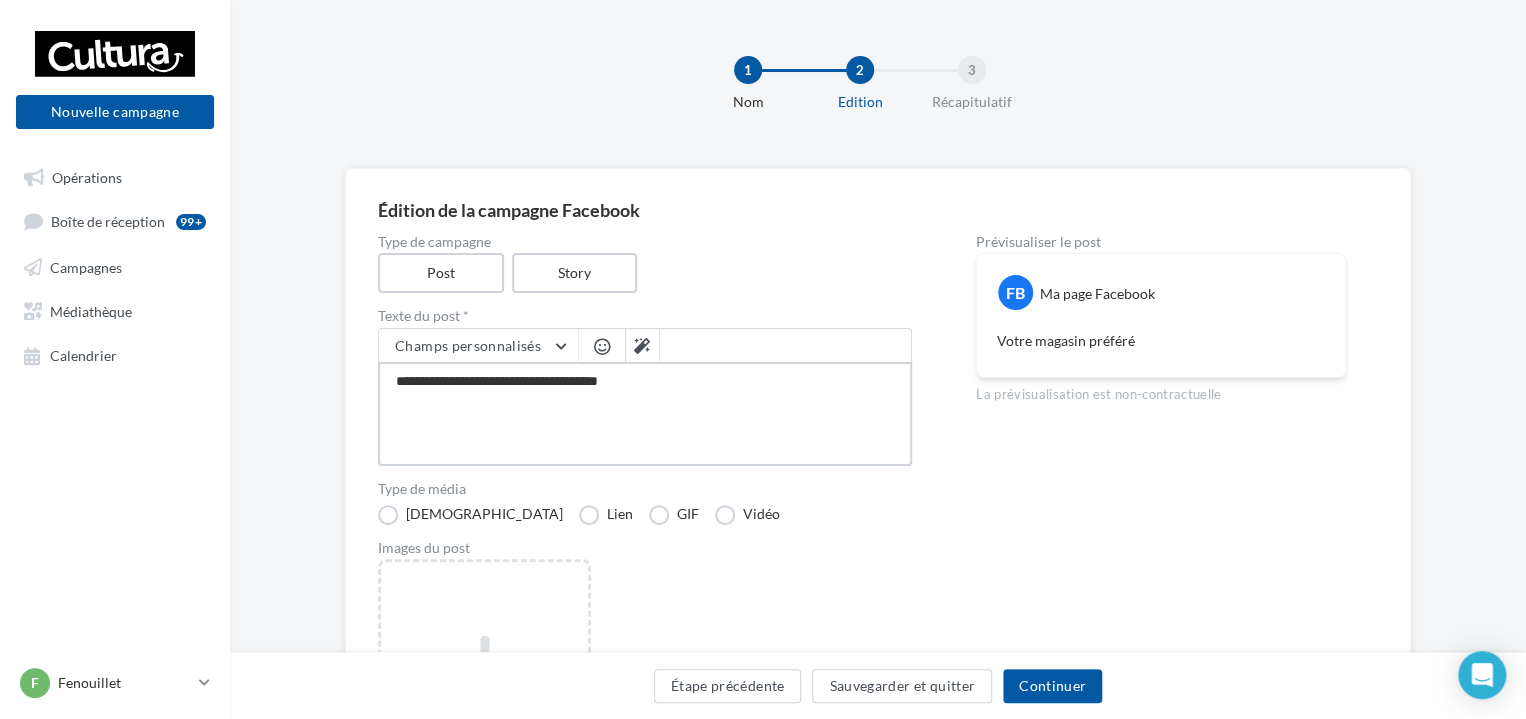 type on "**********" 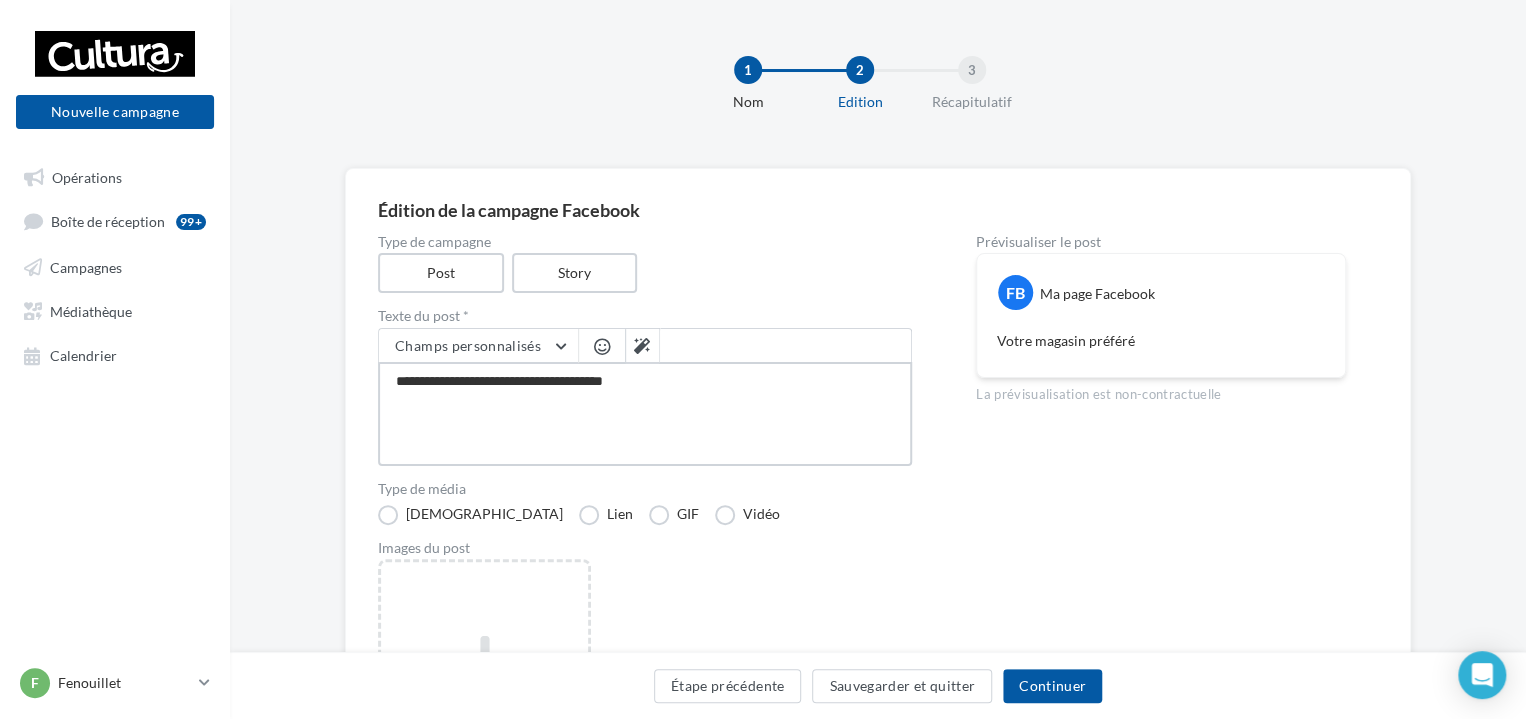type on "**********" 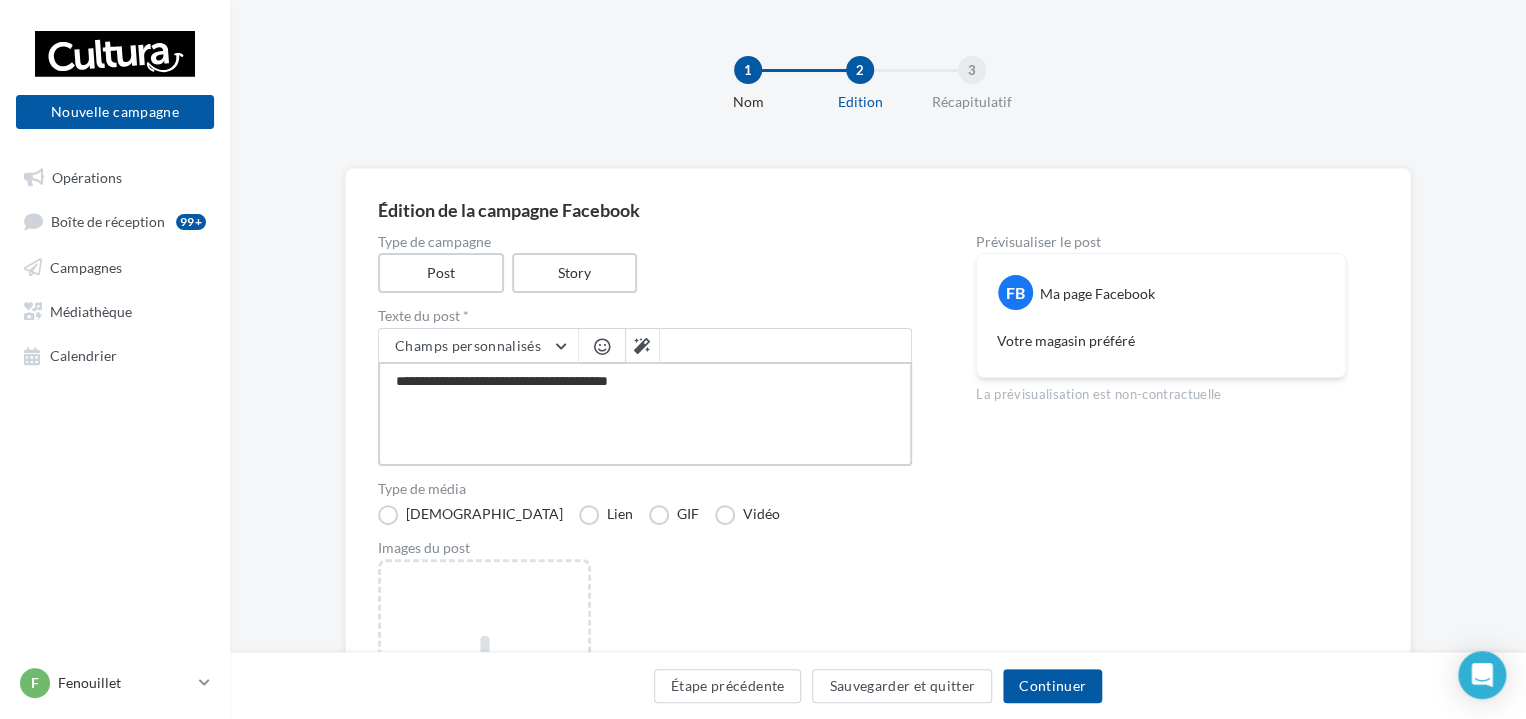 type on "**********" 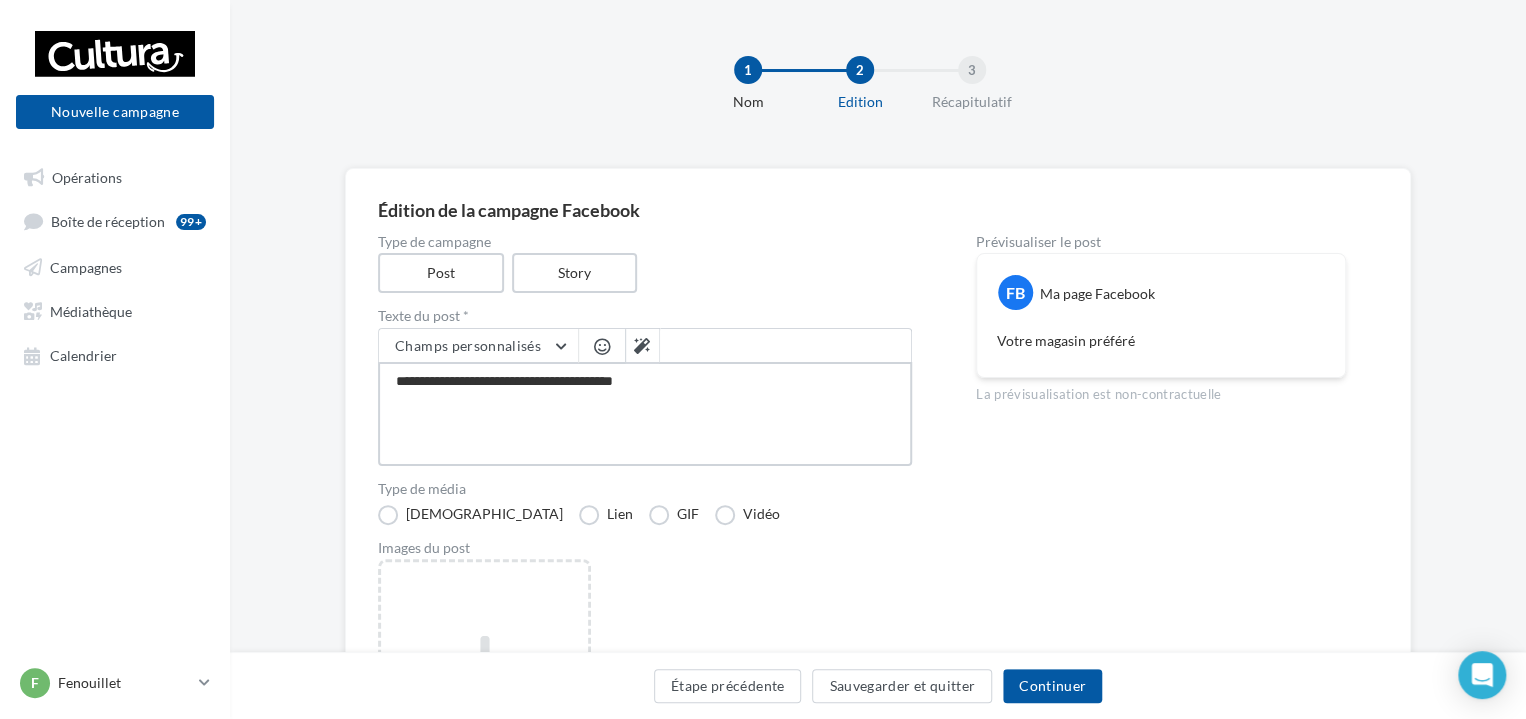 type on "**********" 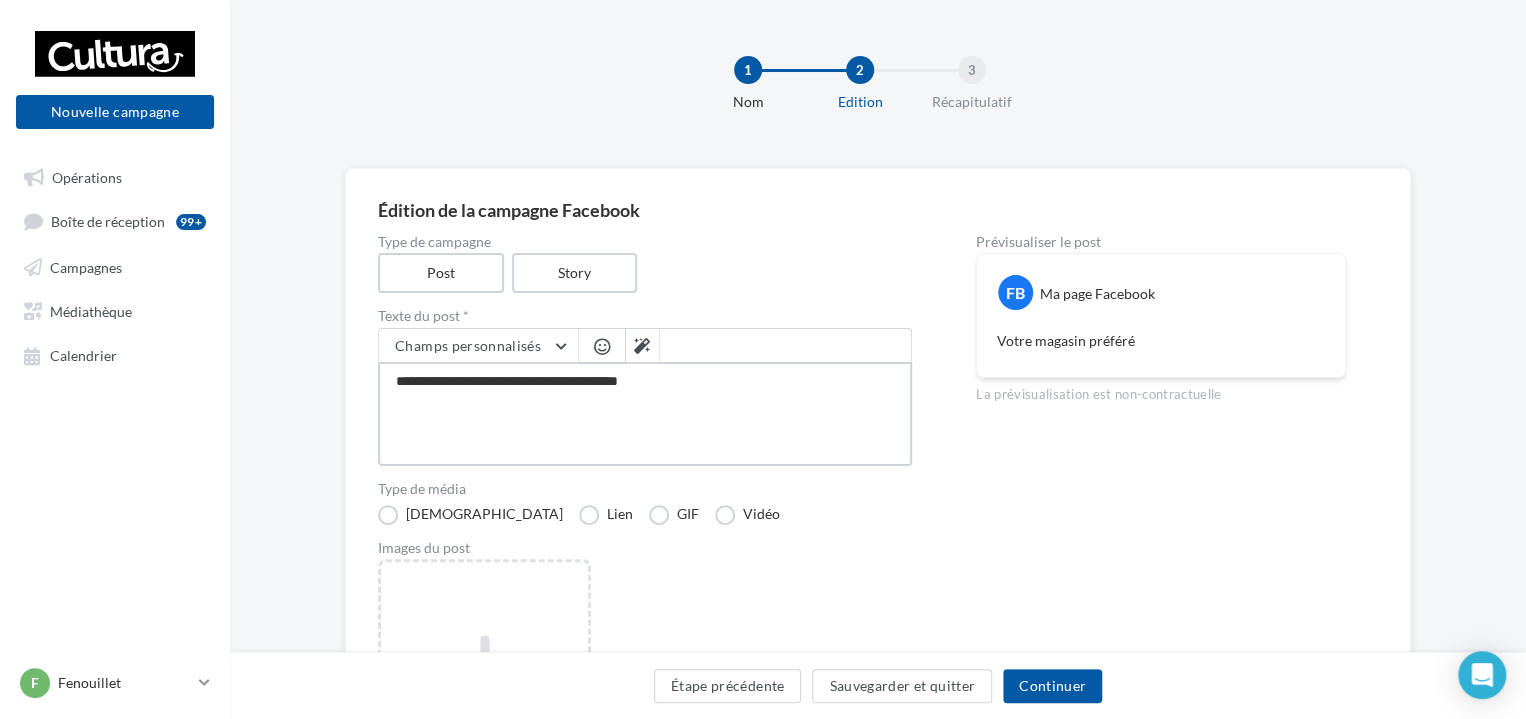 type on "**********" 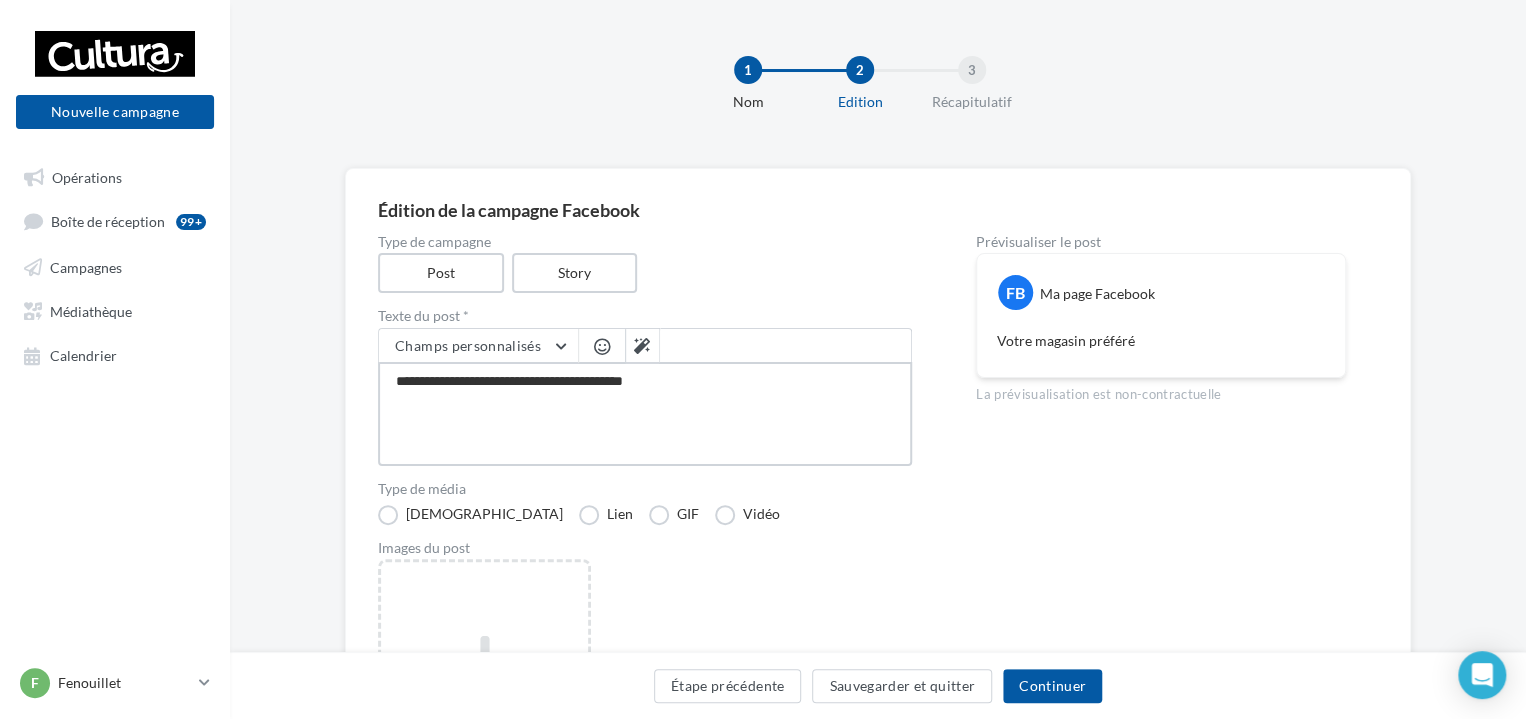 type on "**********" 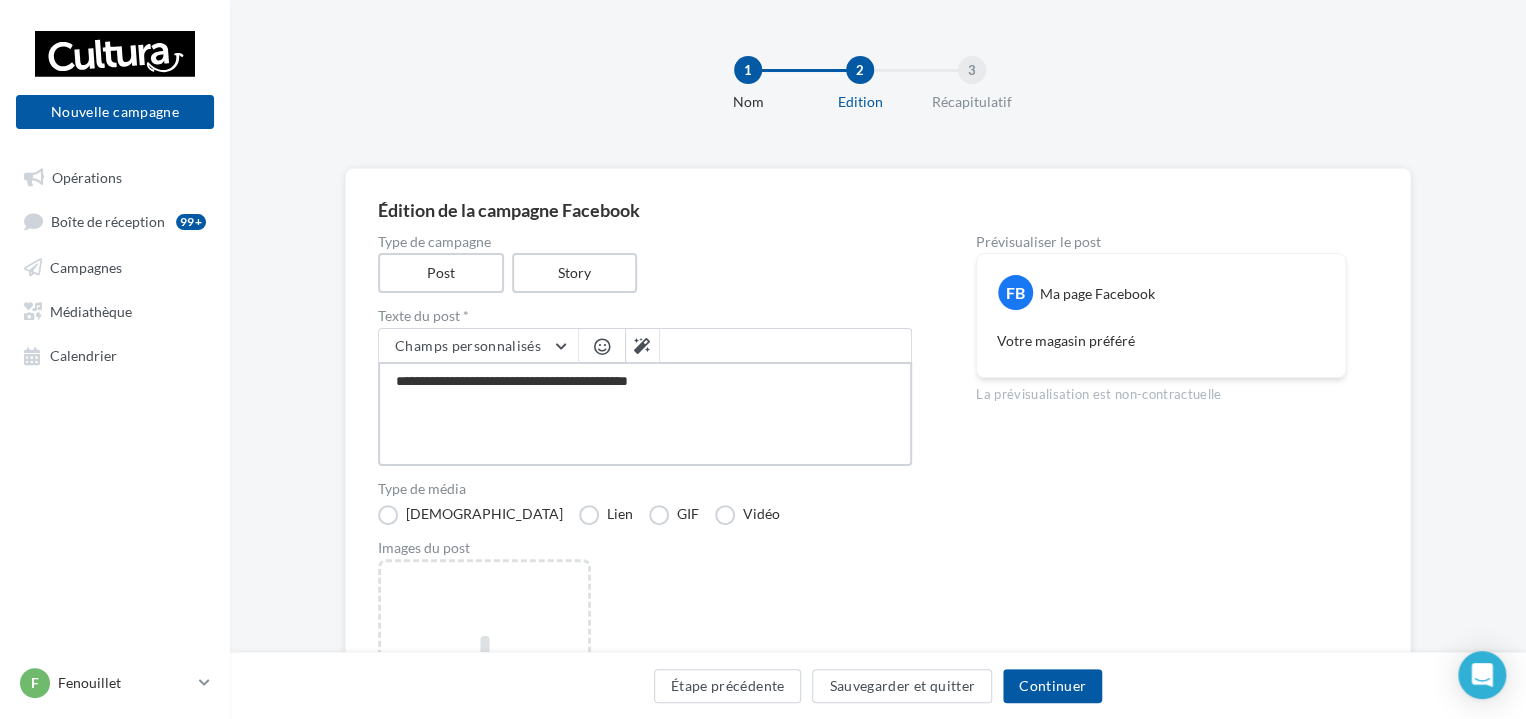 type on "**********" 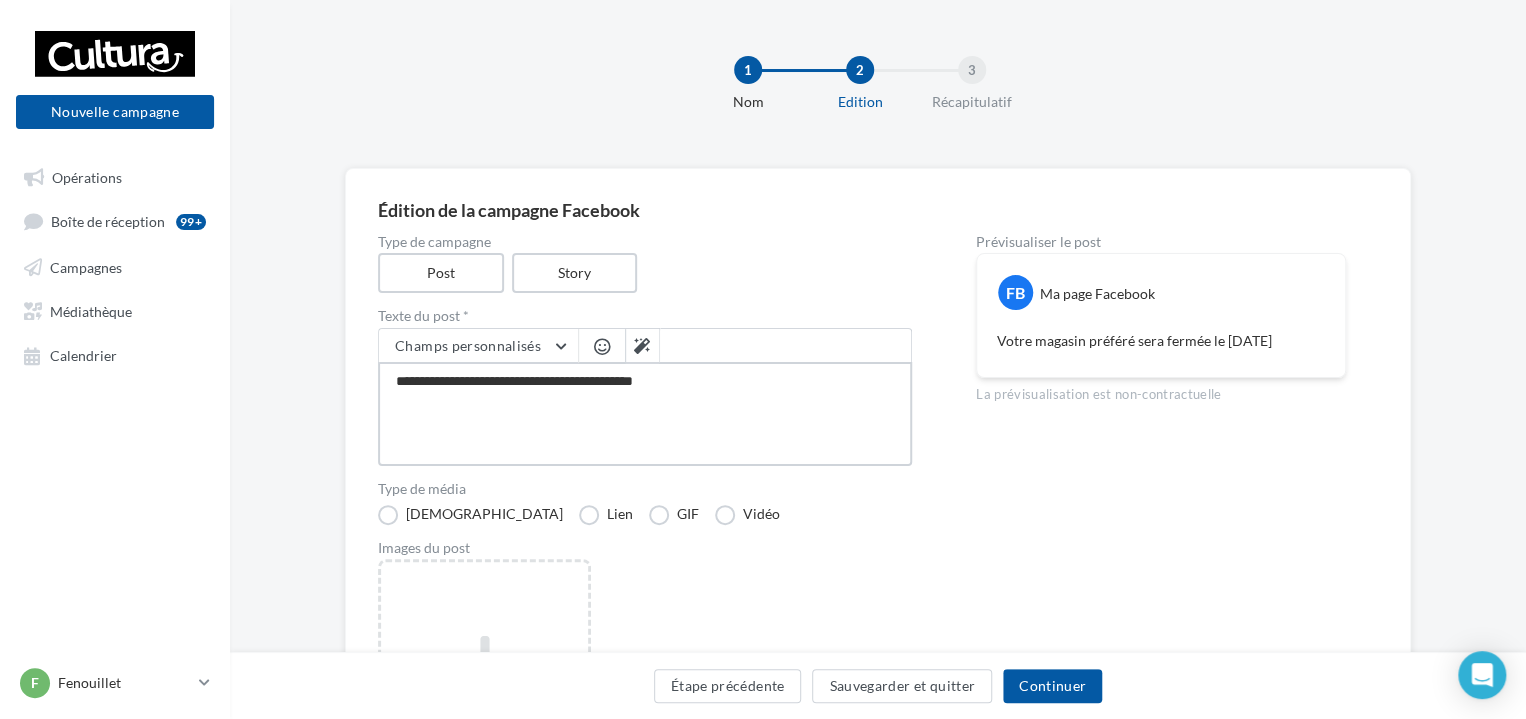 type on "**********" 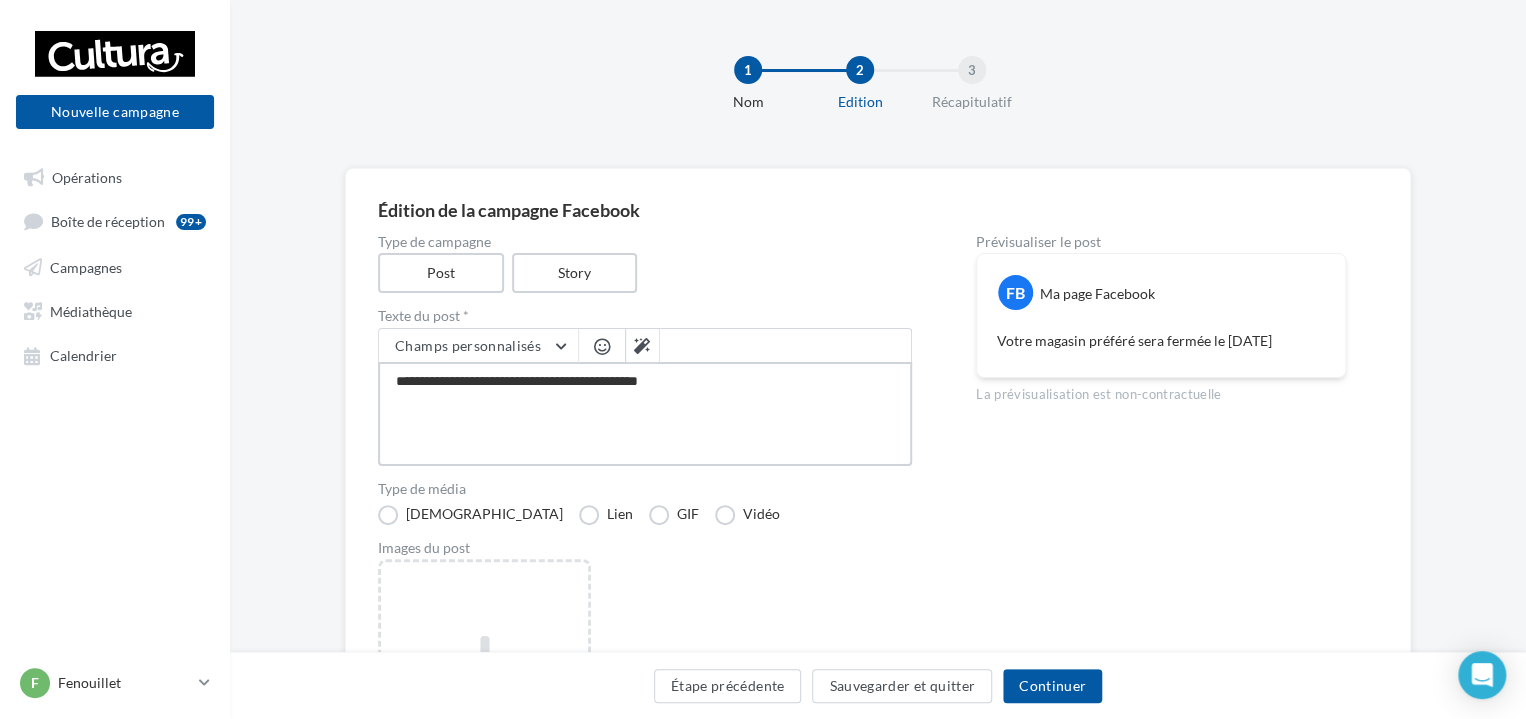 type on "**********" 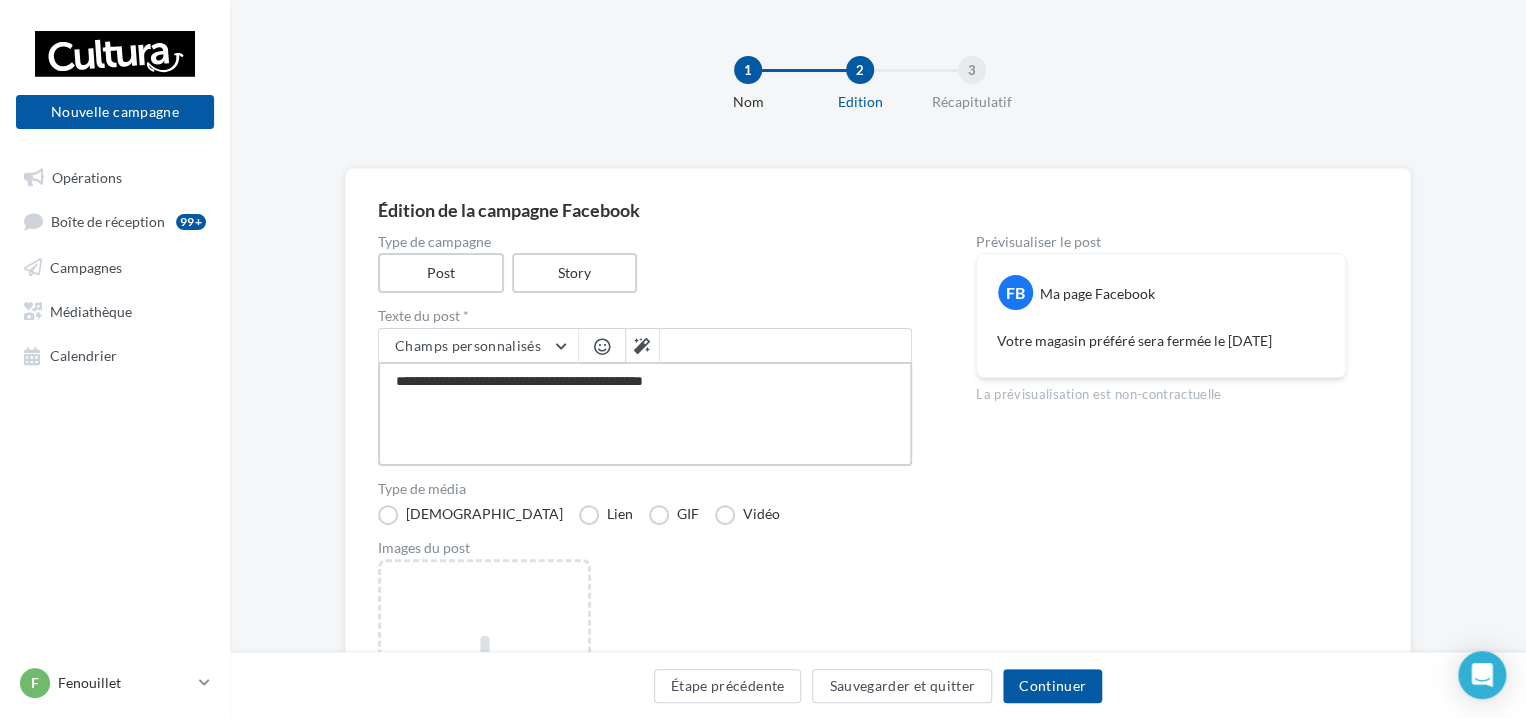 type on "**********" 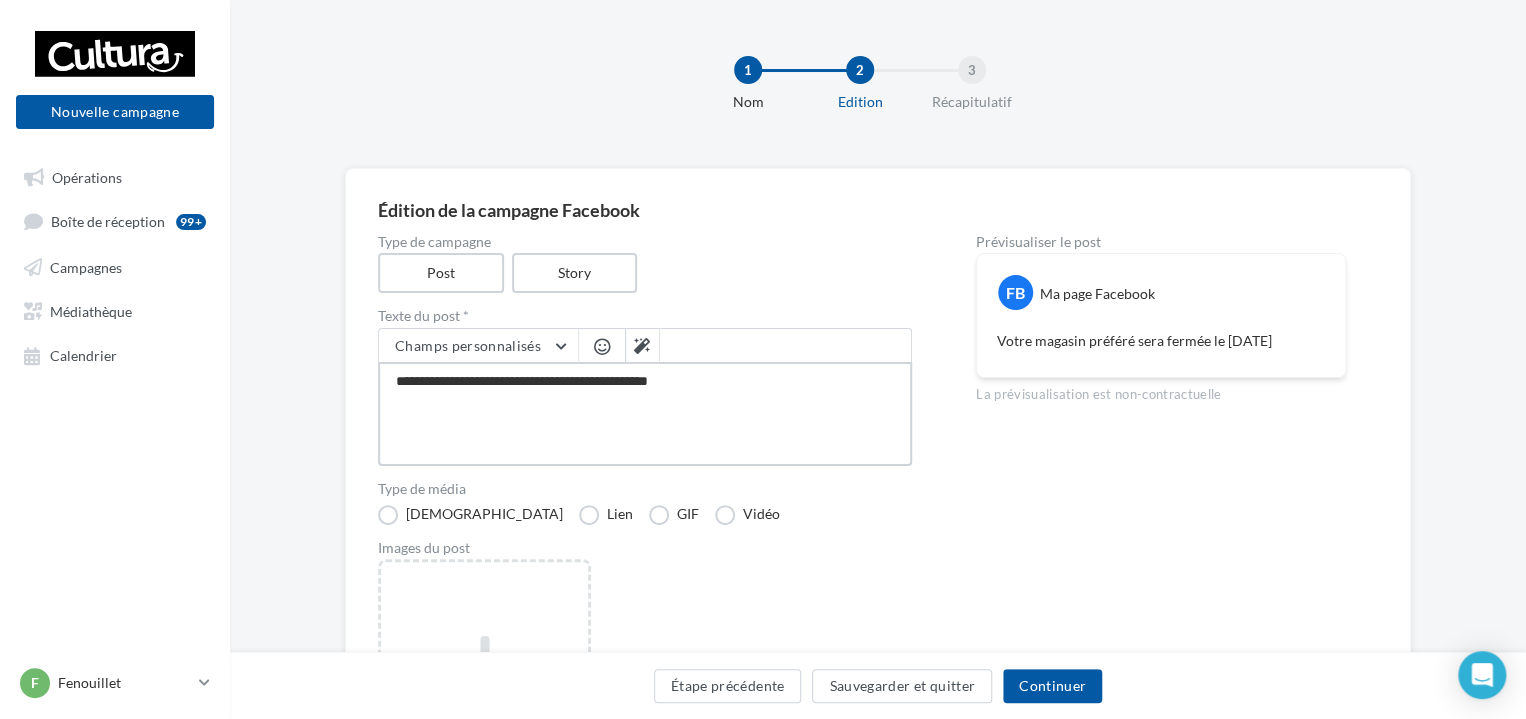 type on "**********" 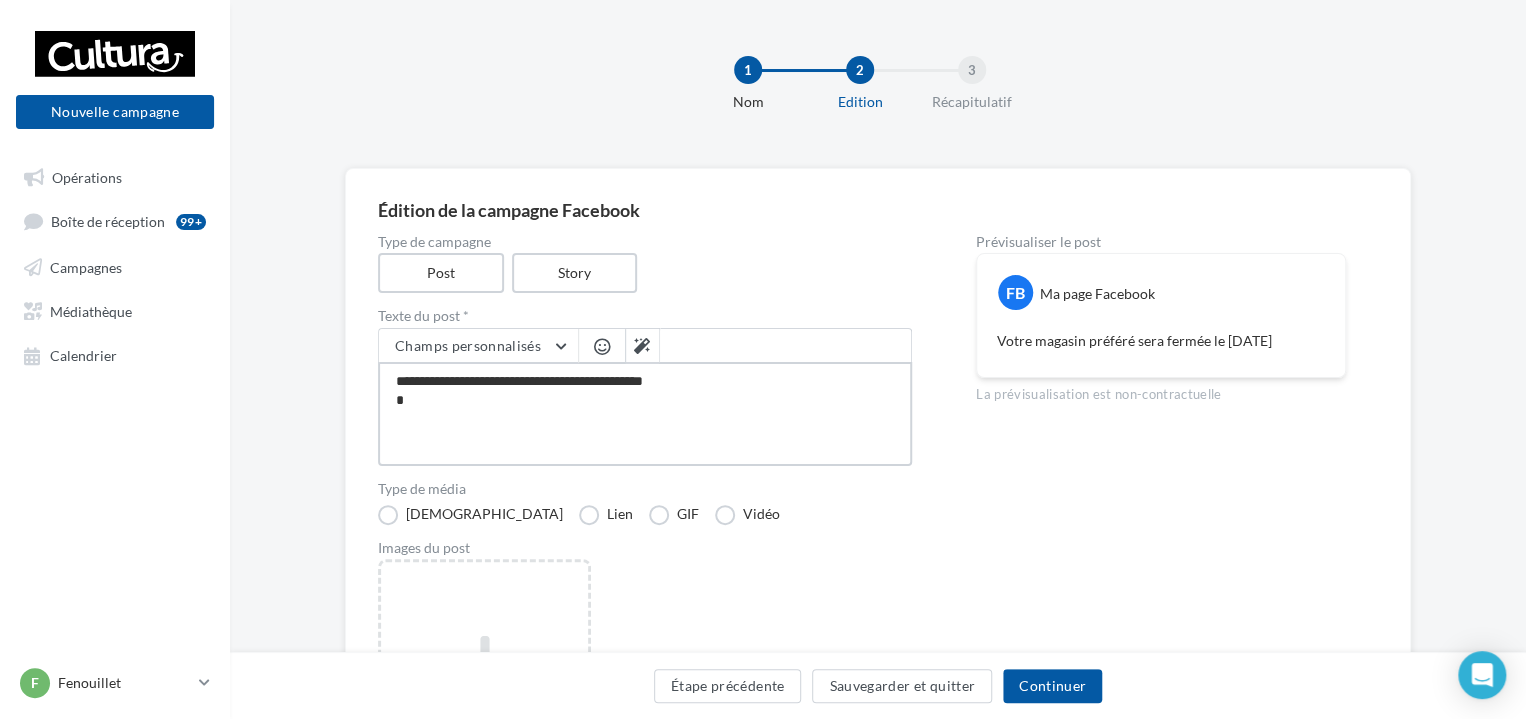 type on "**********" 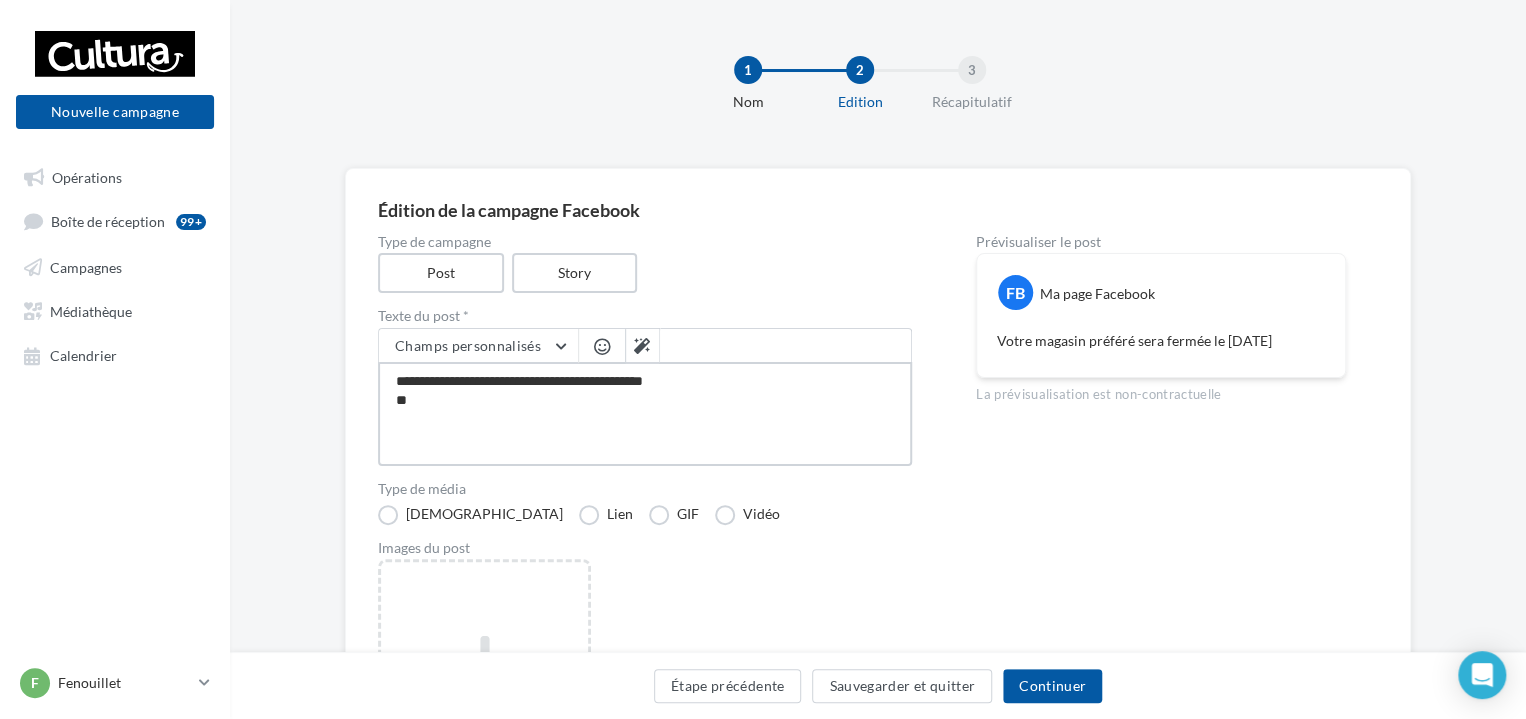 type on "**********" 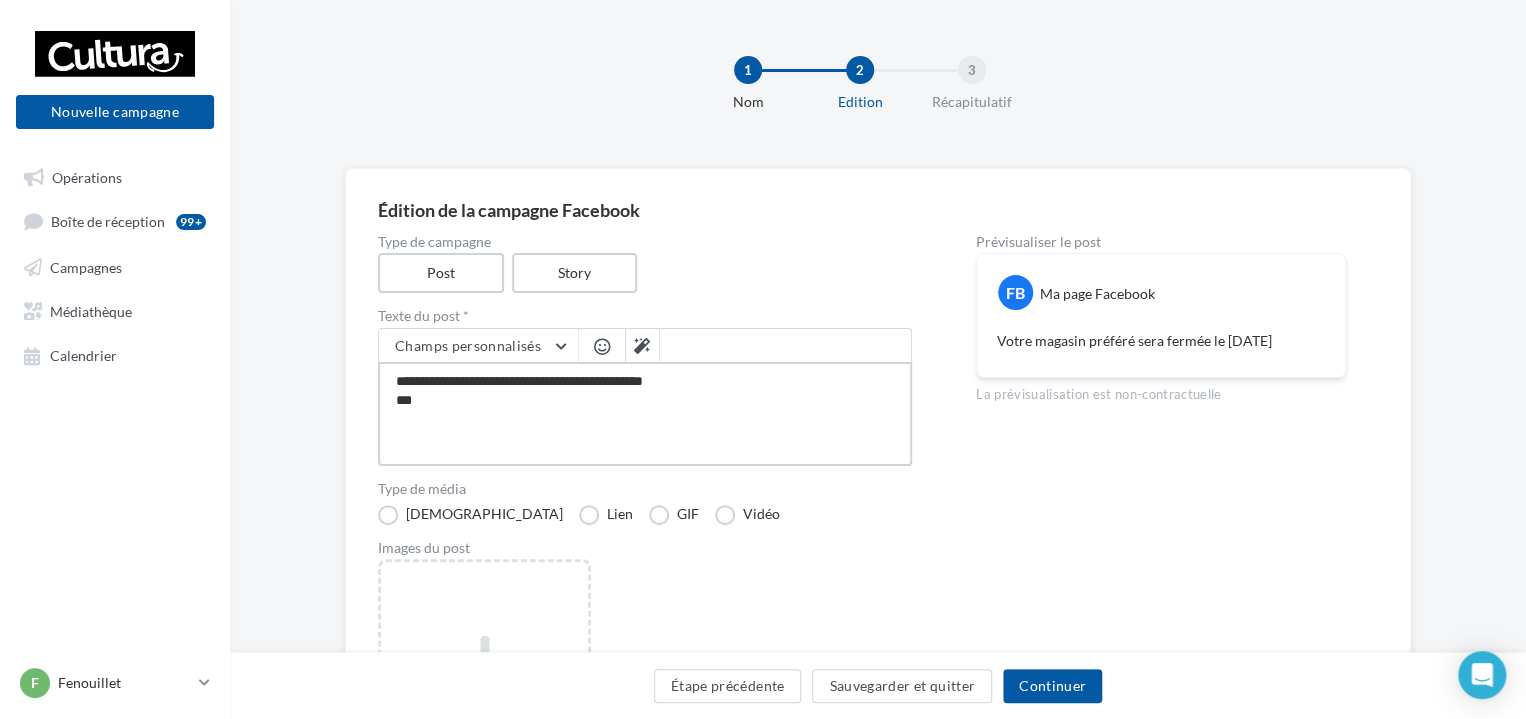 type on "**********" 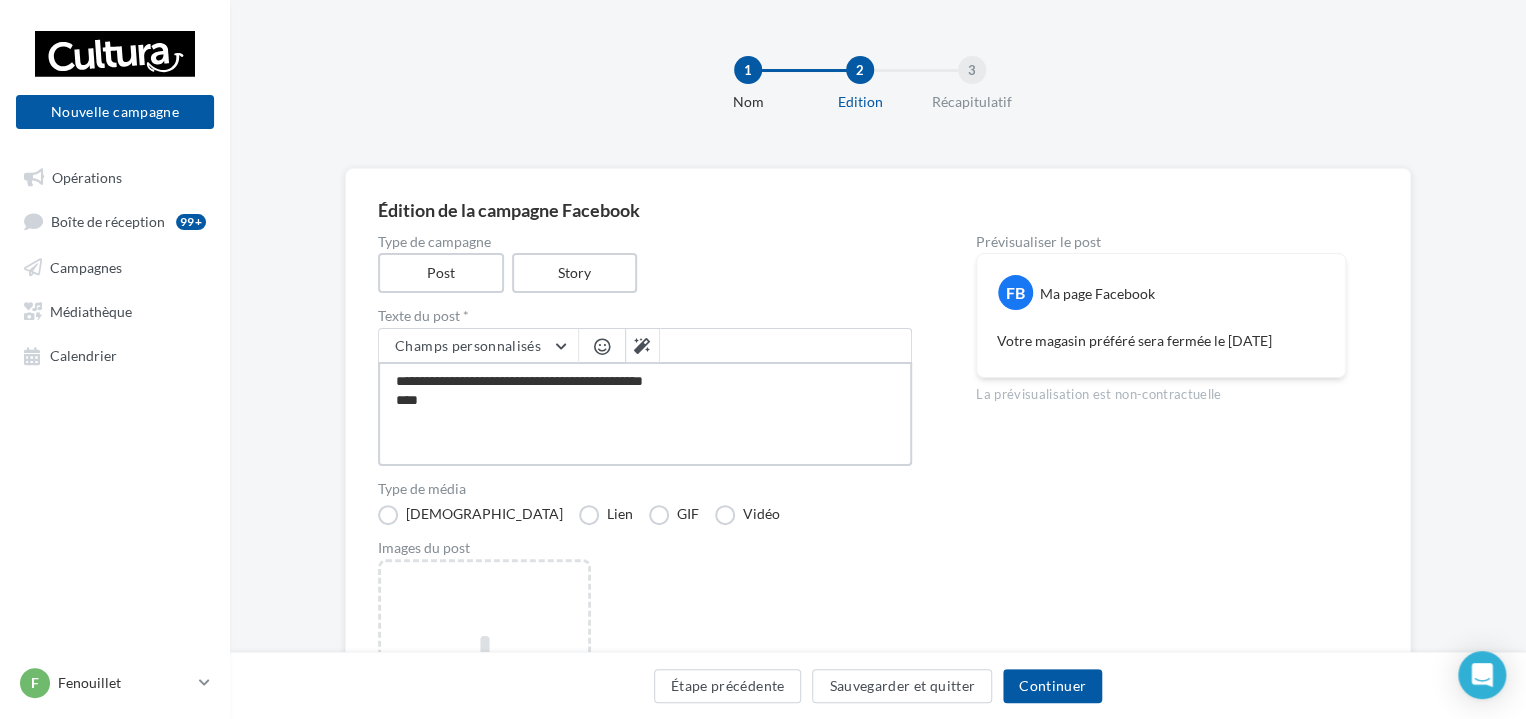 type on "**********" 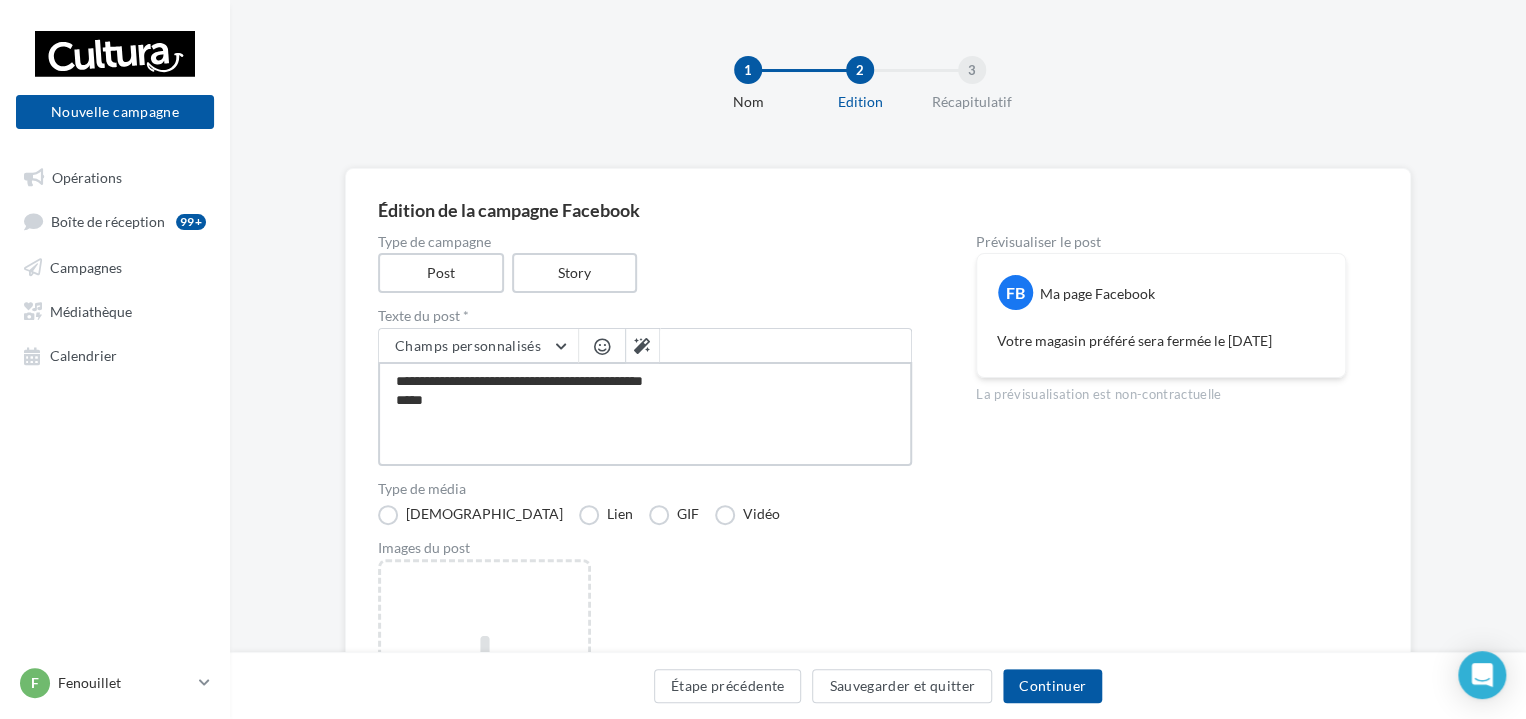 type on "**********" 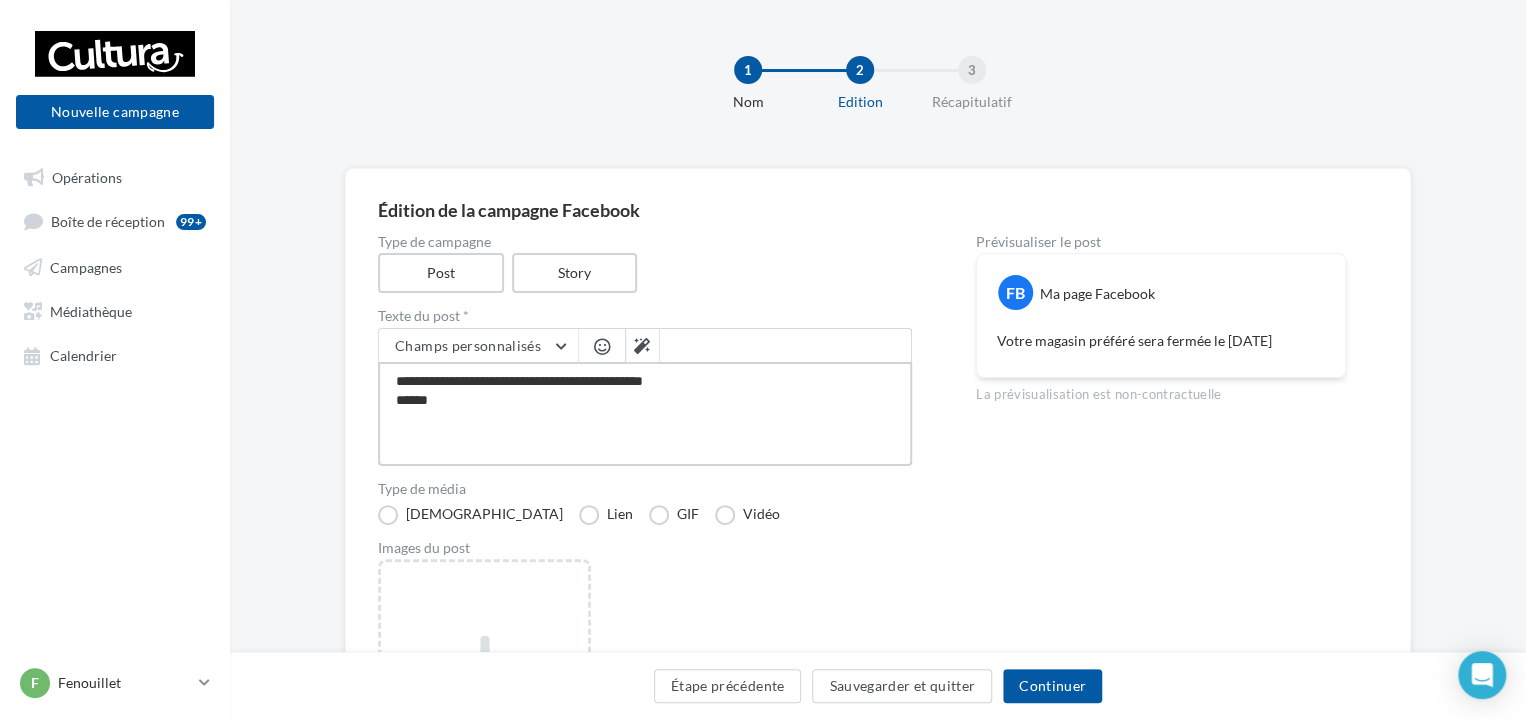 type on "**********" 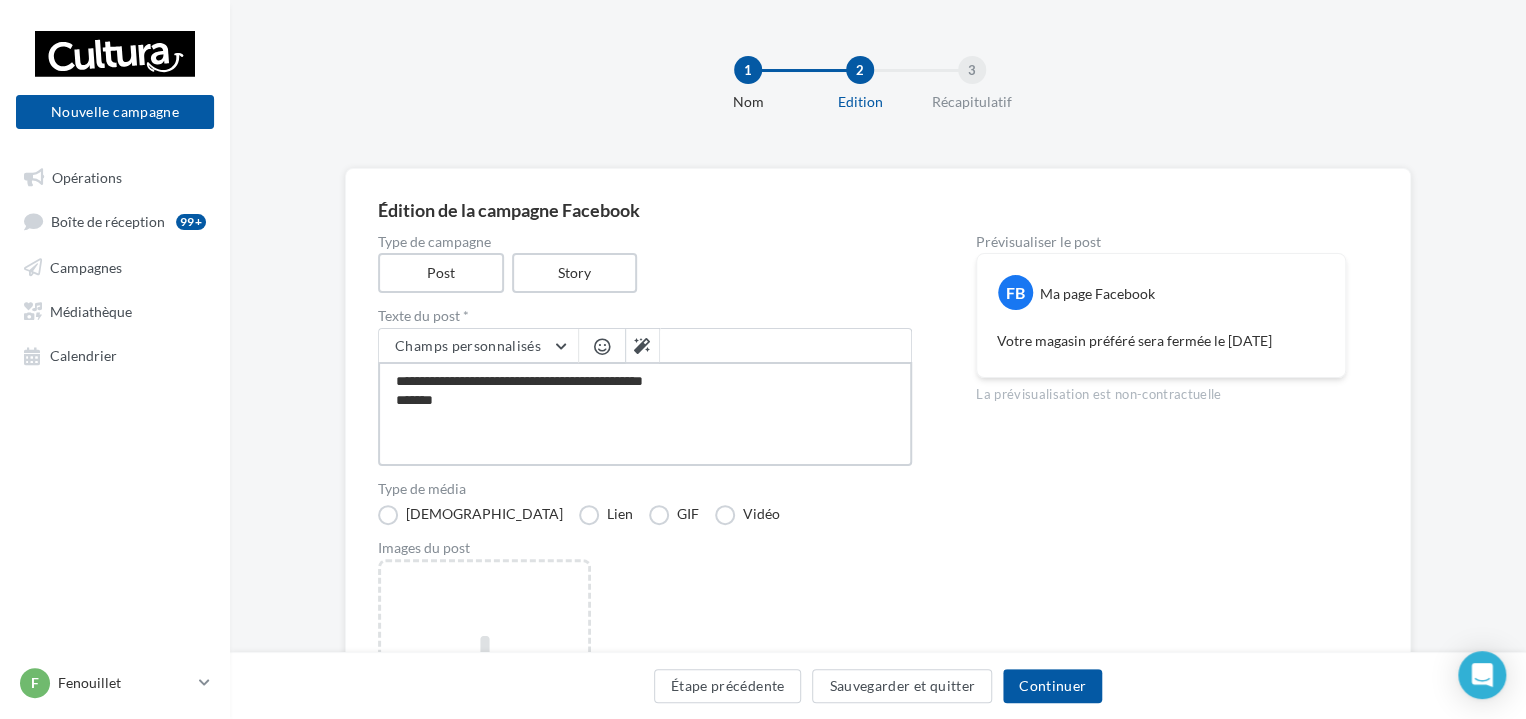 type on "**********" 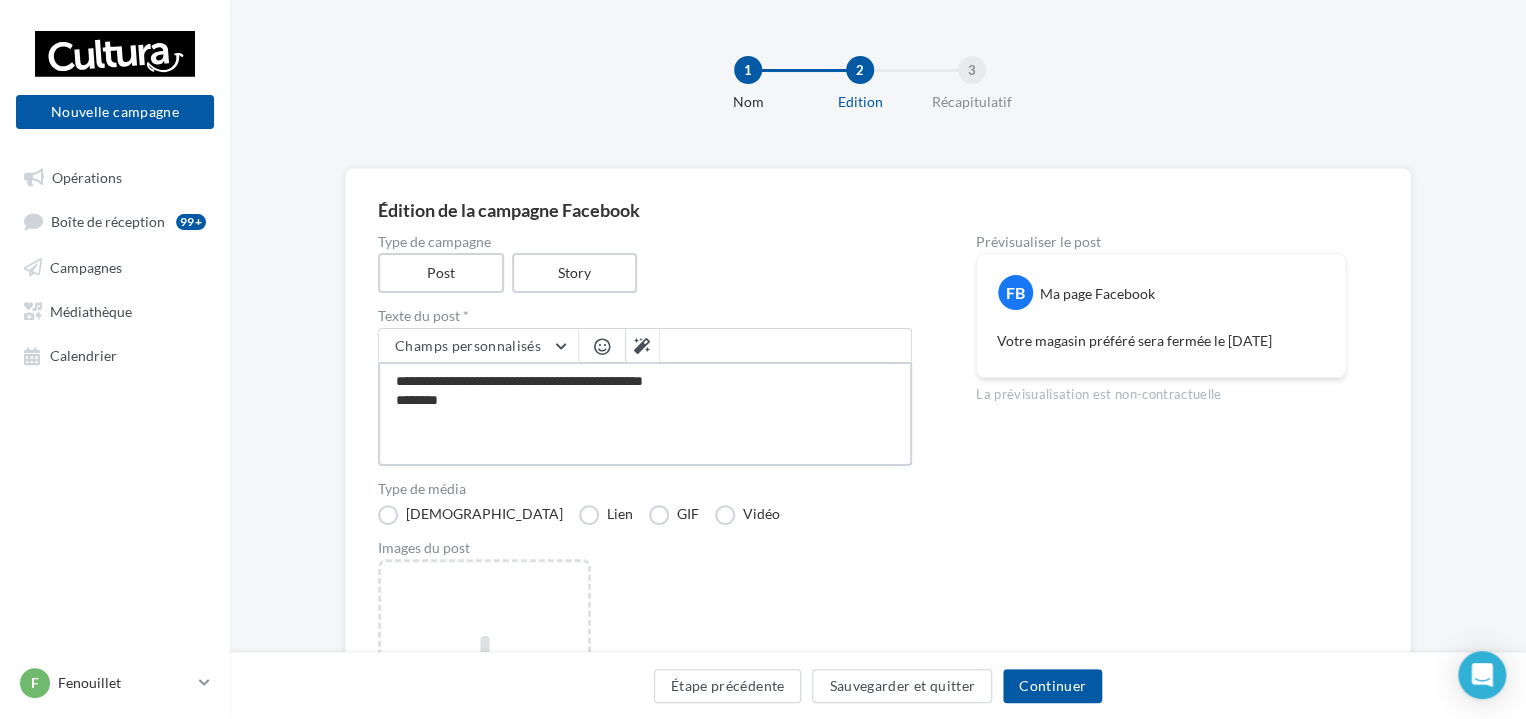 type on "**********" 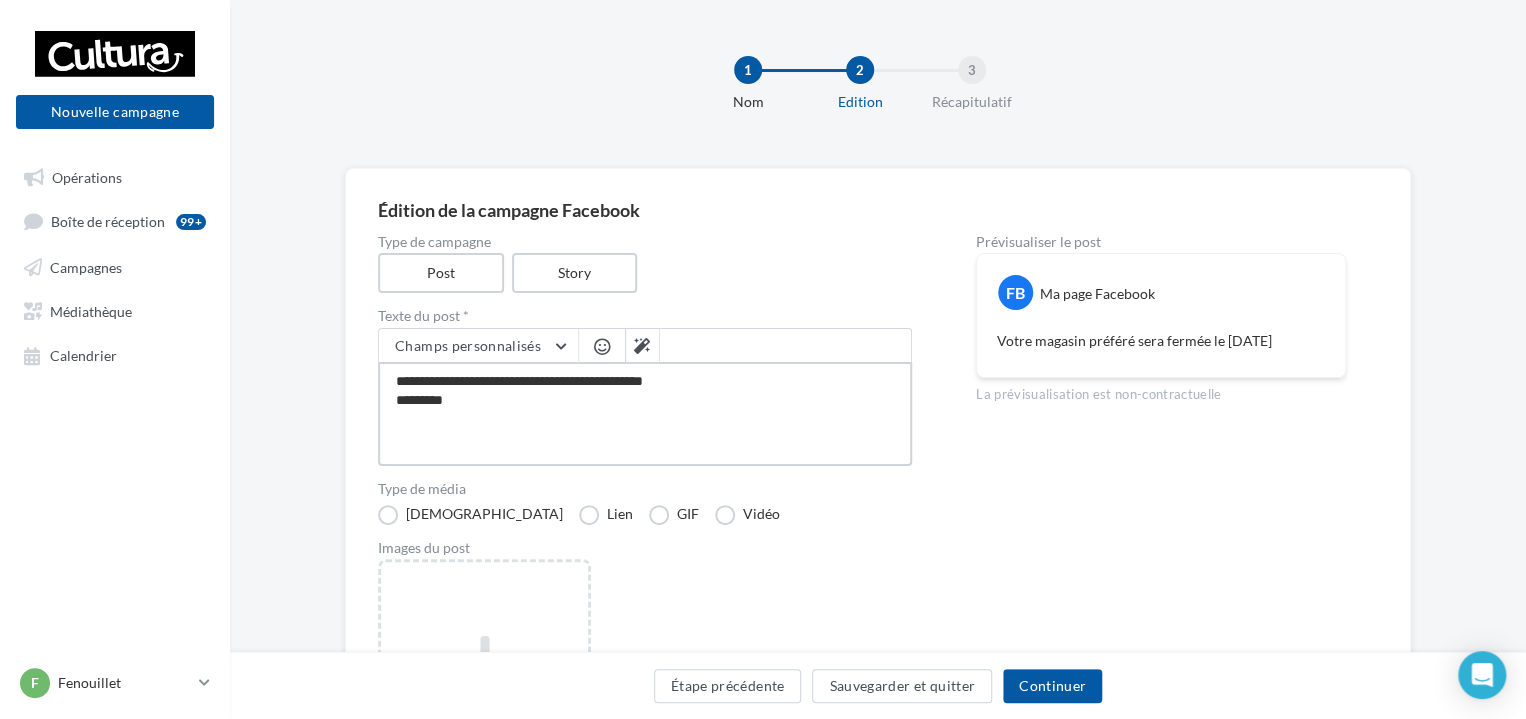 type on "**********" 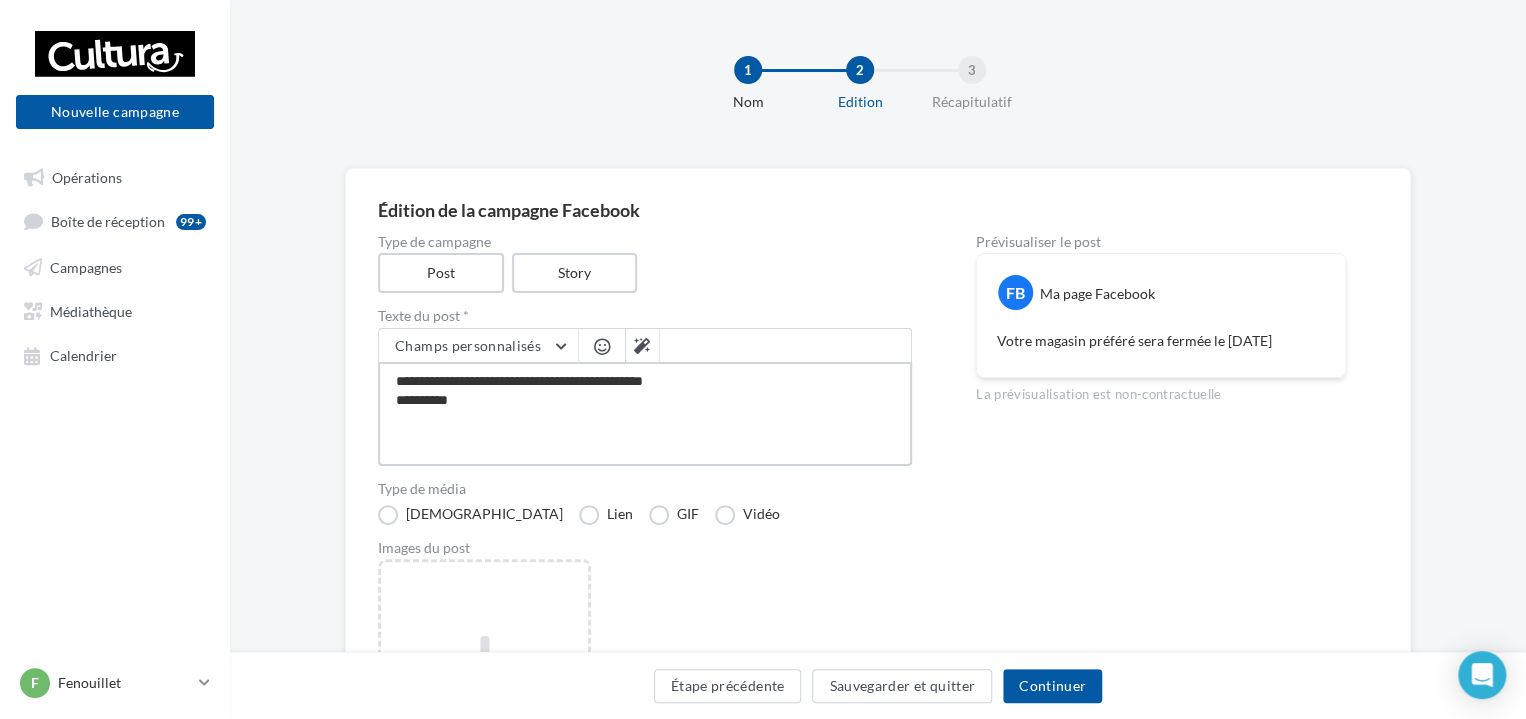 type on "**********" 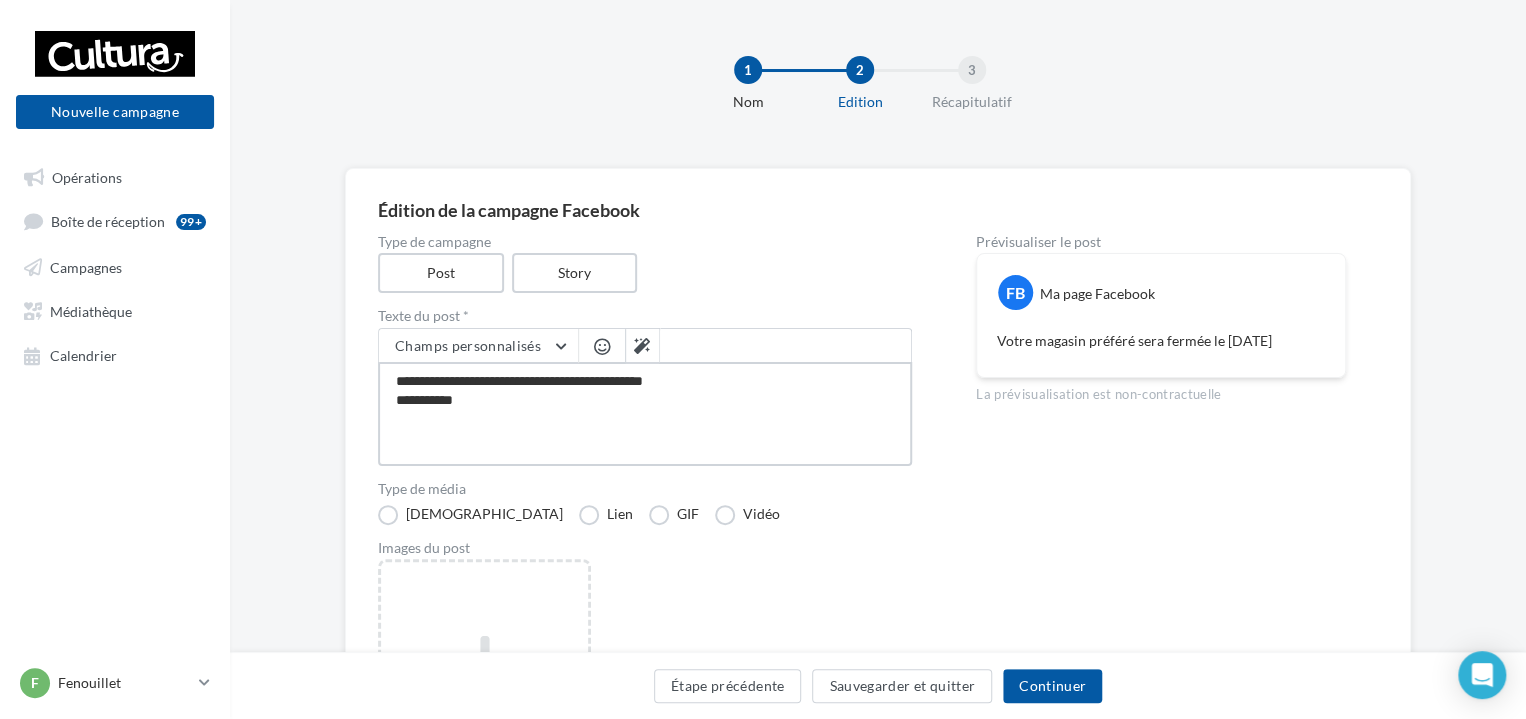 type on "**********" 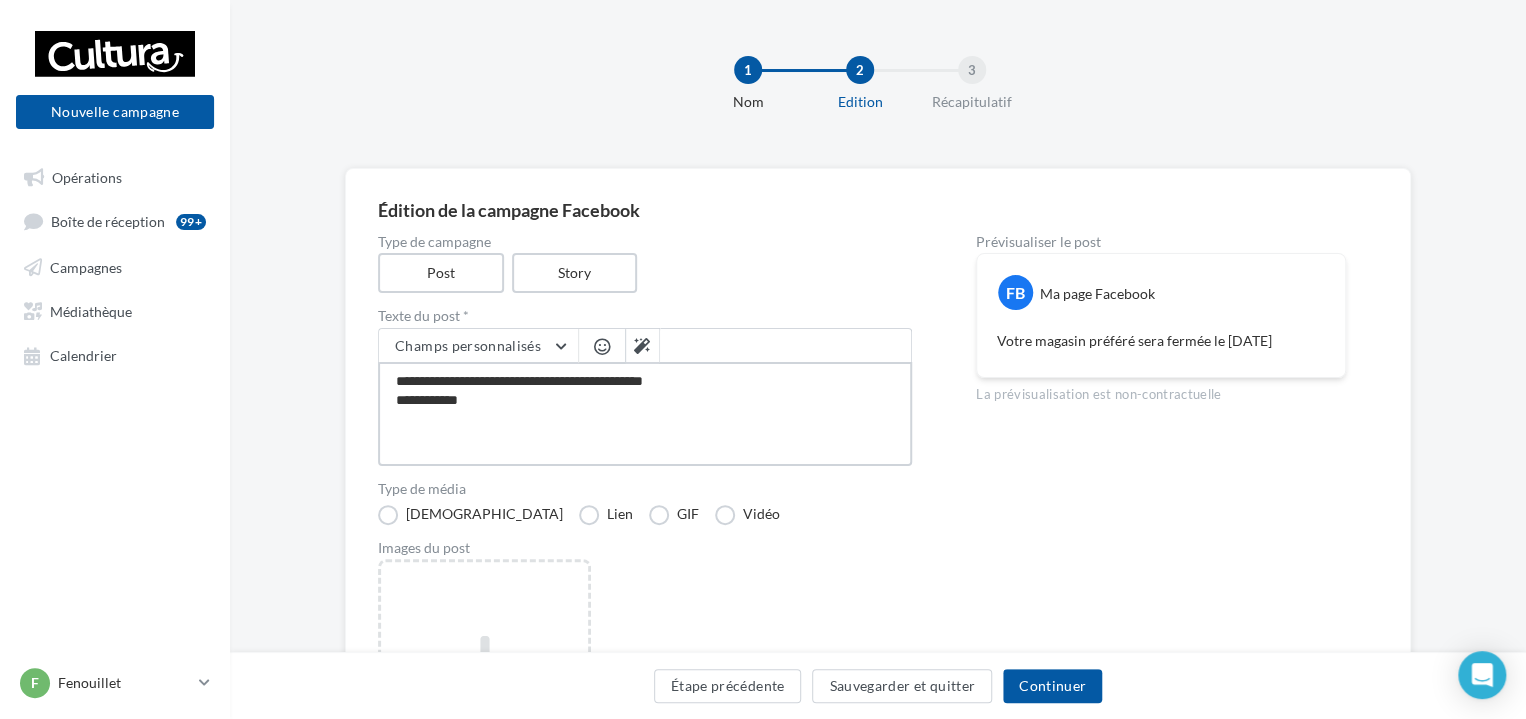 type on "**********" 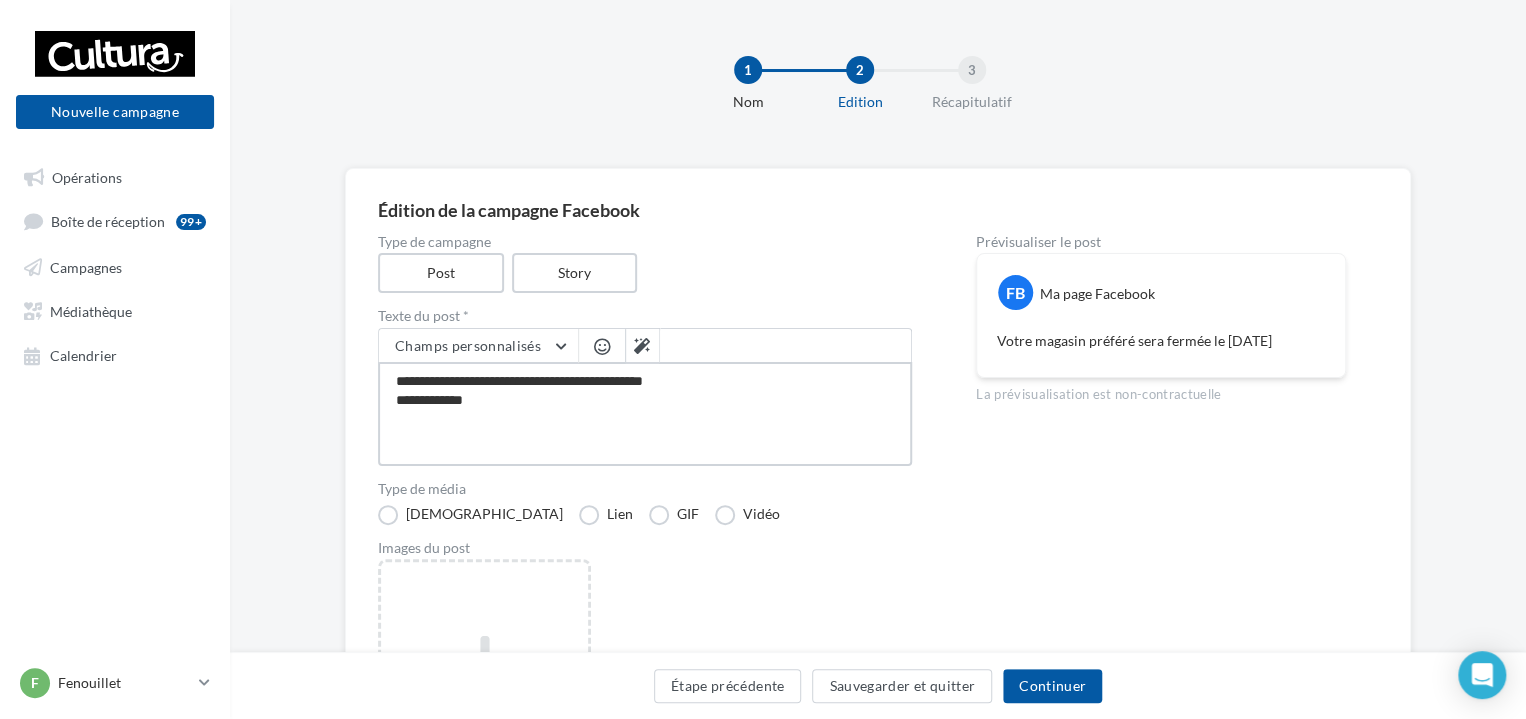 type on "**********" 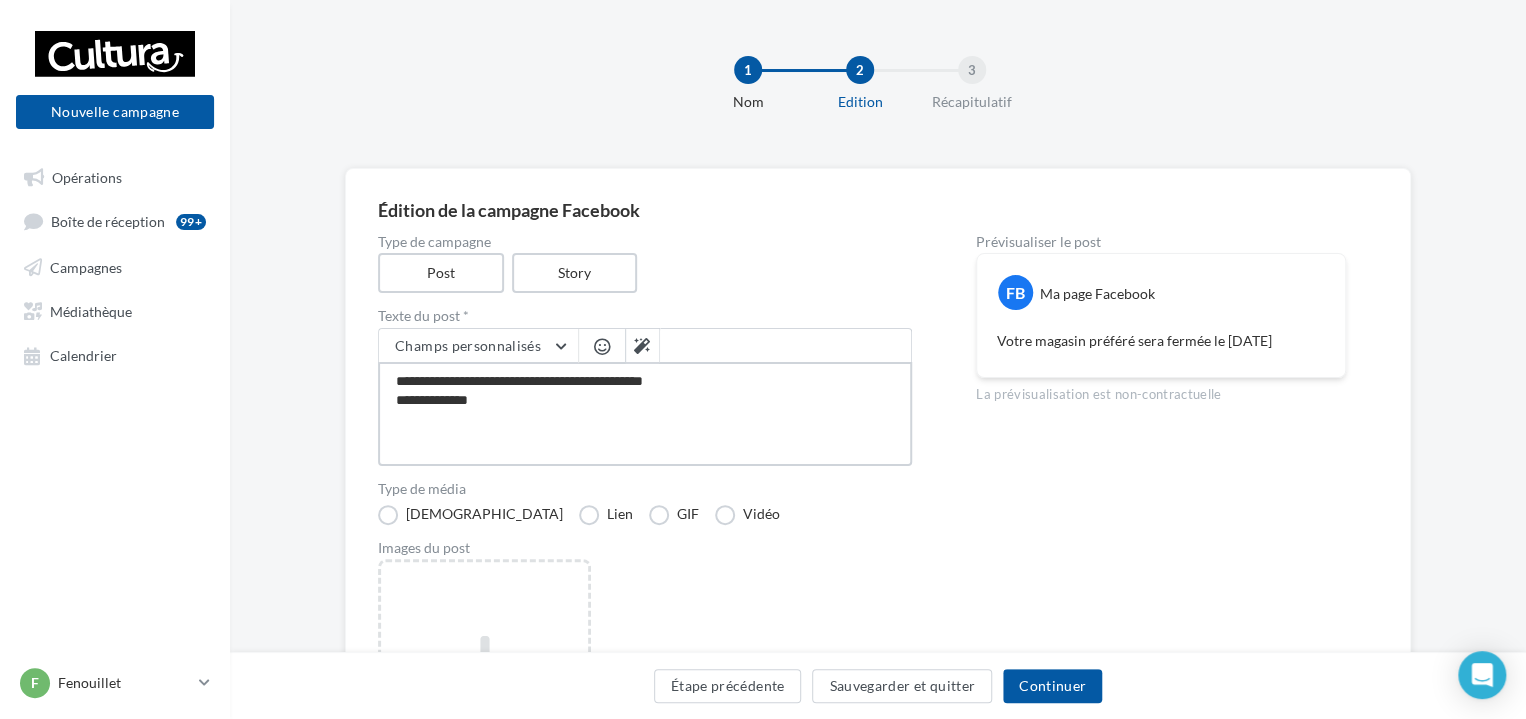type on "**********" 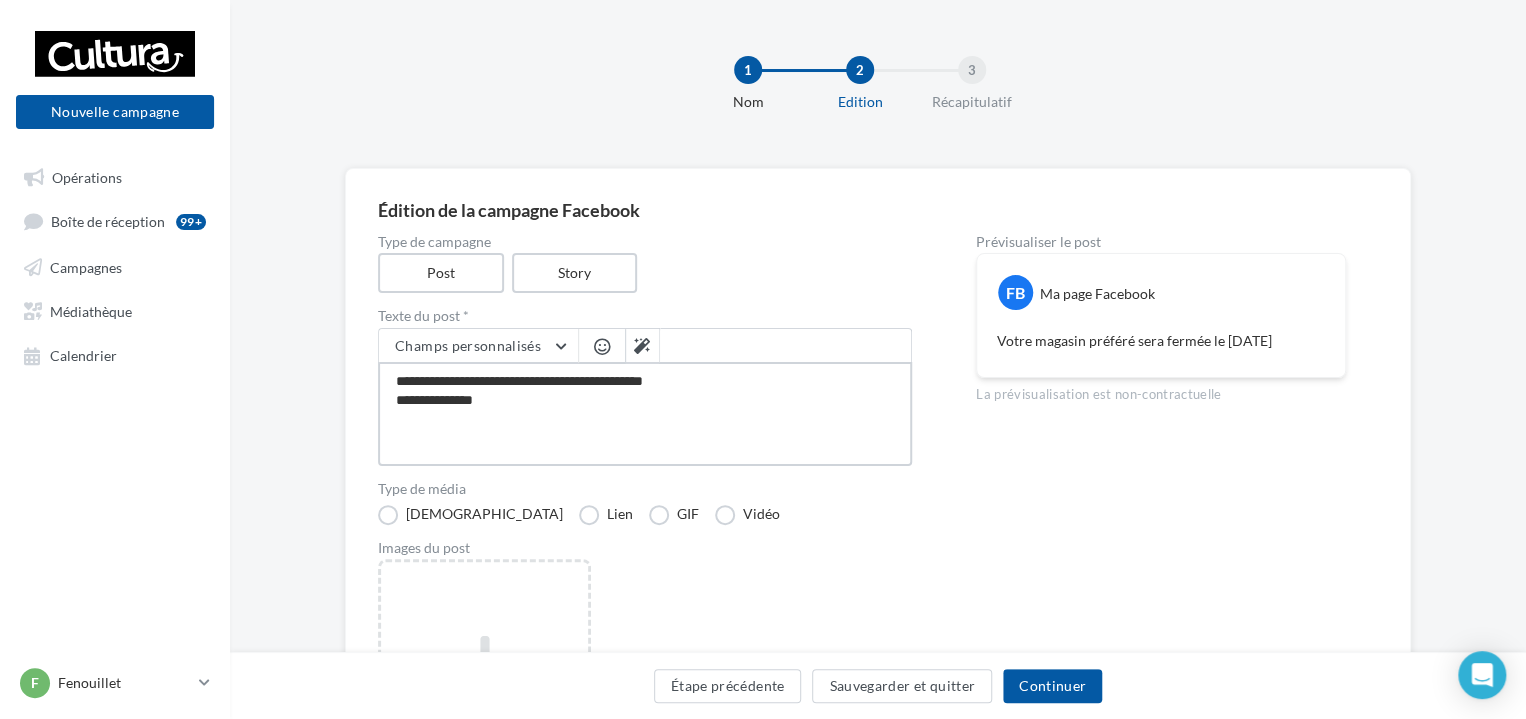 type on "**********" 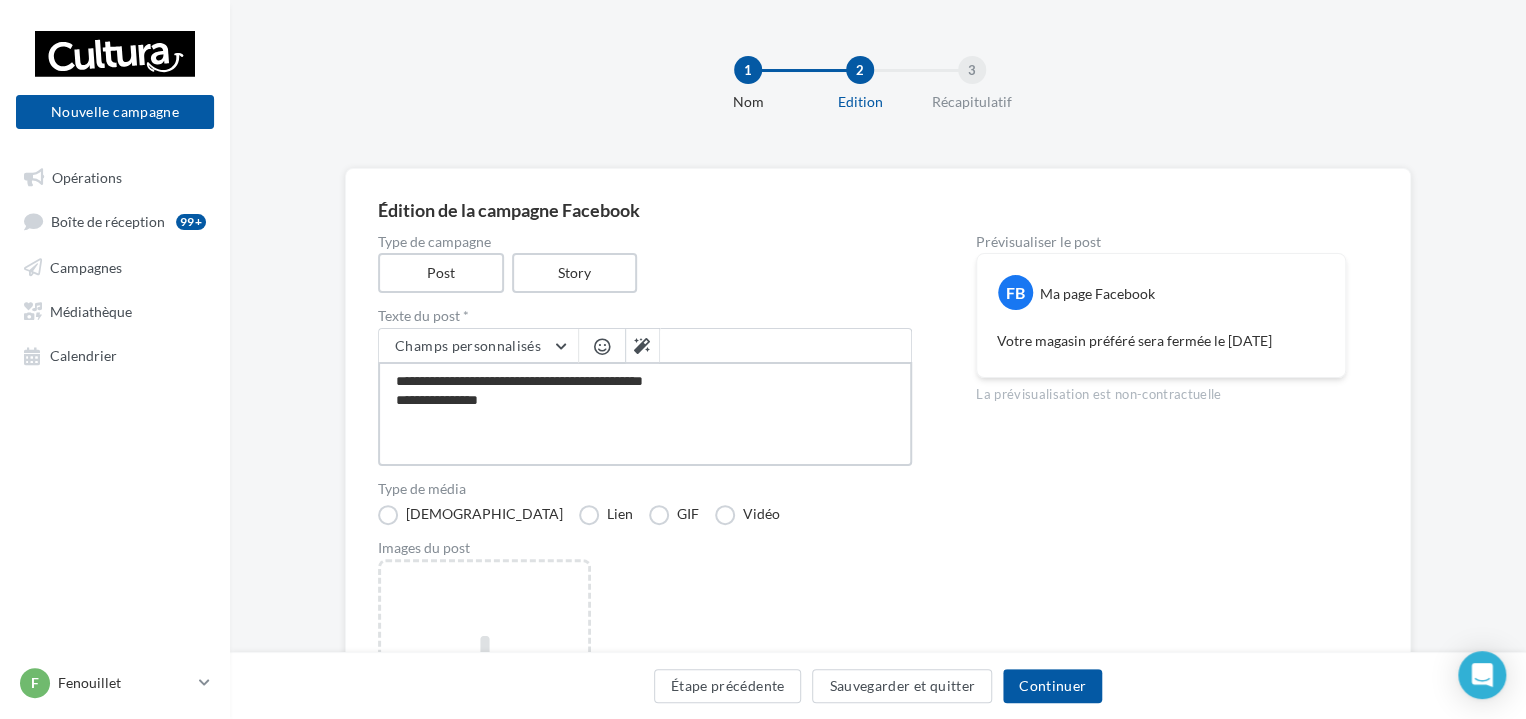 type on "**********" 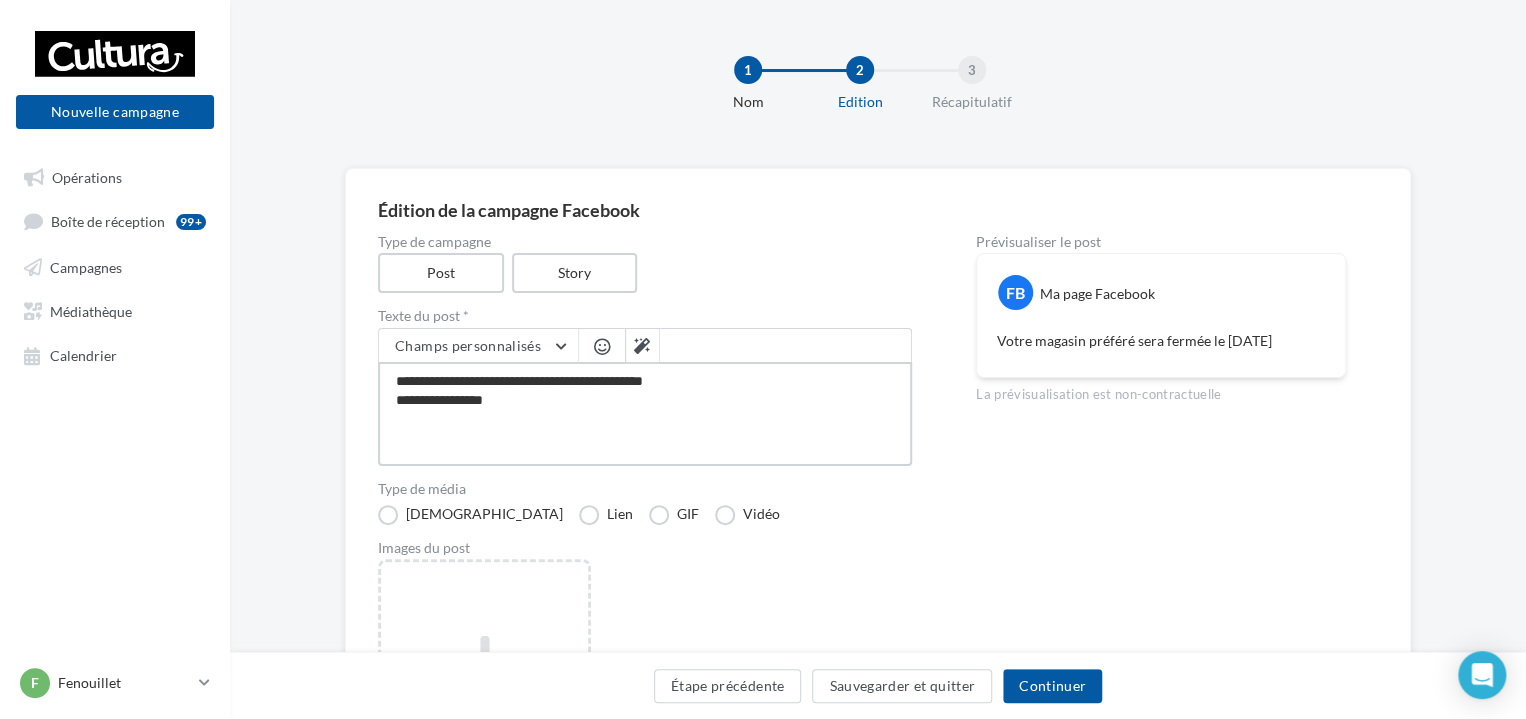 type on "**********" 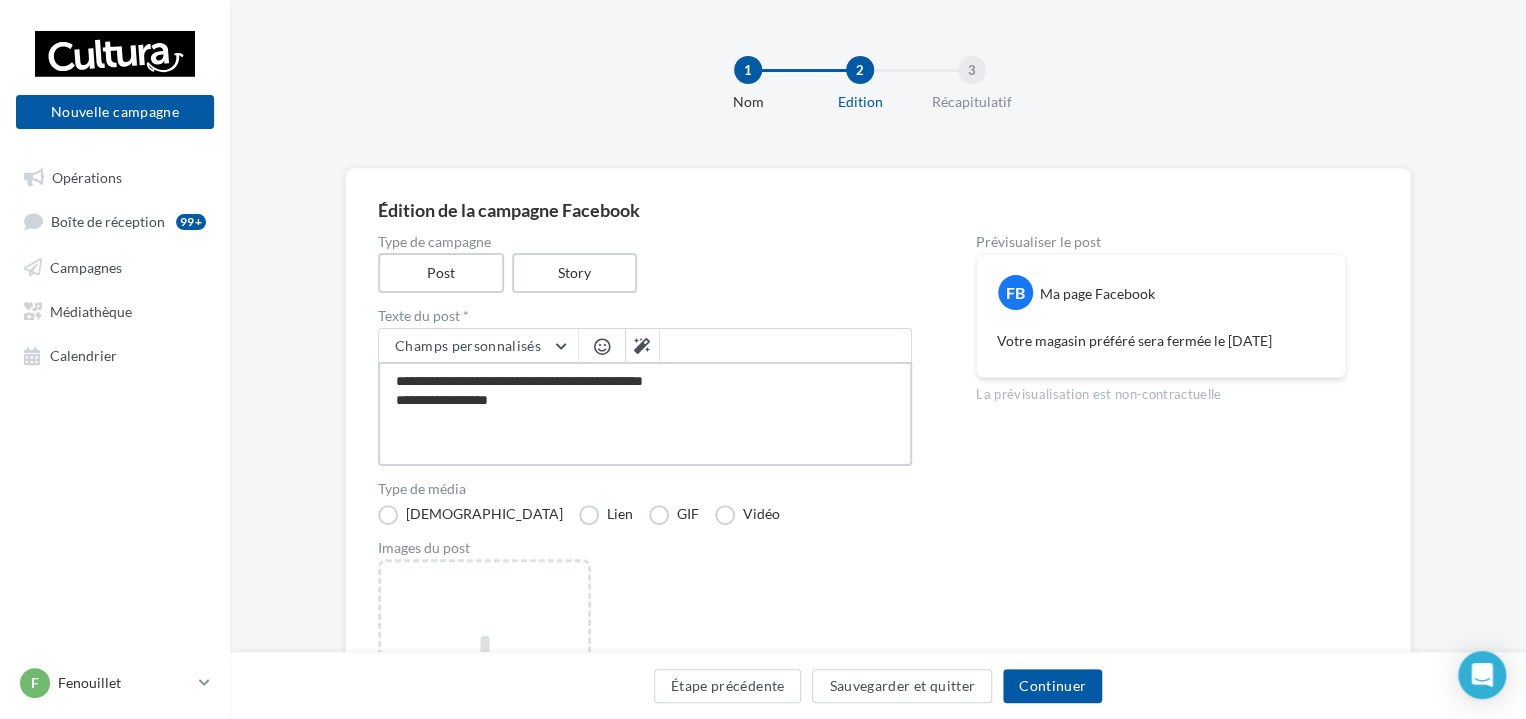 type on "**********" 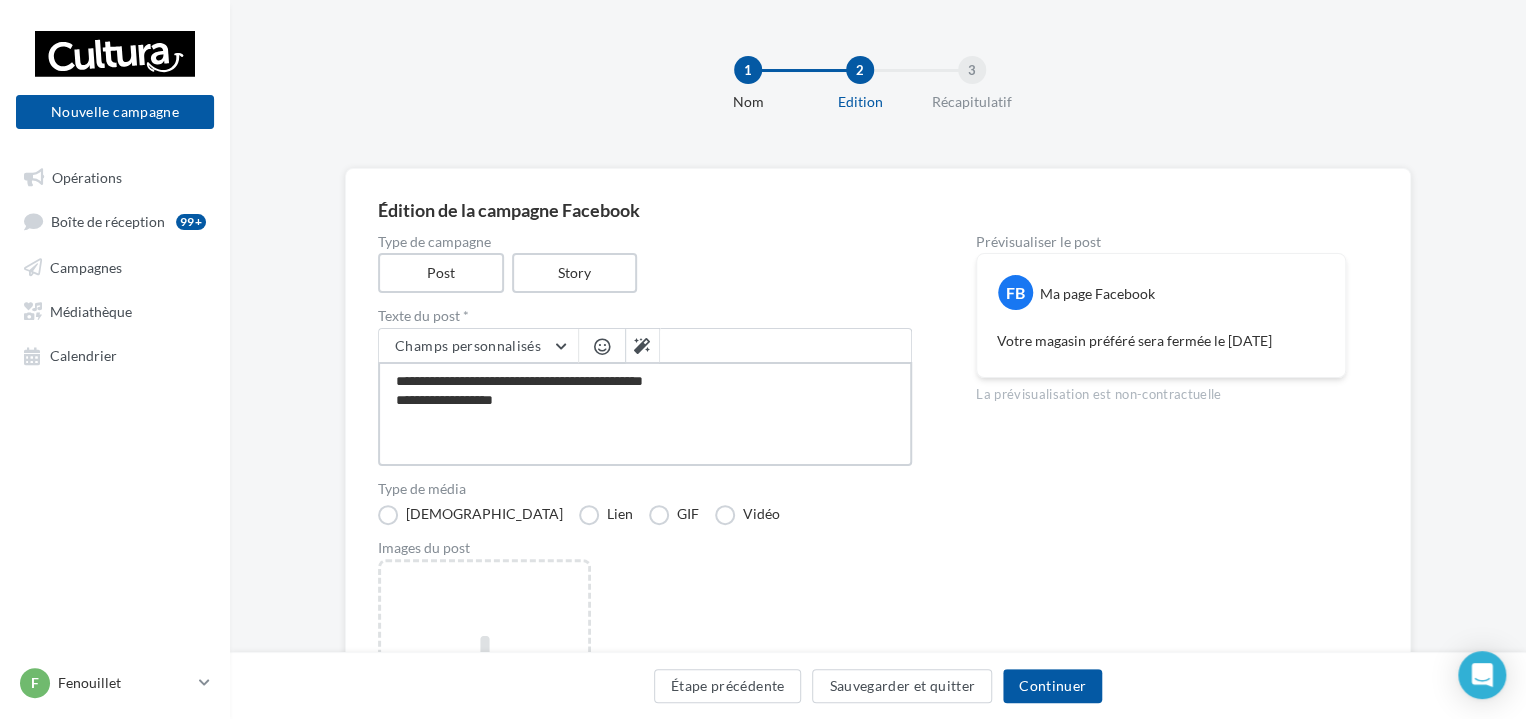 type on "**********" 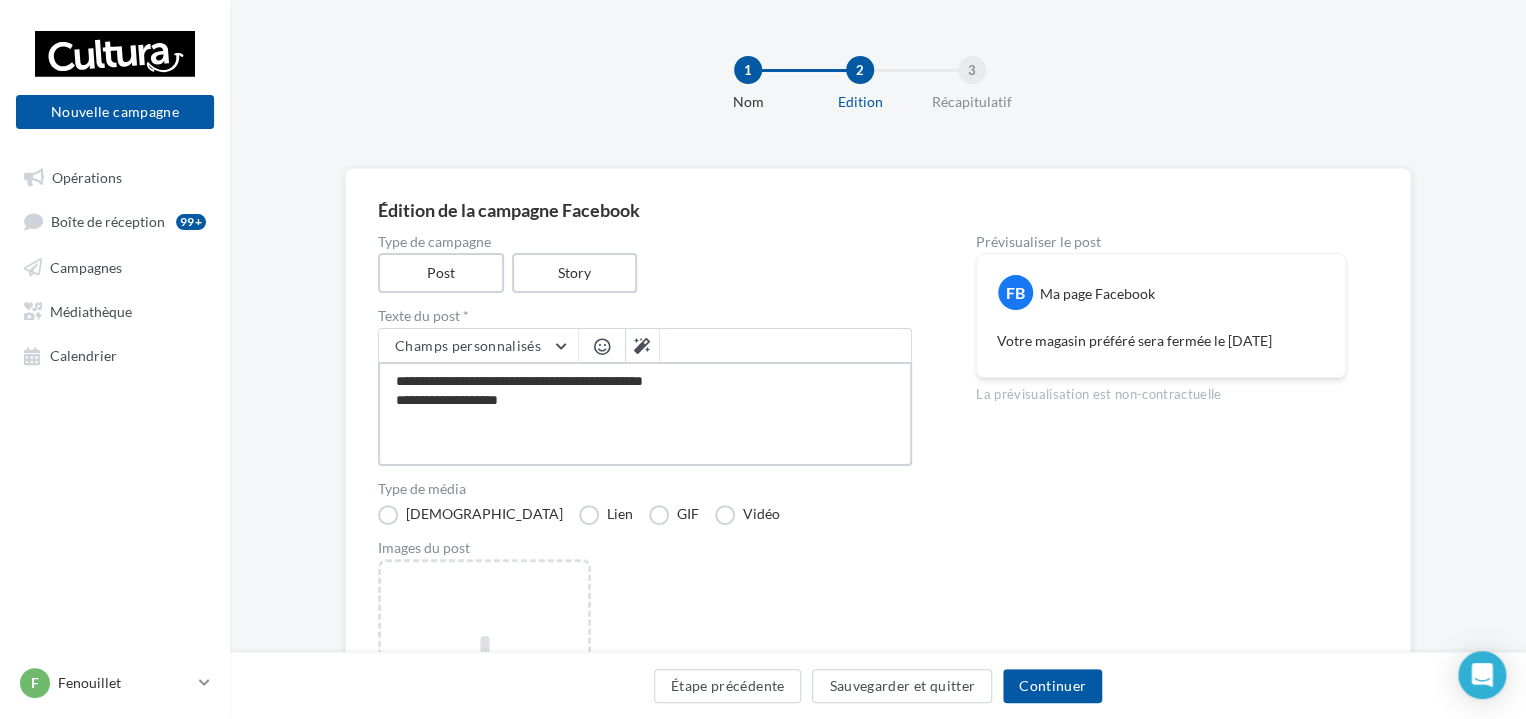 type on "**********" 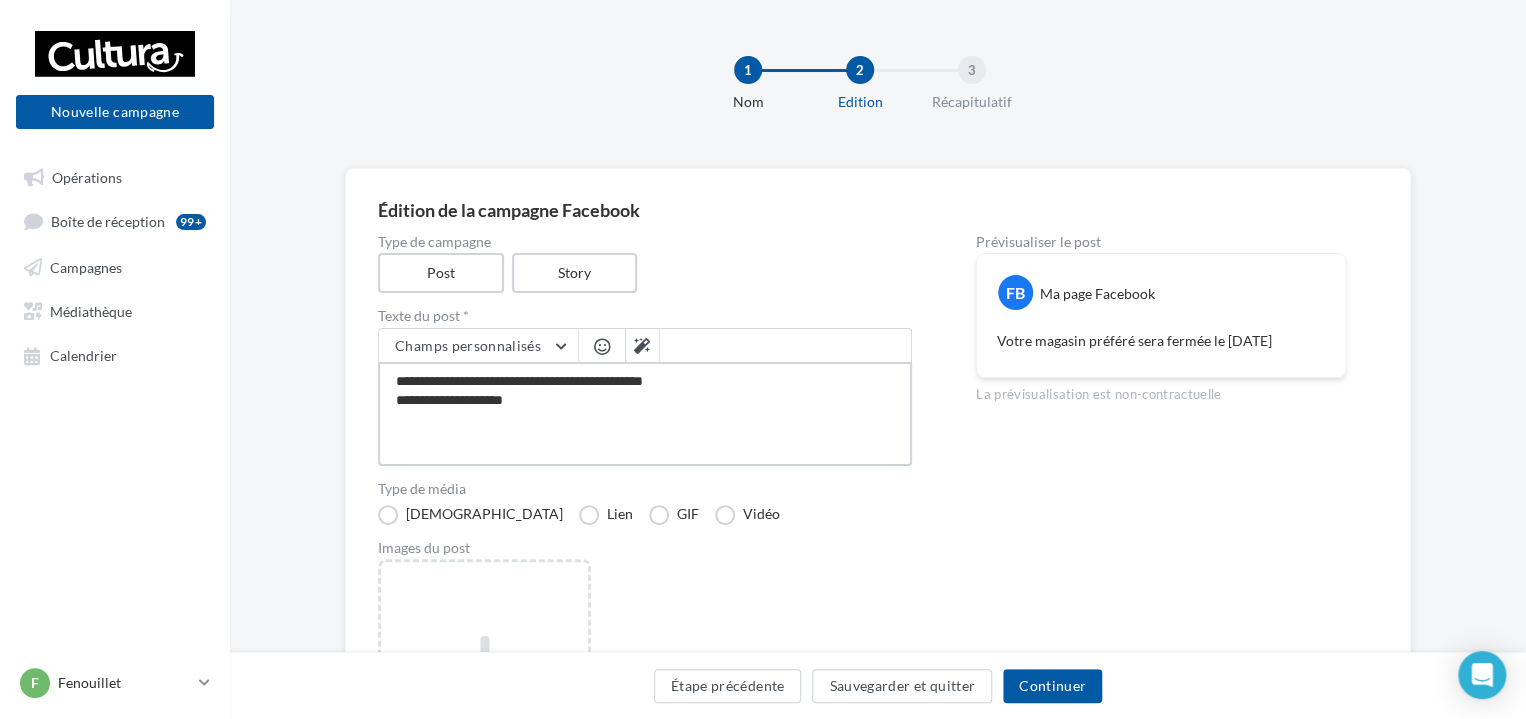type on "**********" 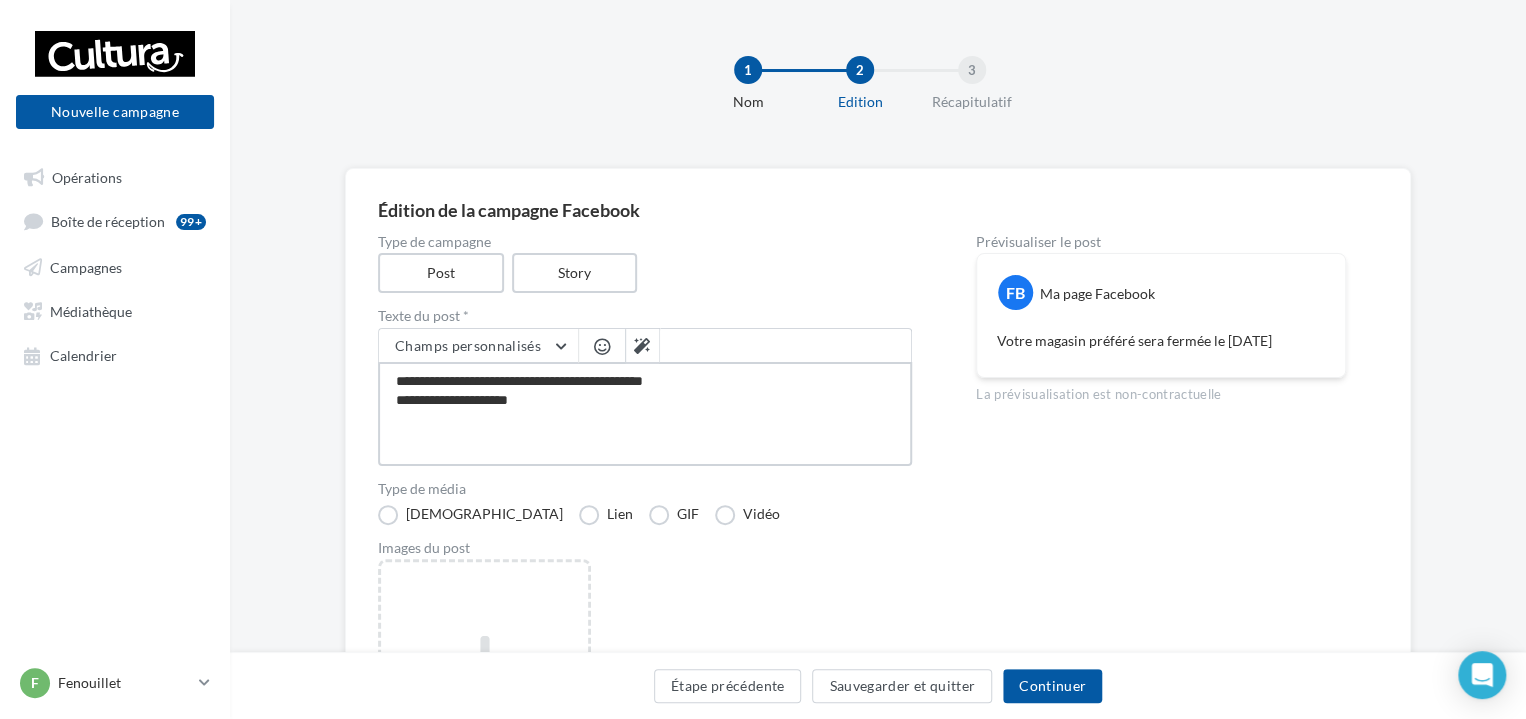 type on "**********" 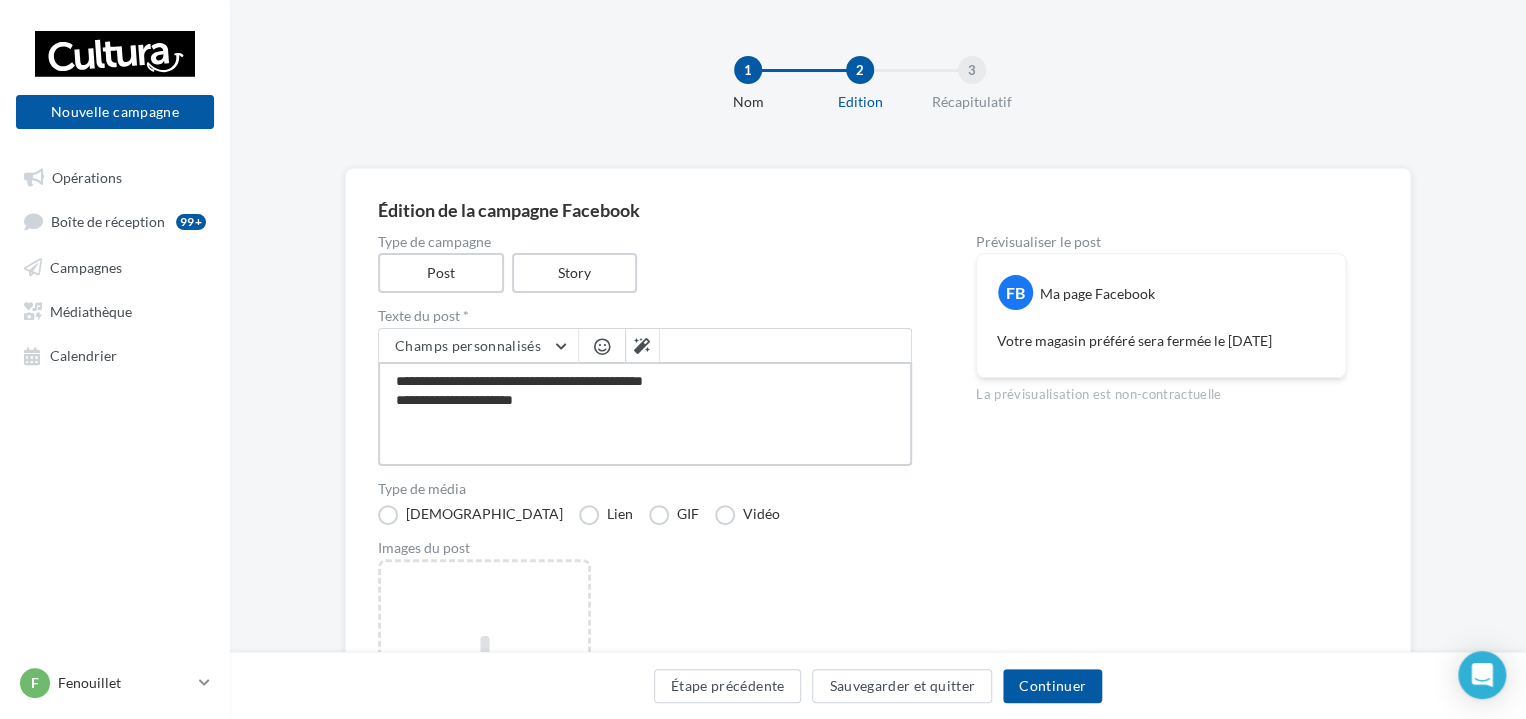 type on "**********" 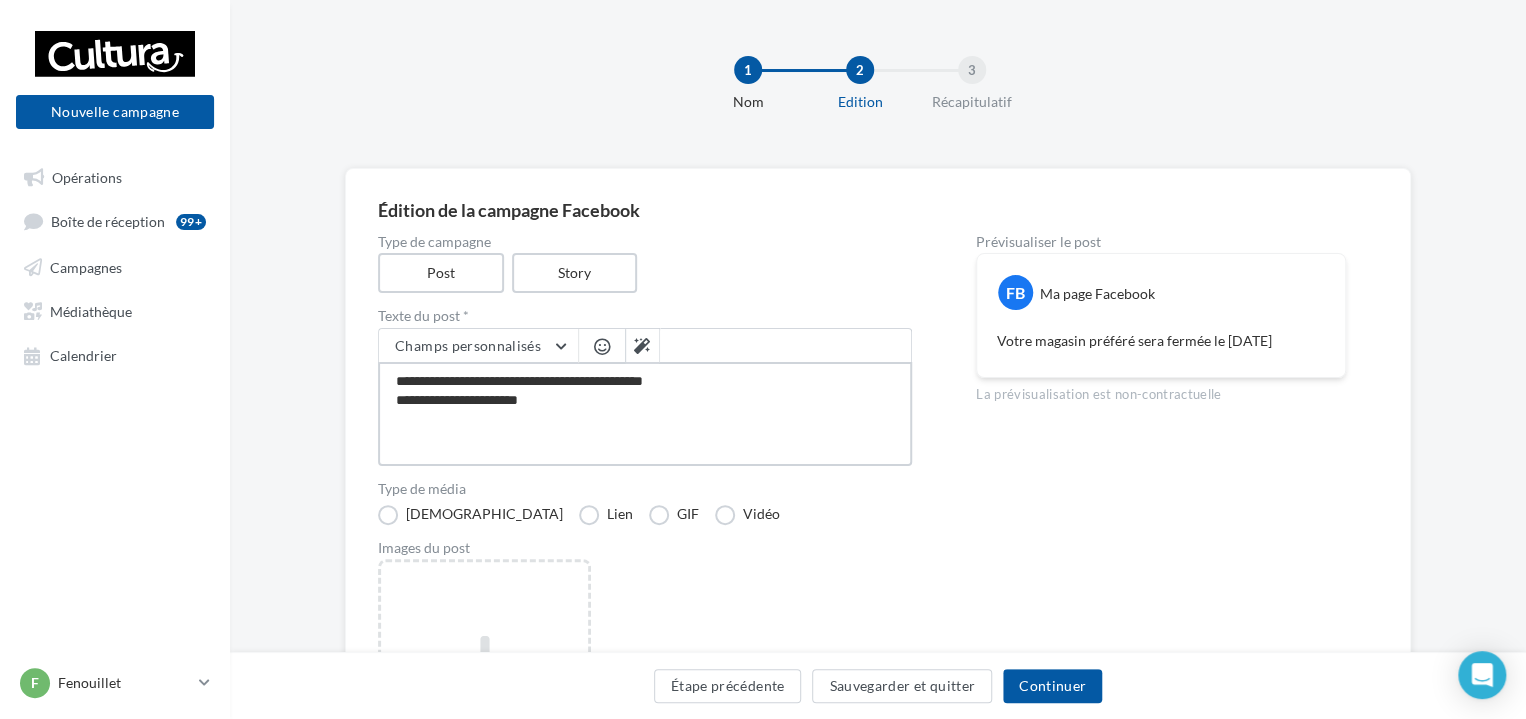type on "**********" 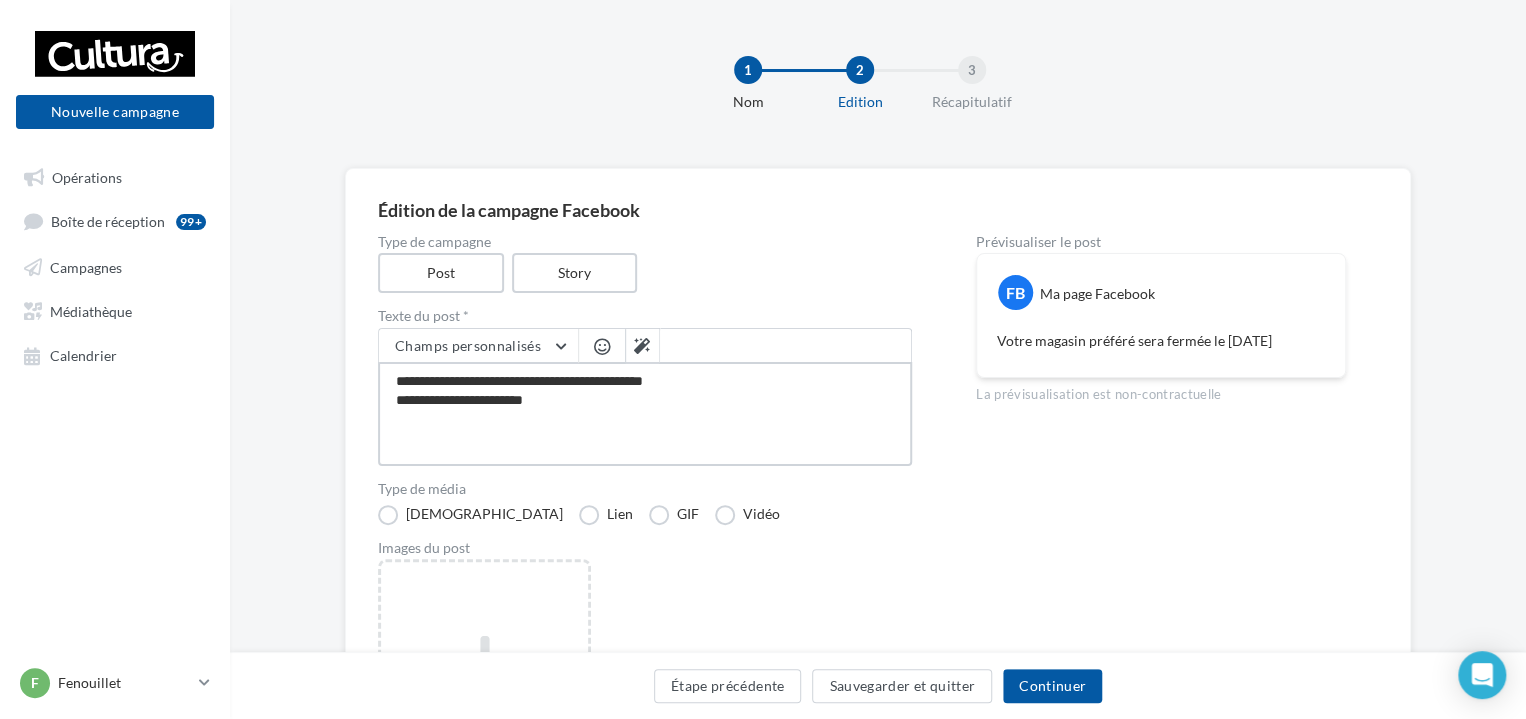 type on "**********" 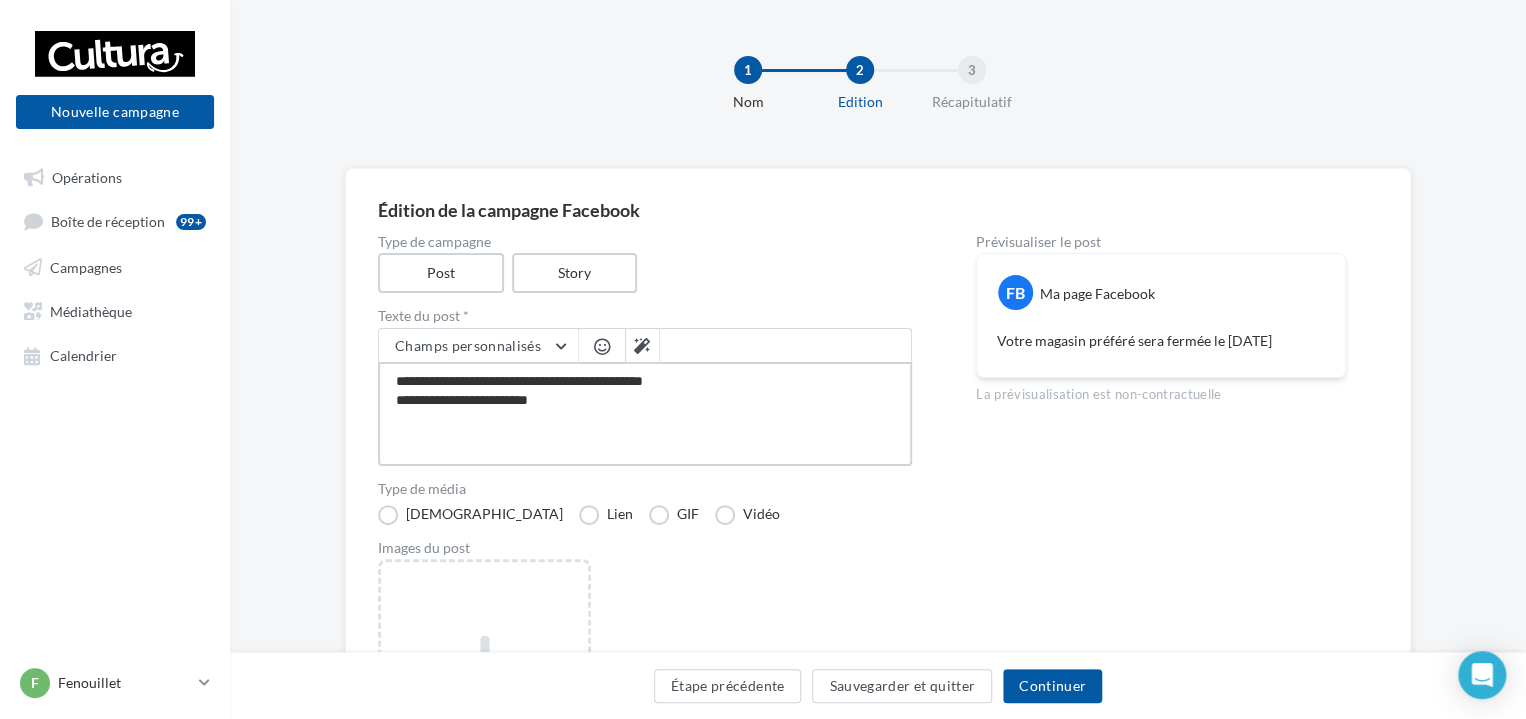 type on "**********" 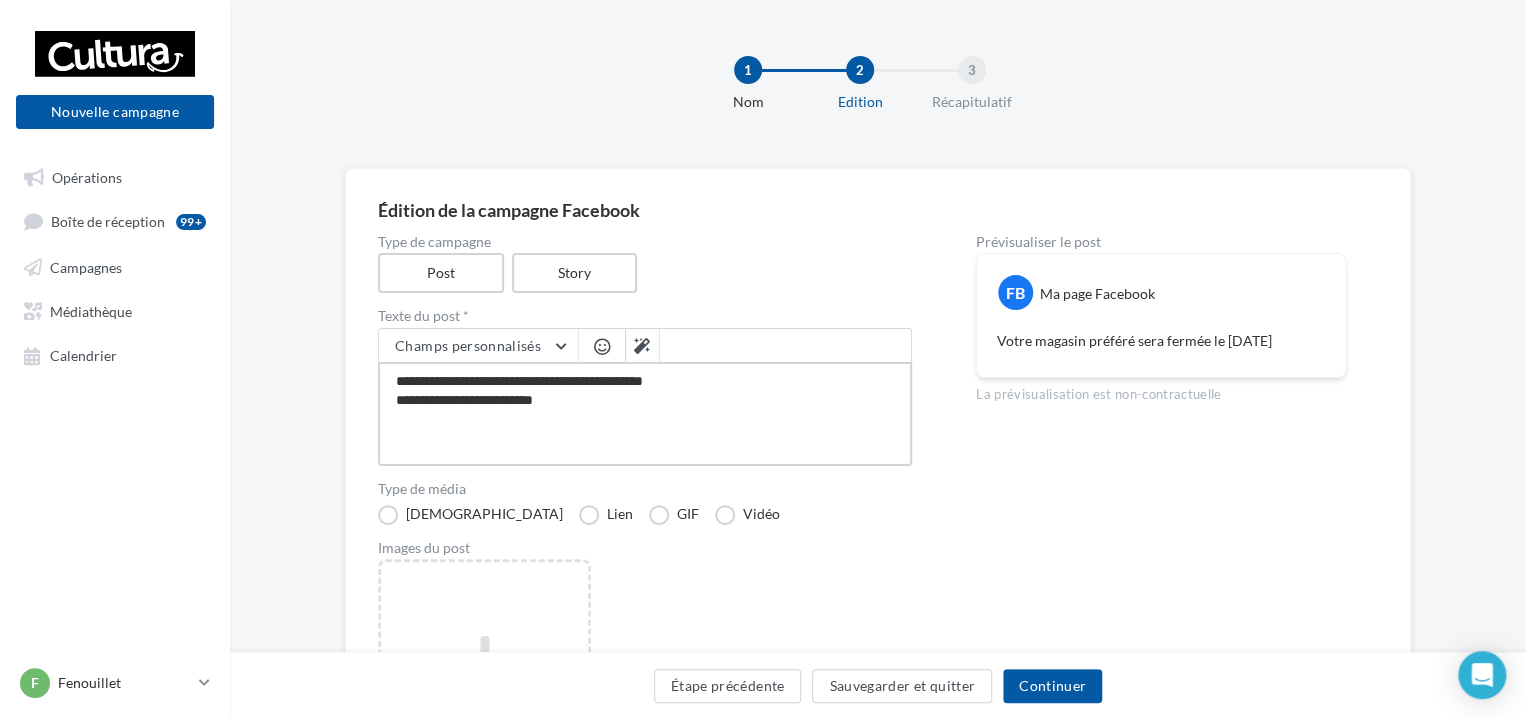 type on "**********" 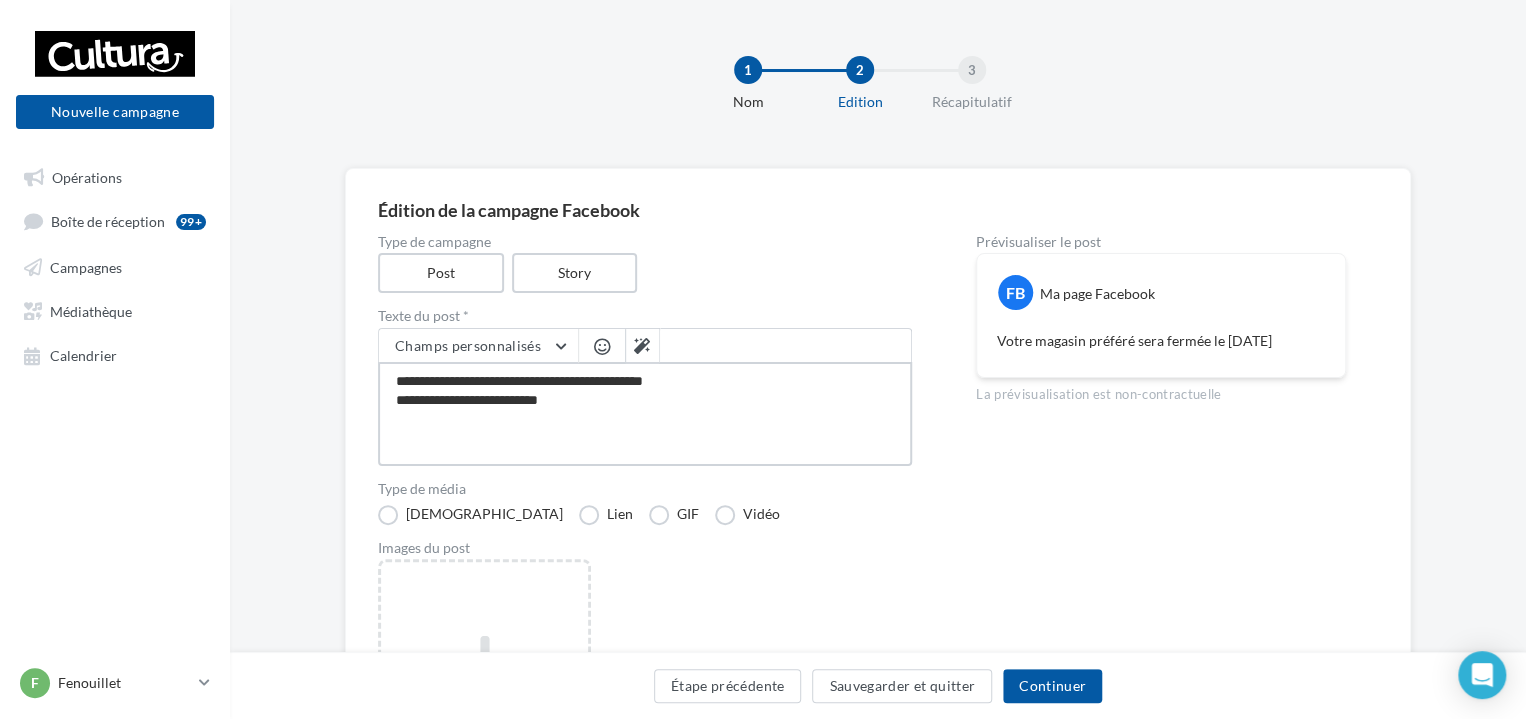 type on "**********" 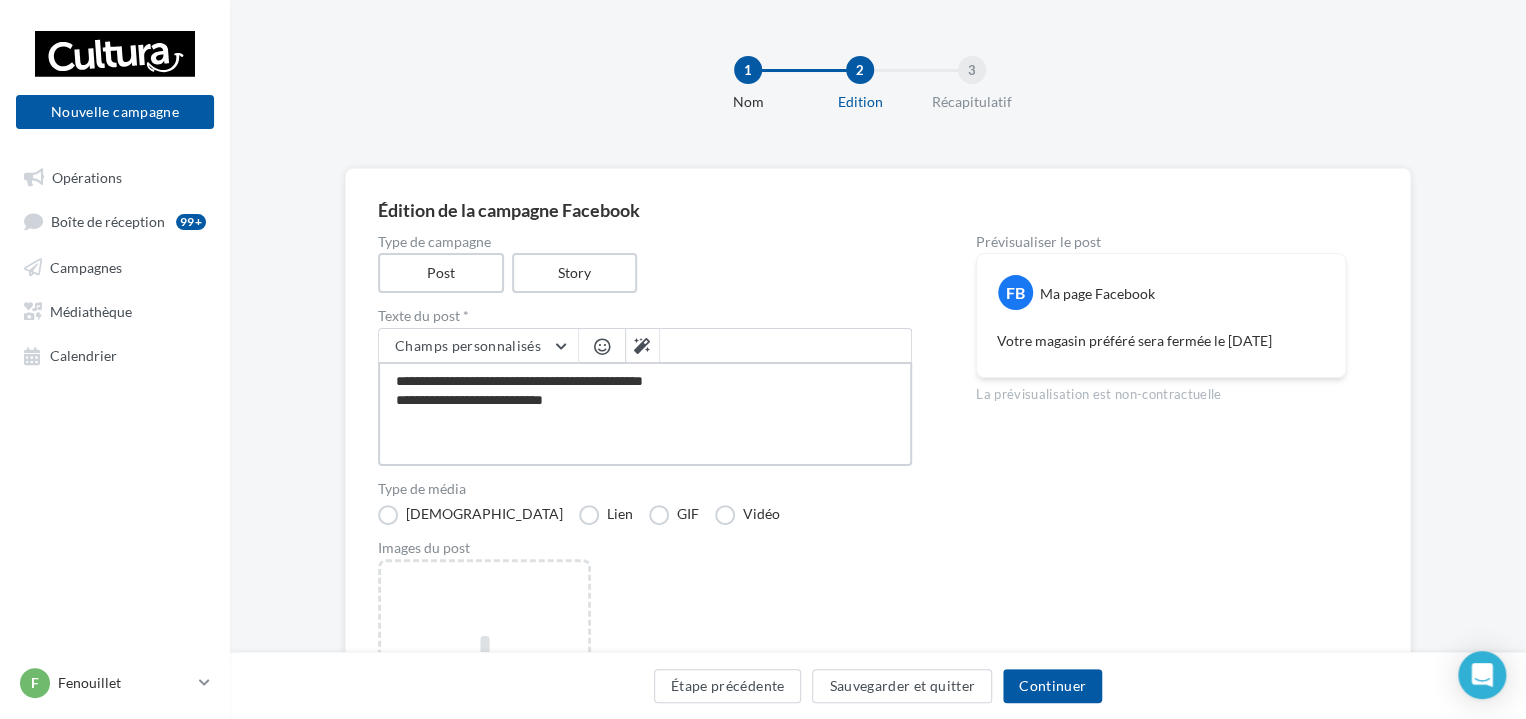 type on "**********" 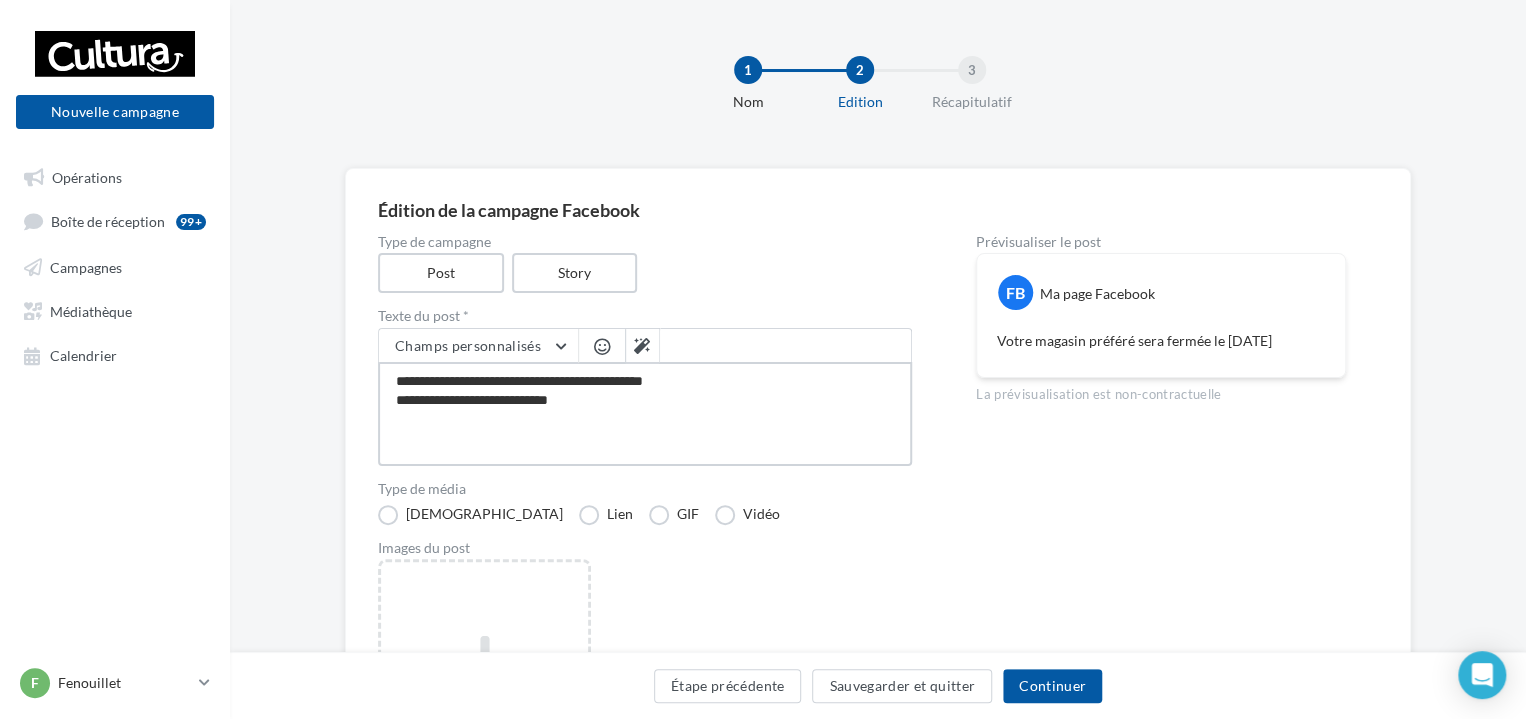 type on "**********" 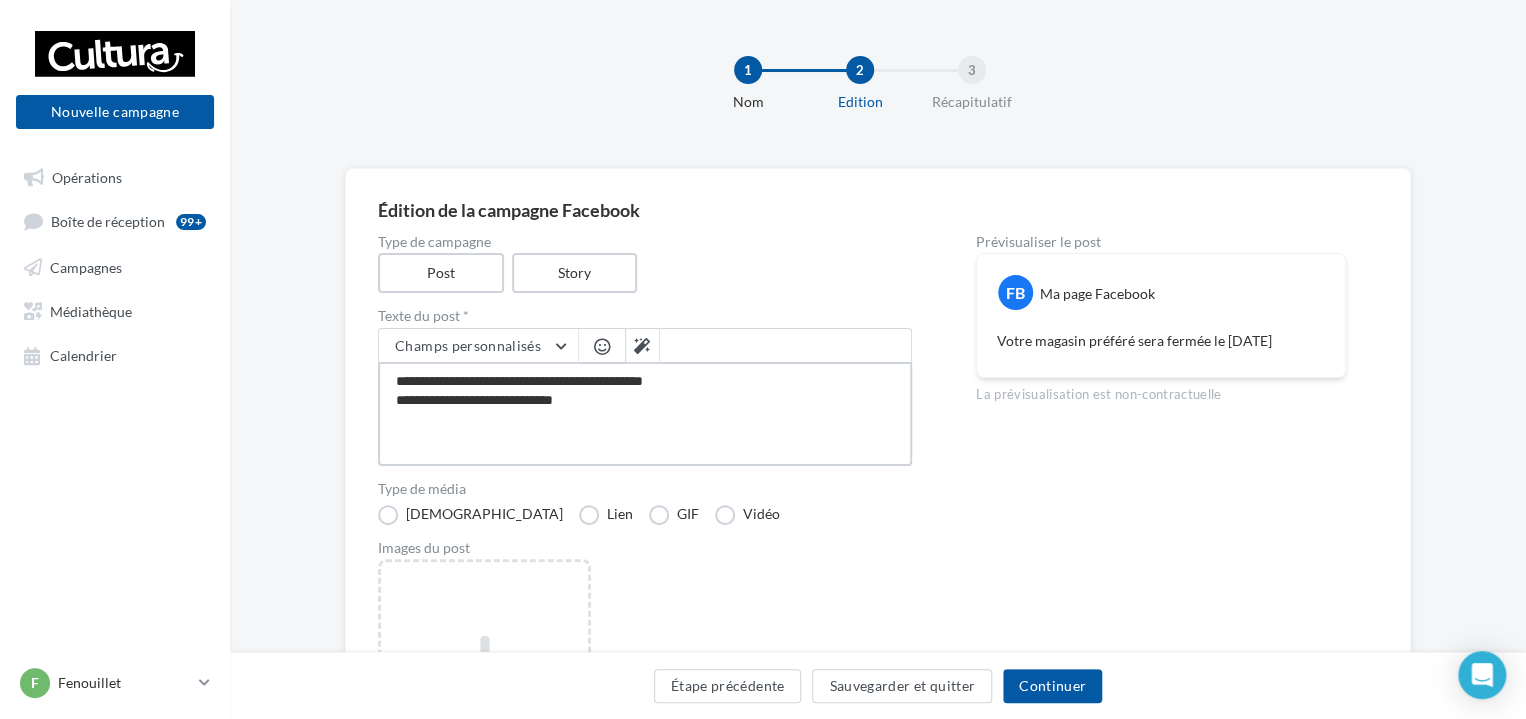 type on "**********" 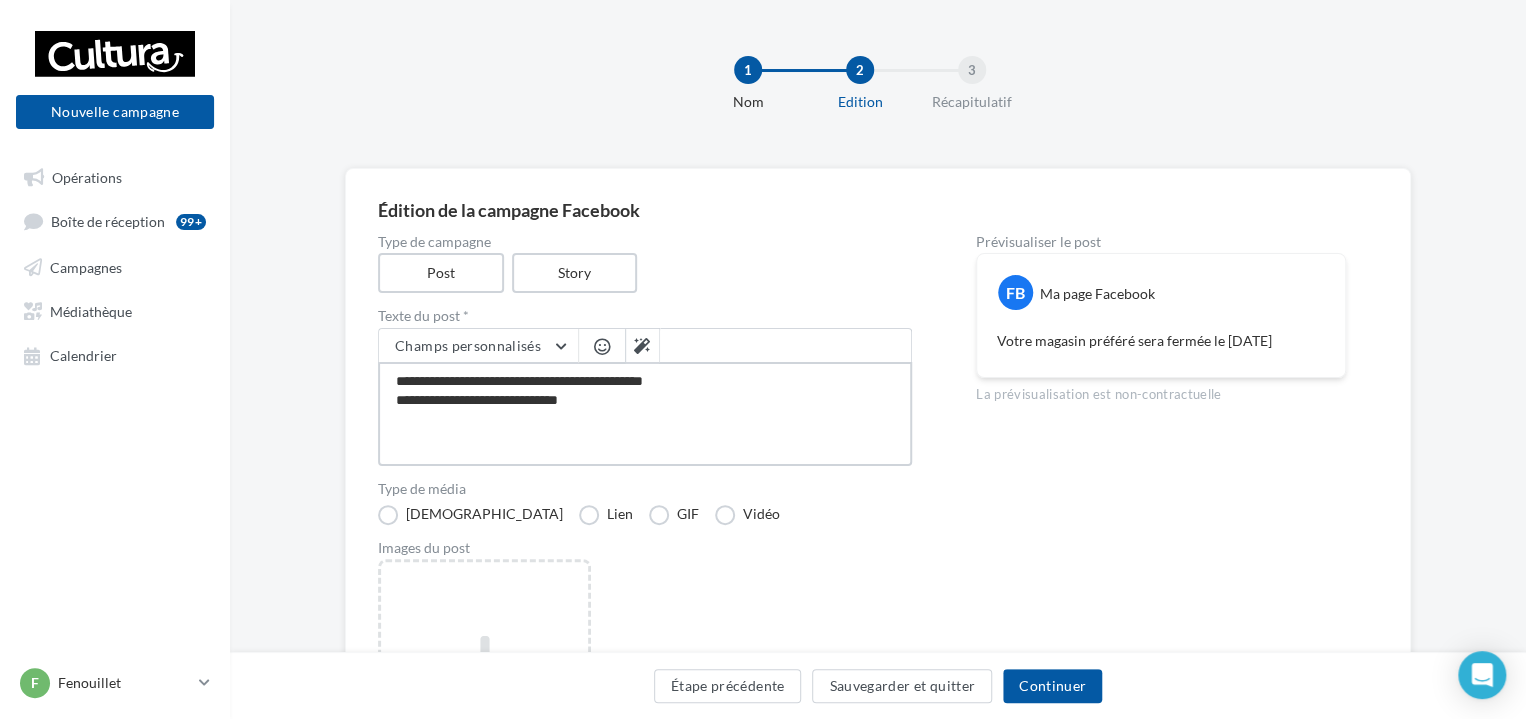 type on "**********" 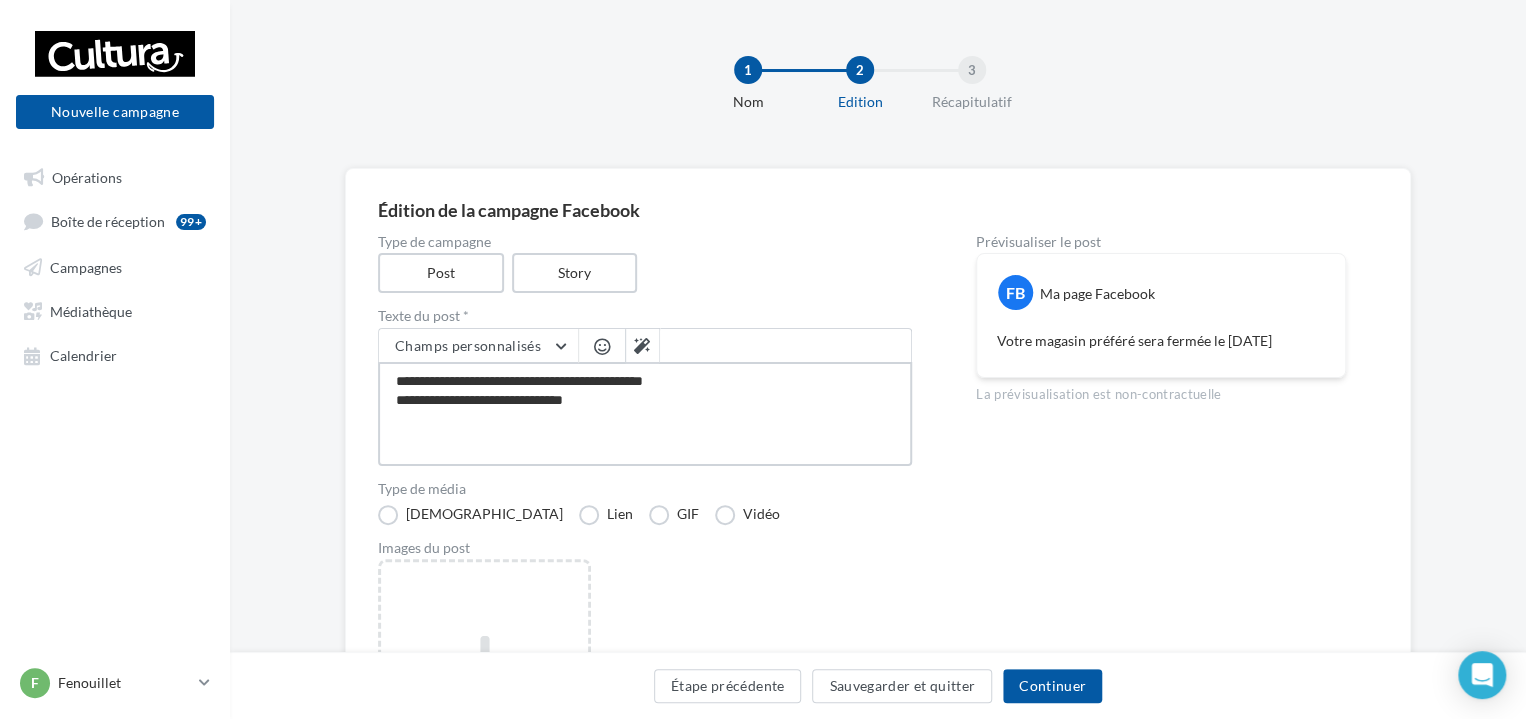 type on "**********" 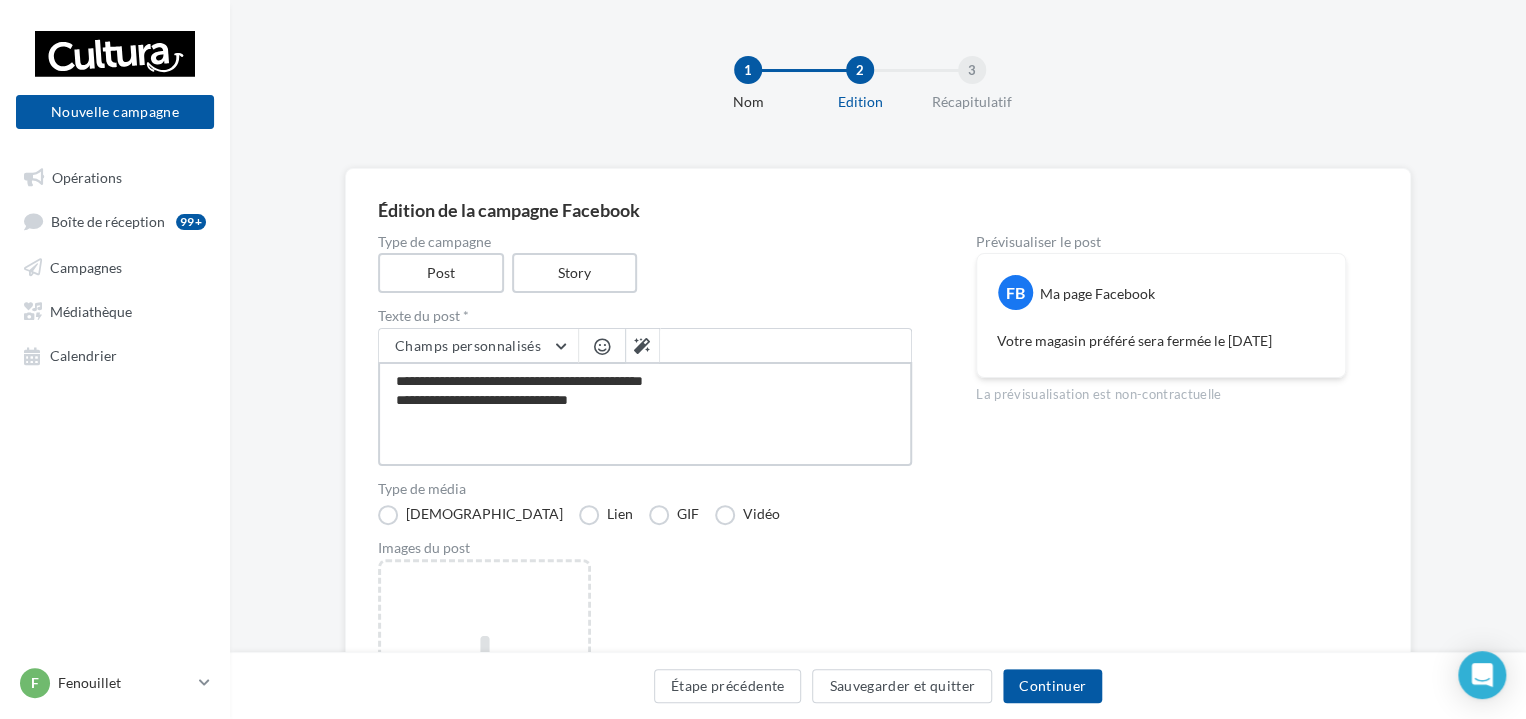 type on "**********" 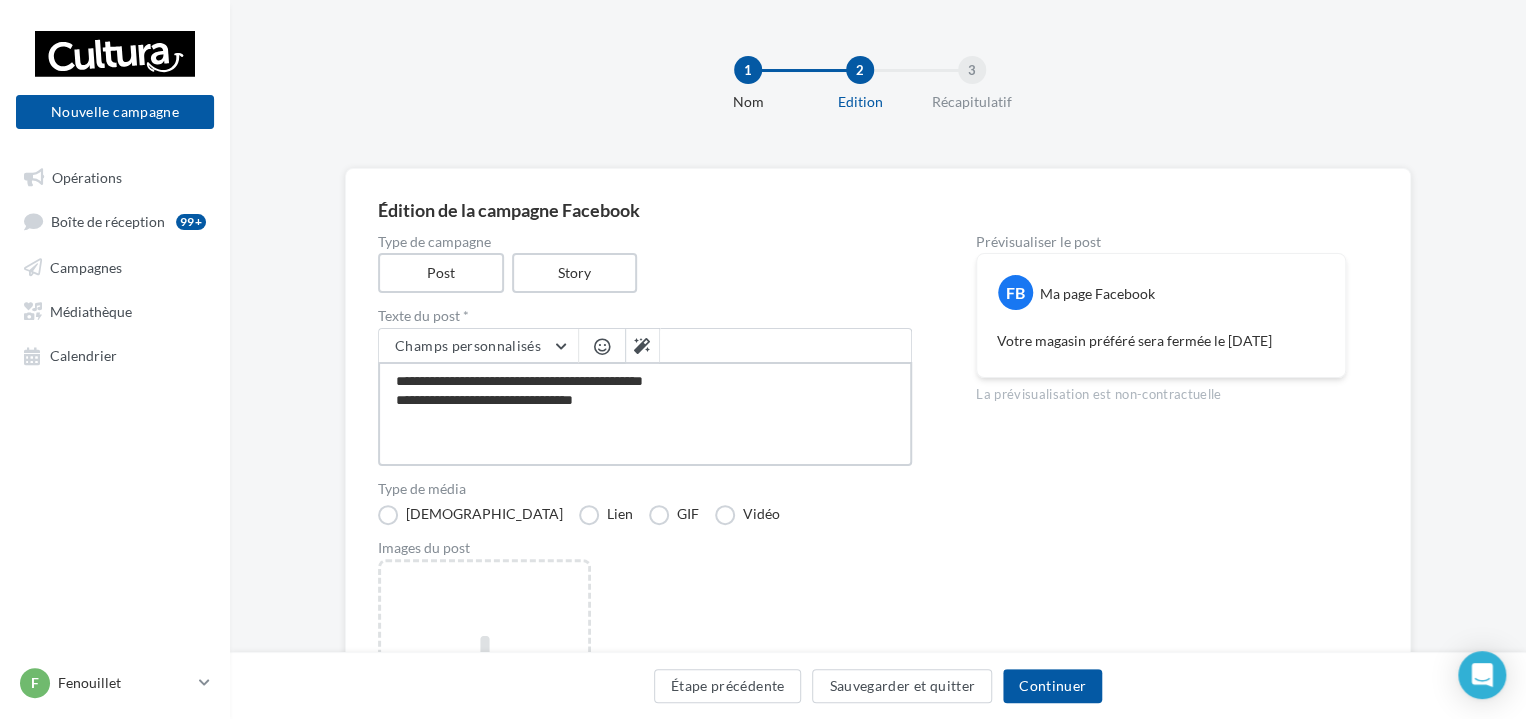 type on "**********" 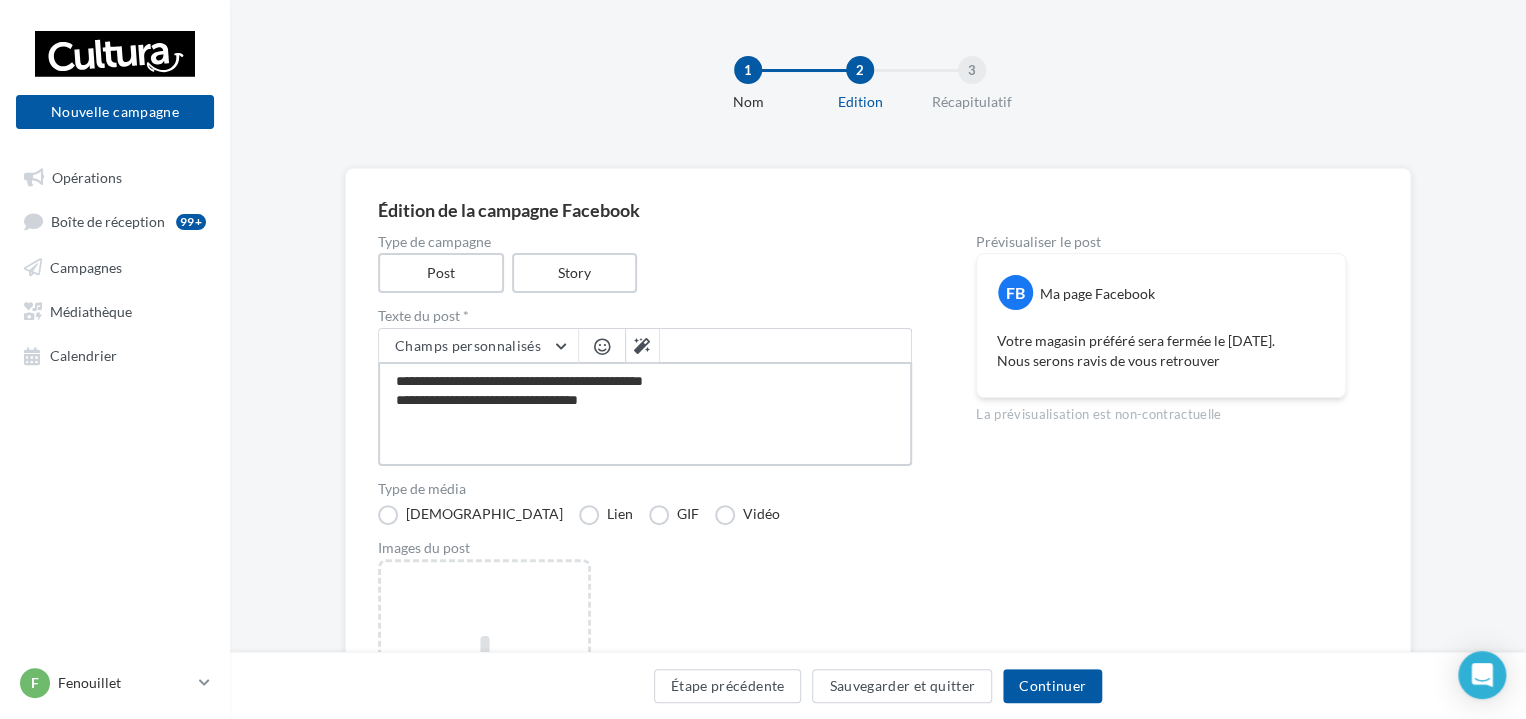 click on "**********" at bounding box center [645, 414] 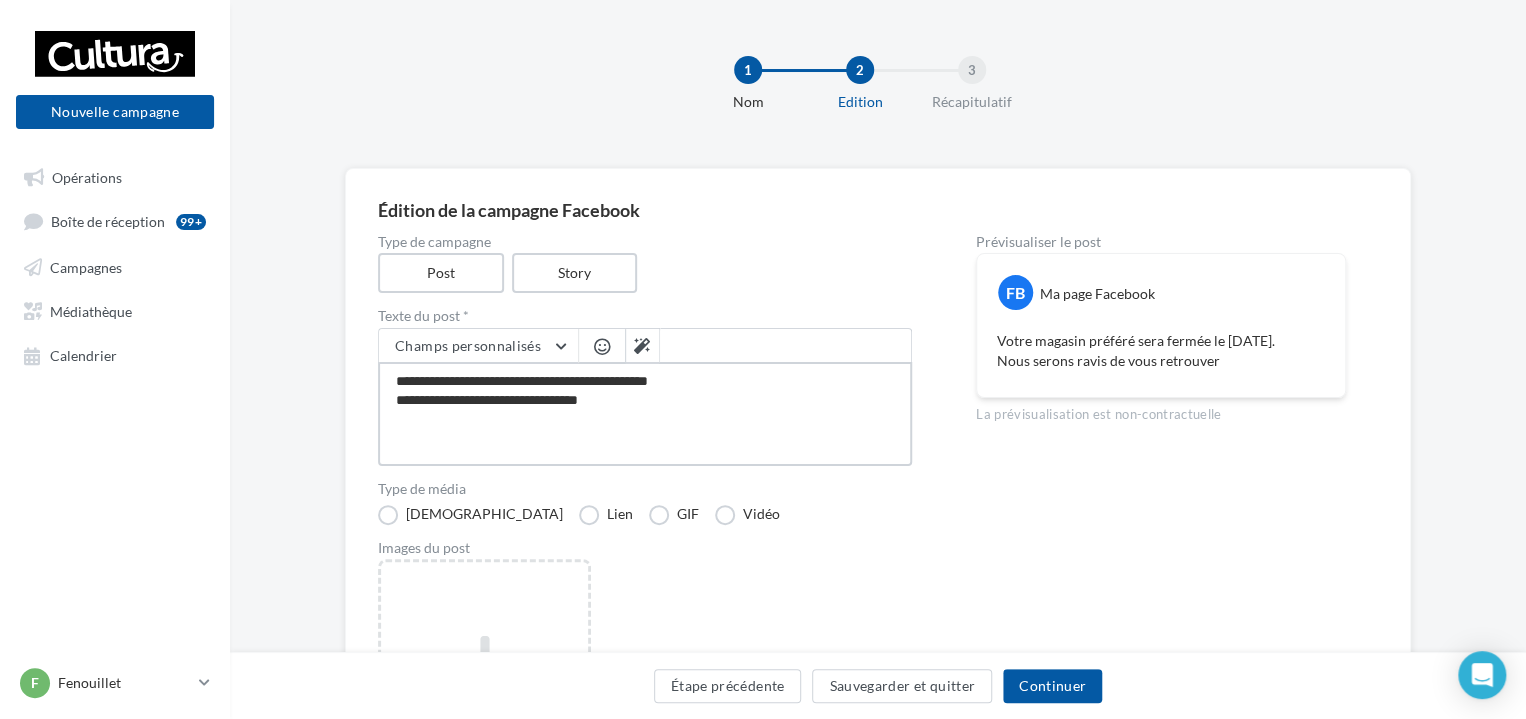 type on "**********" 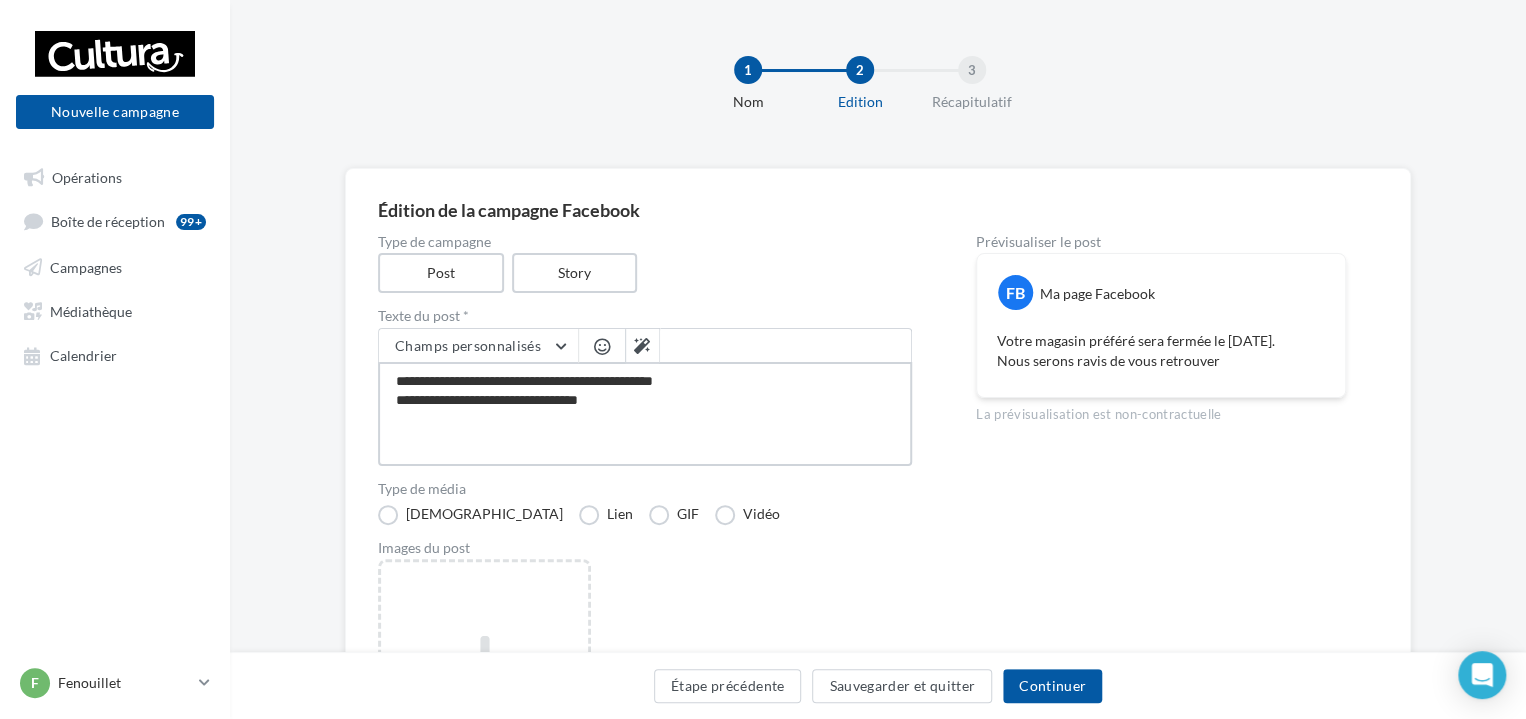 type on "**********" 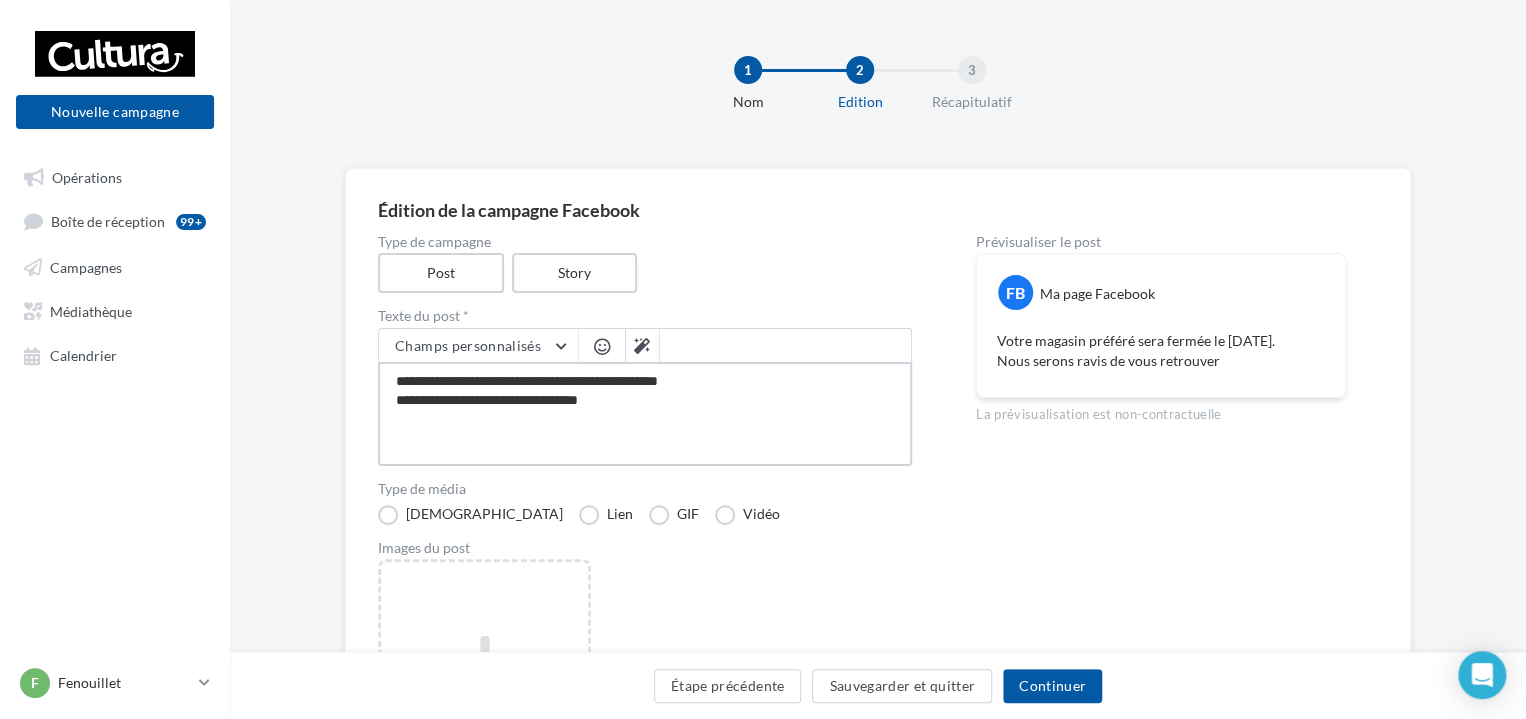type on "**********" 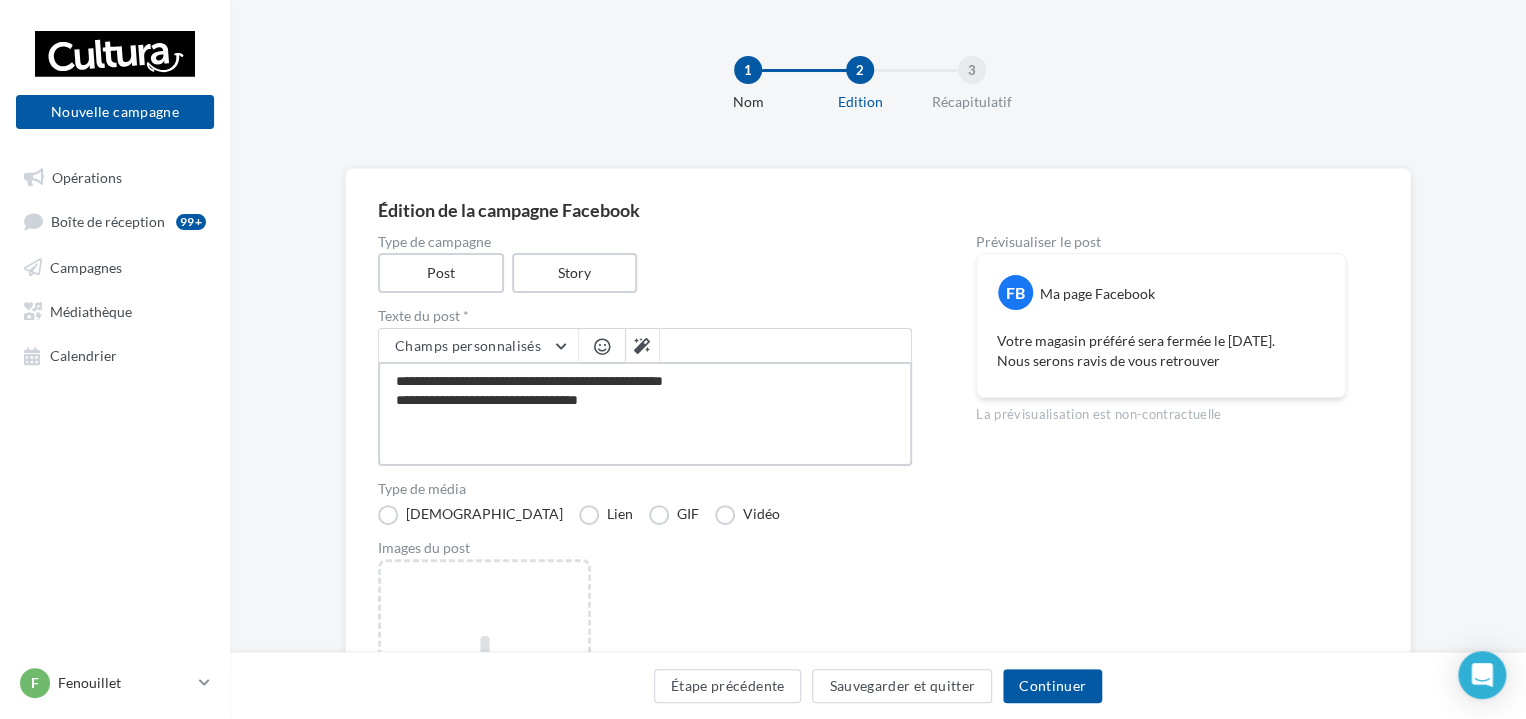 type on "**********" 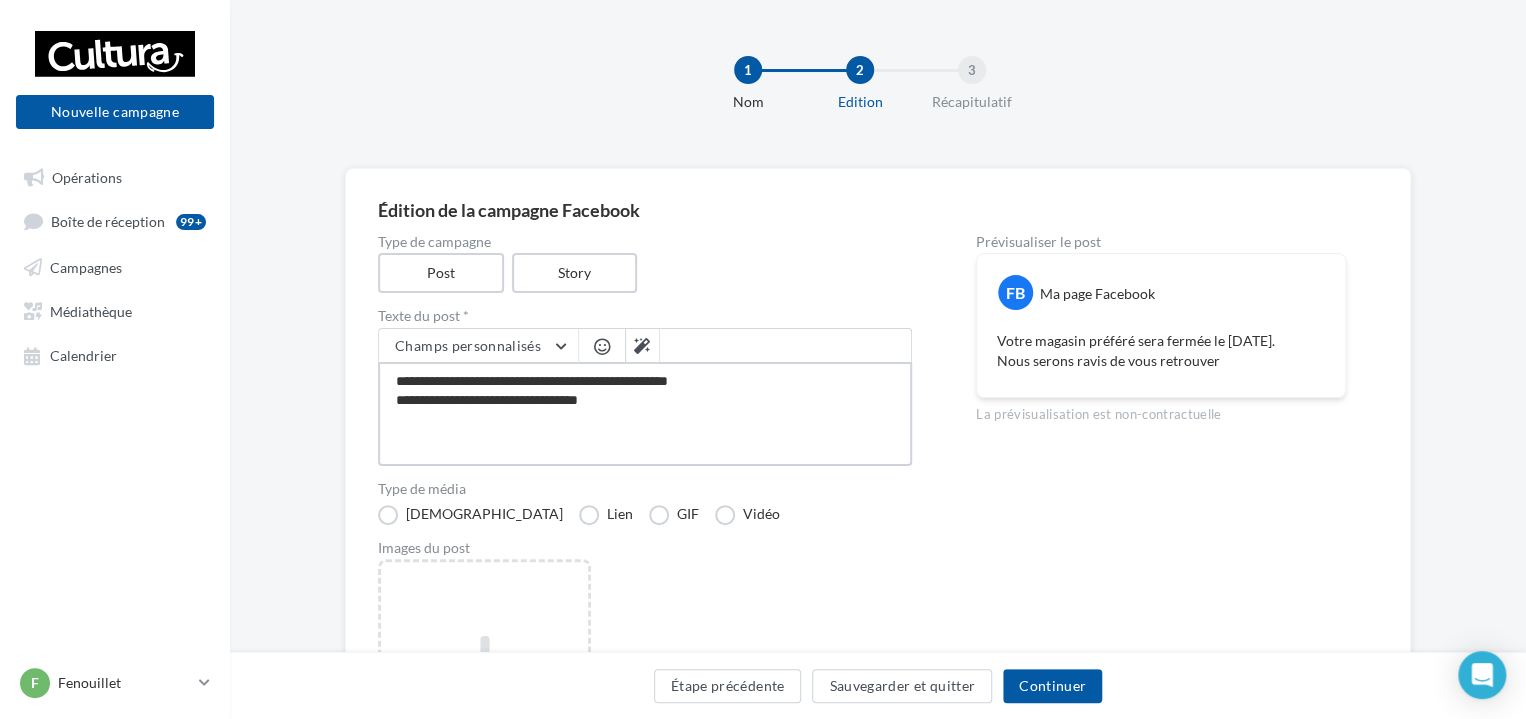 type on "**********" 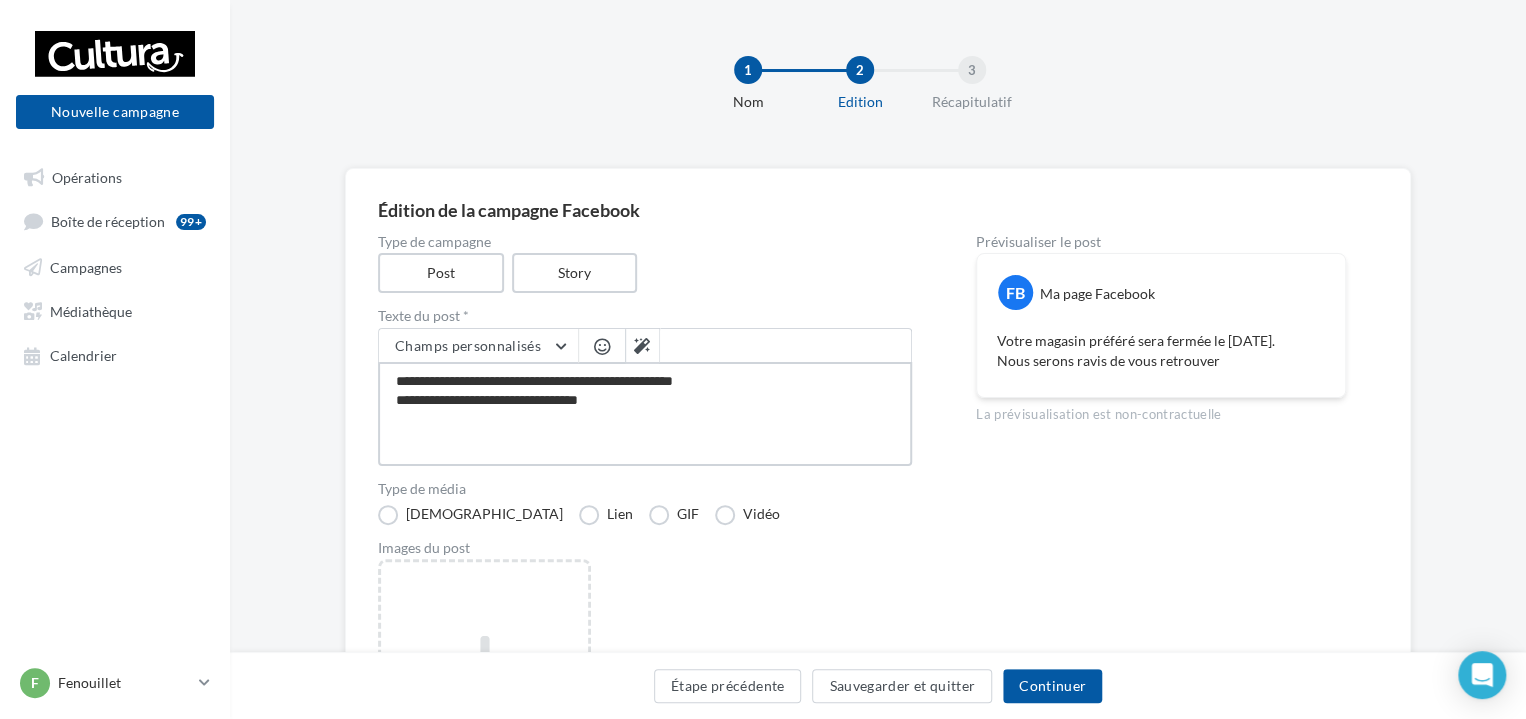 click on "**********" at bounding box center (645, 414) 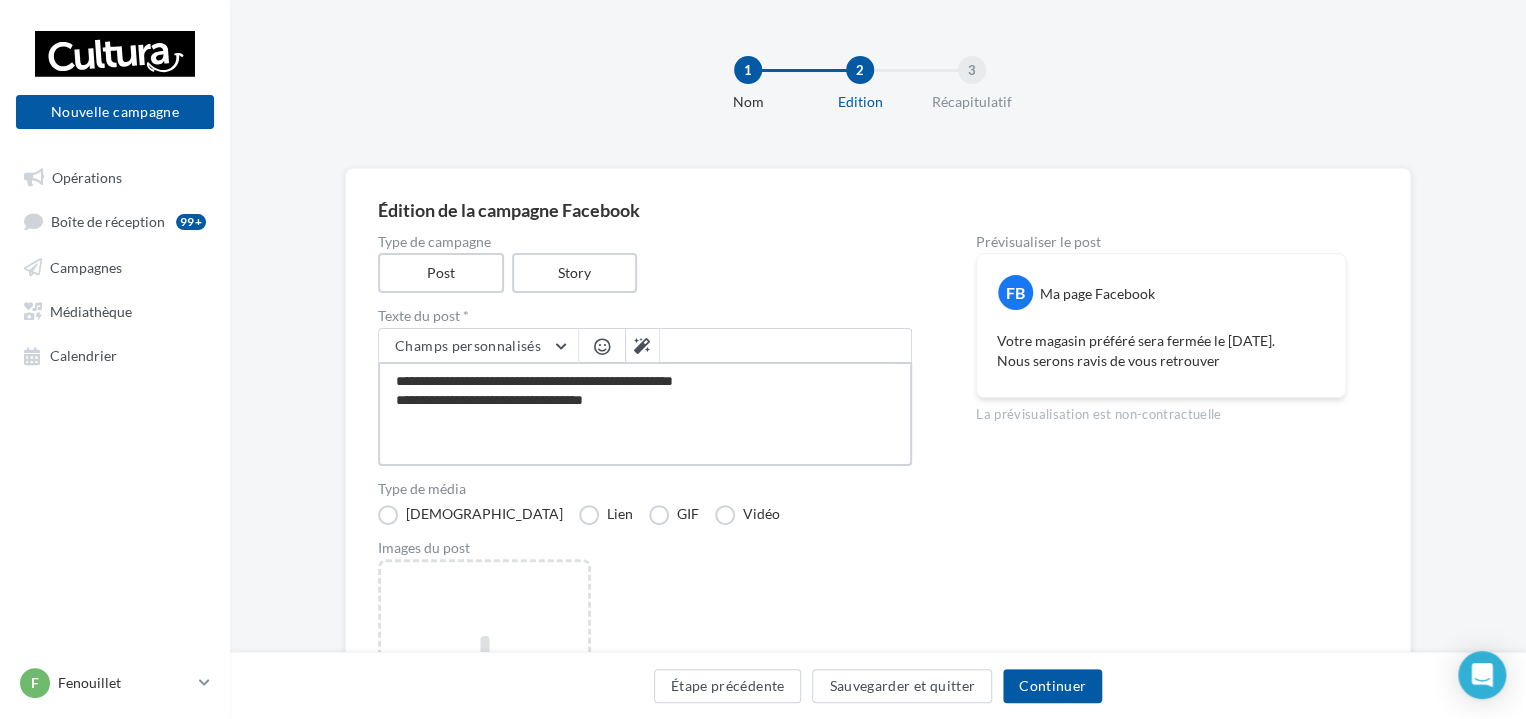 type on "**********" 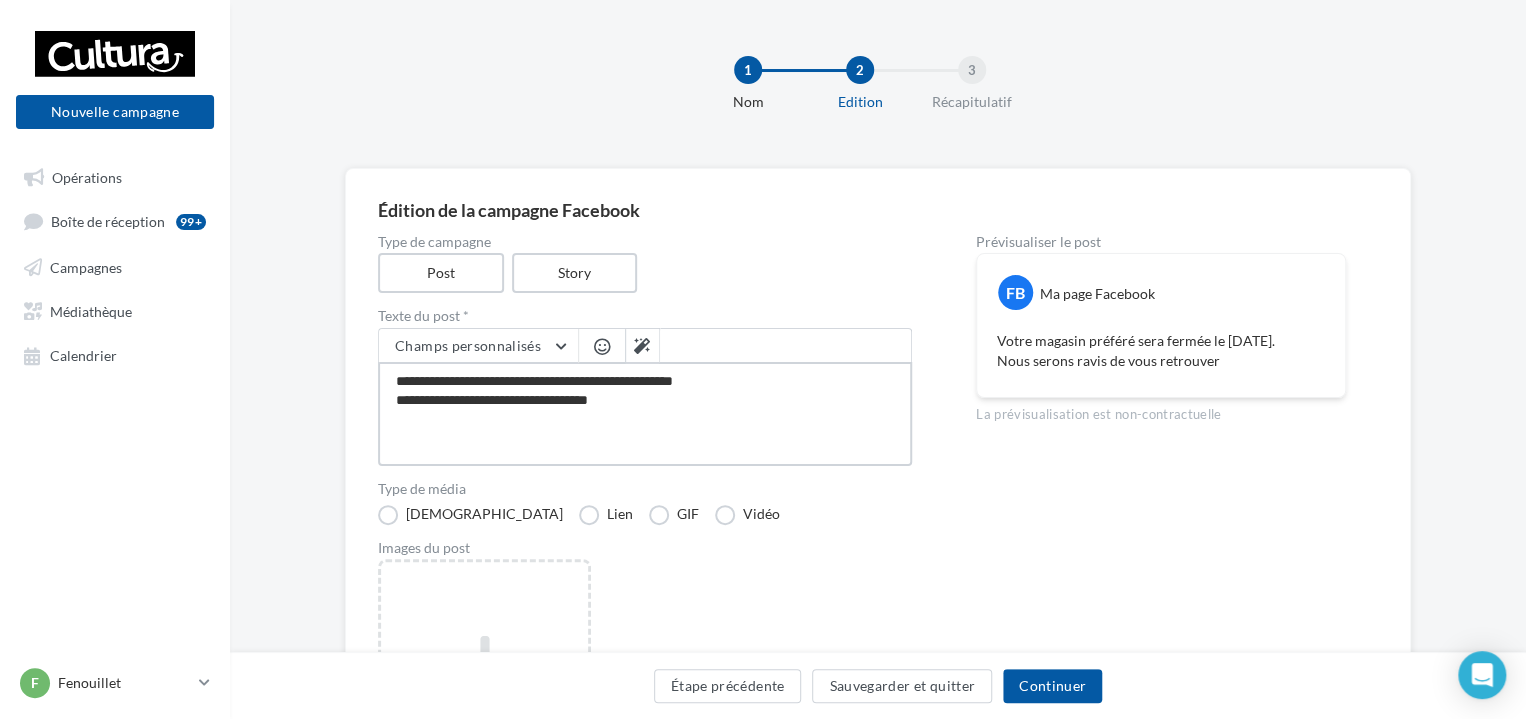 type on "**********" 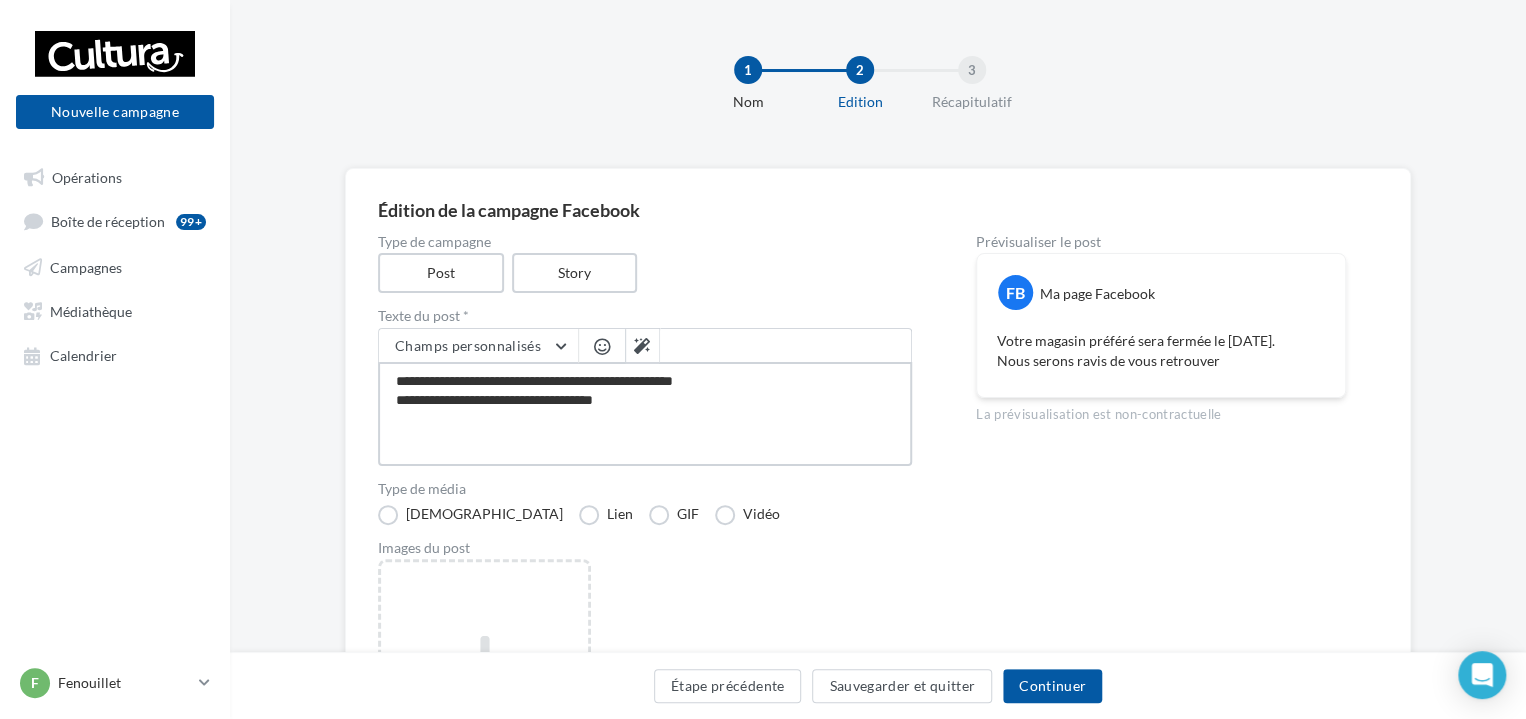 type on "**********" 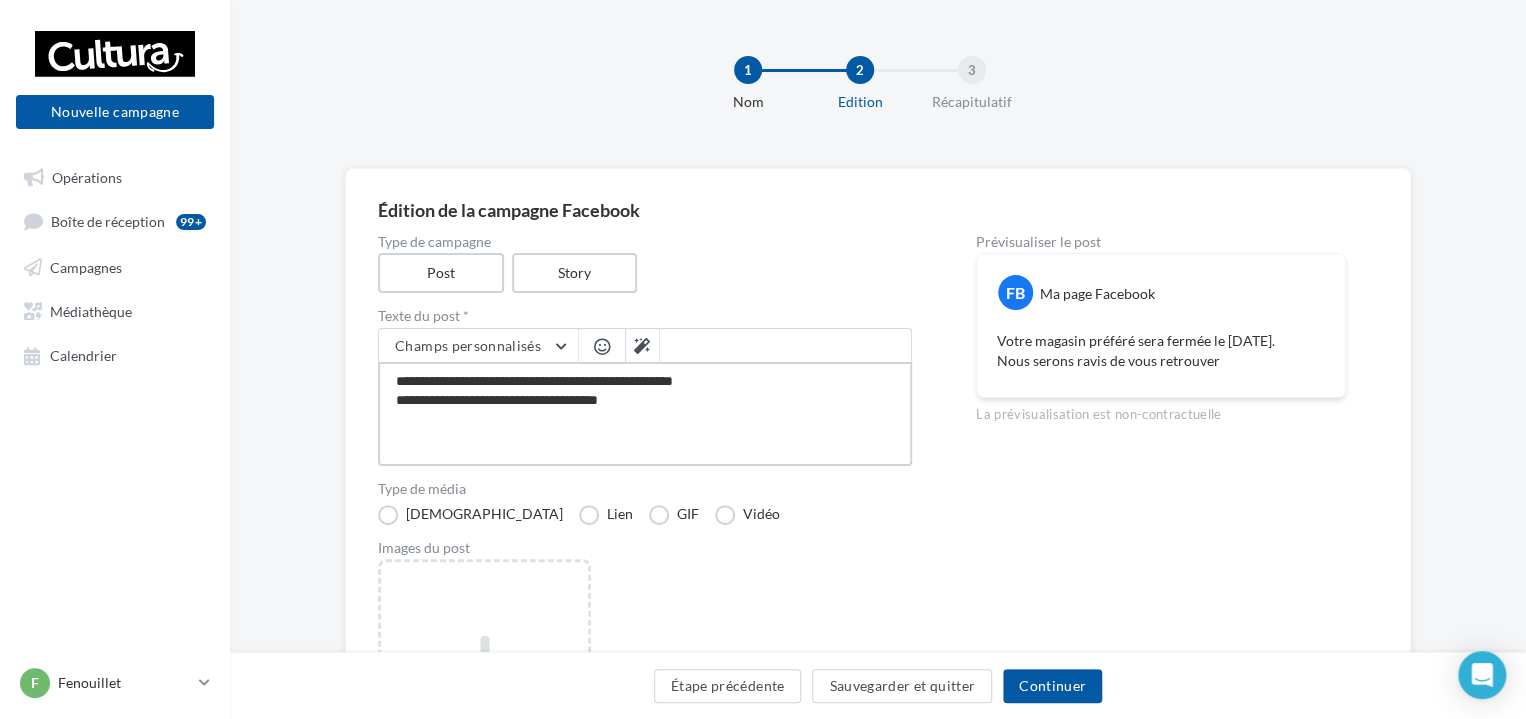 type on "**********" 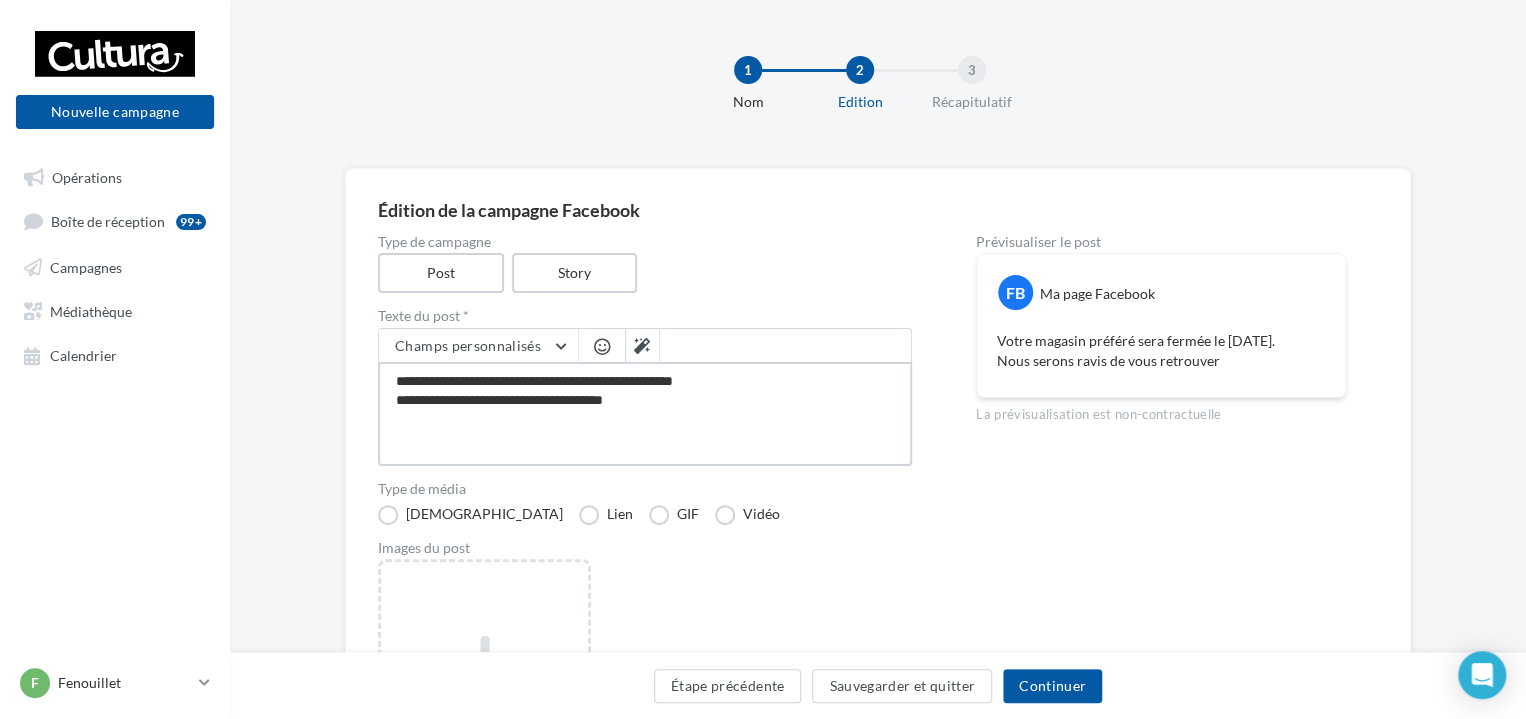 type on "**********" 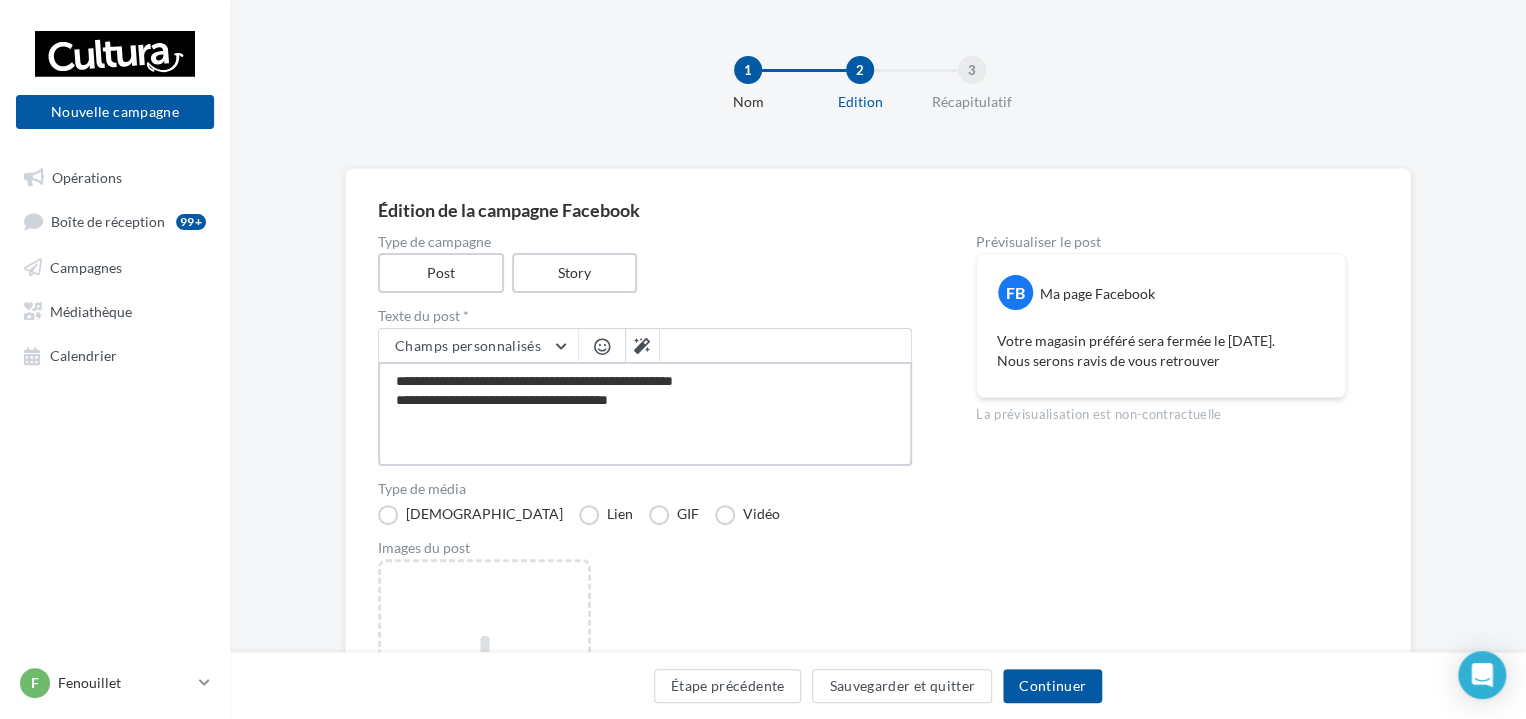 type on "**********" 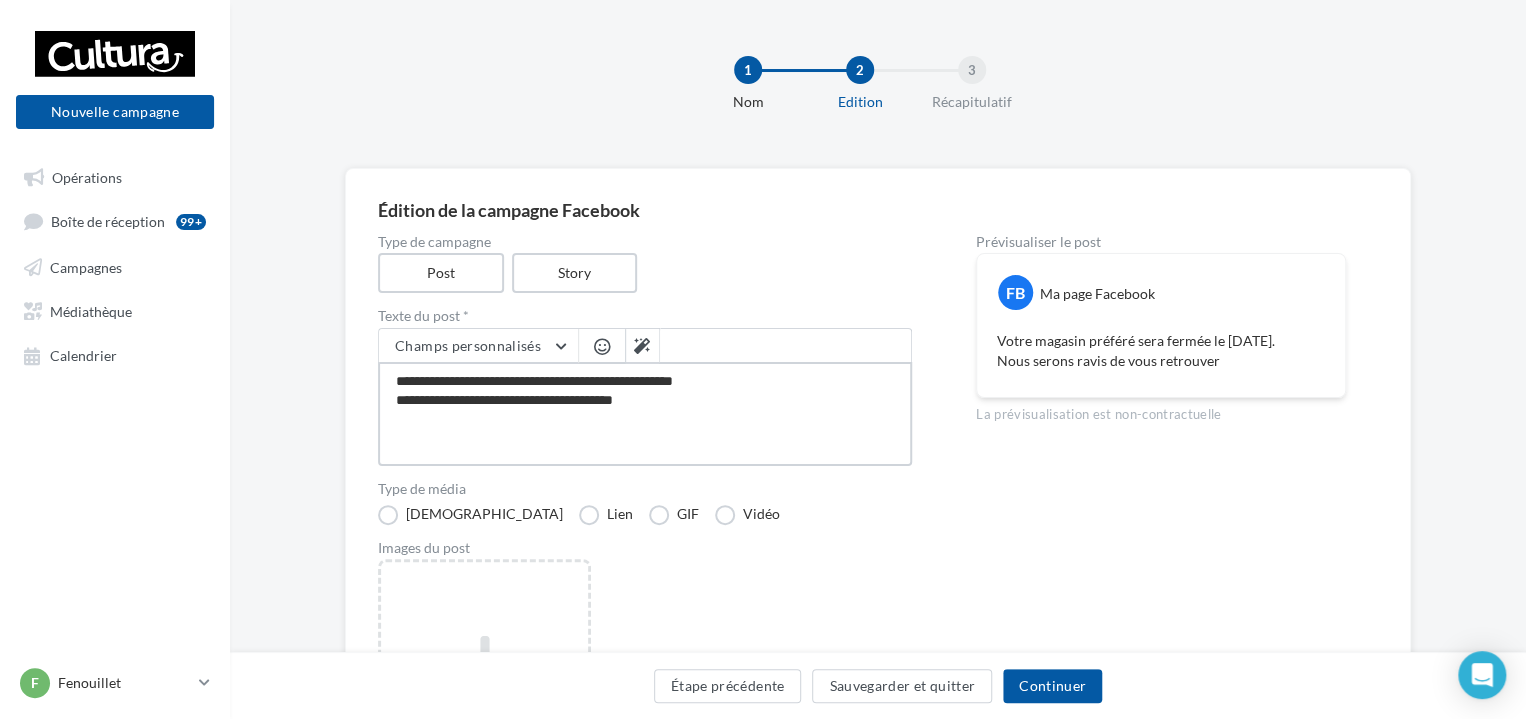 type on "**********" 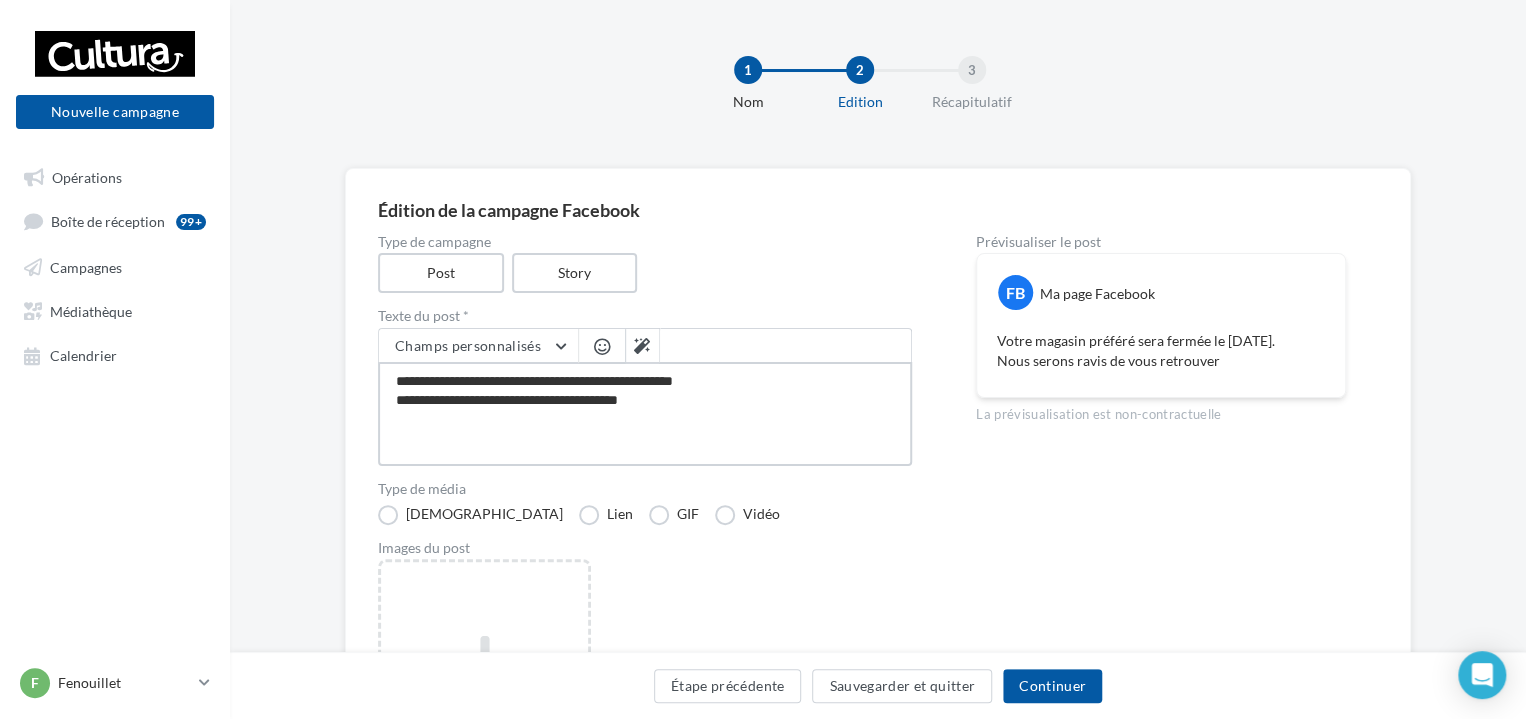 type on "**********" 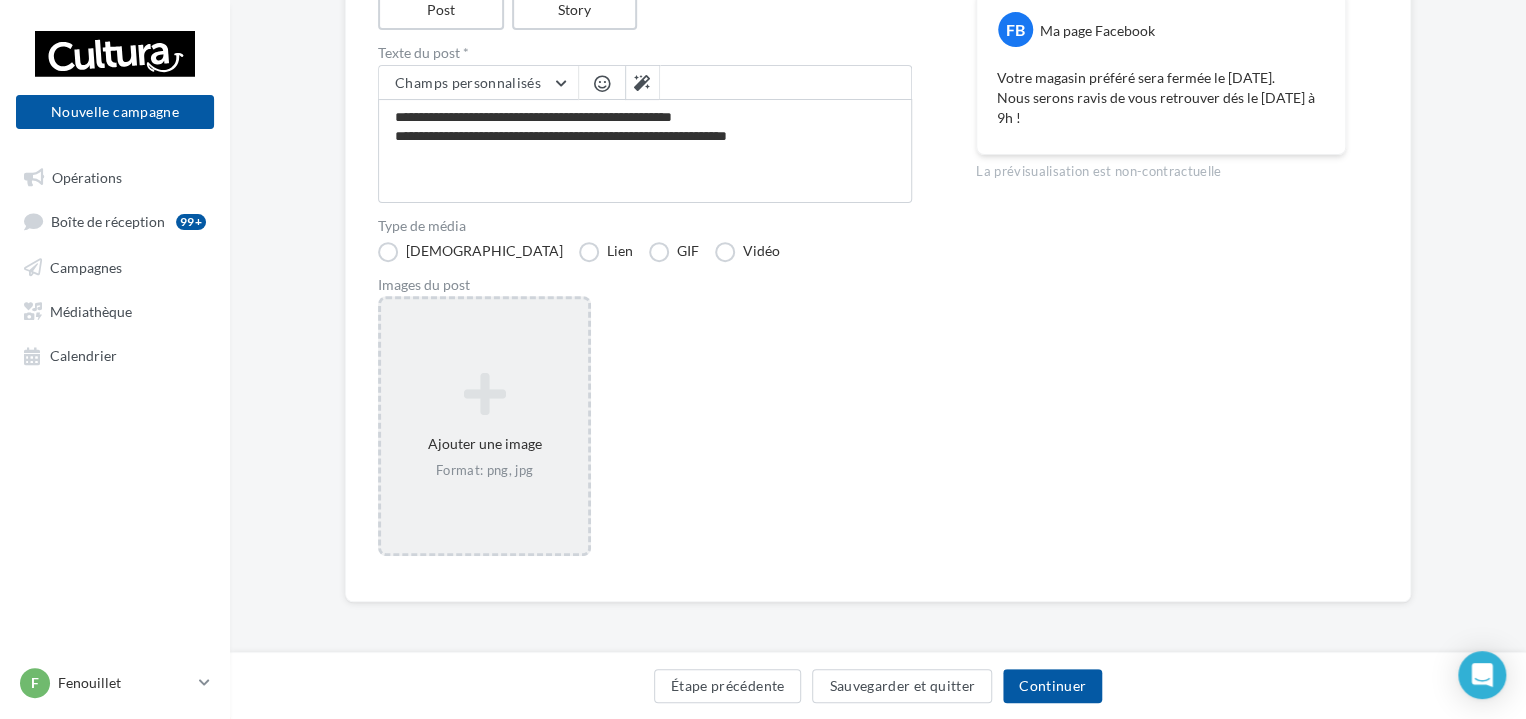 click at bounding box center [484, 394] 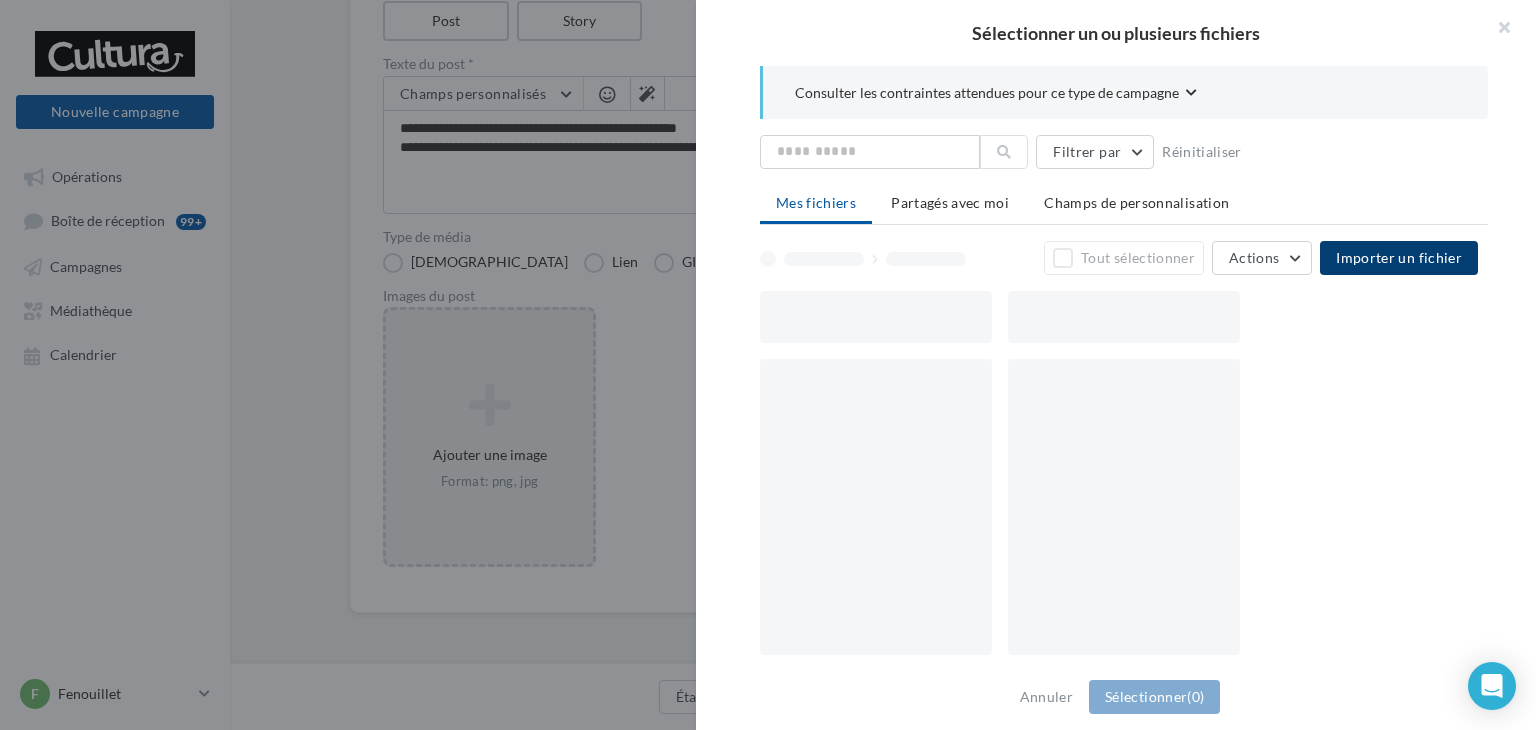 click on "Importer un fichier" at bounding box center [1399, 257] 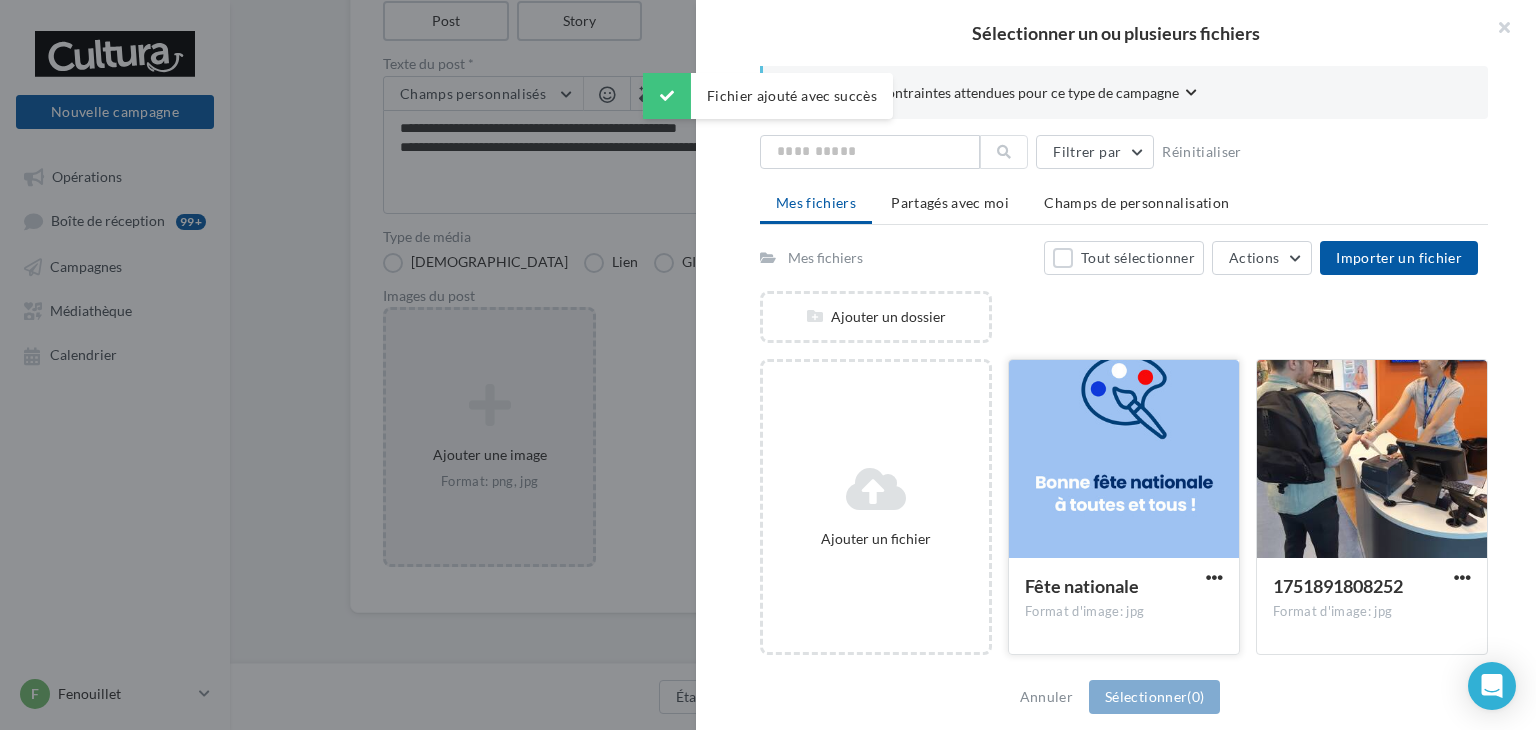 click at bounding box center (1124, 460) 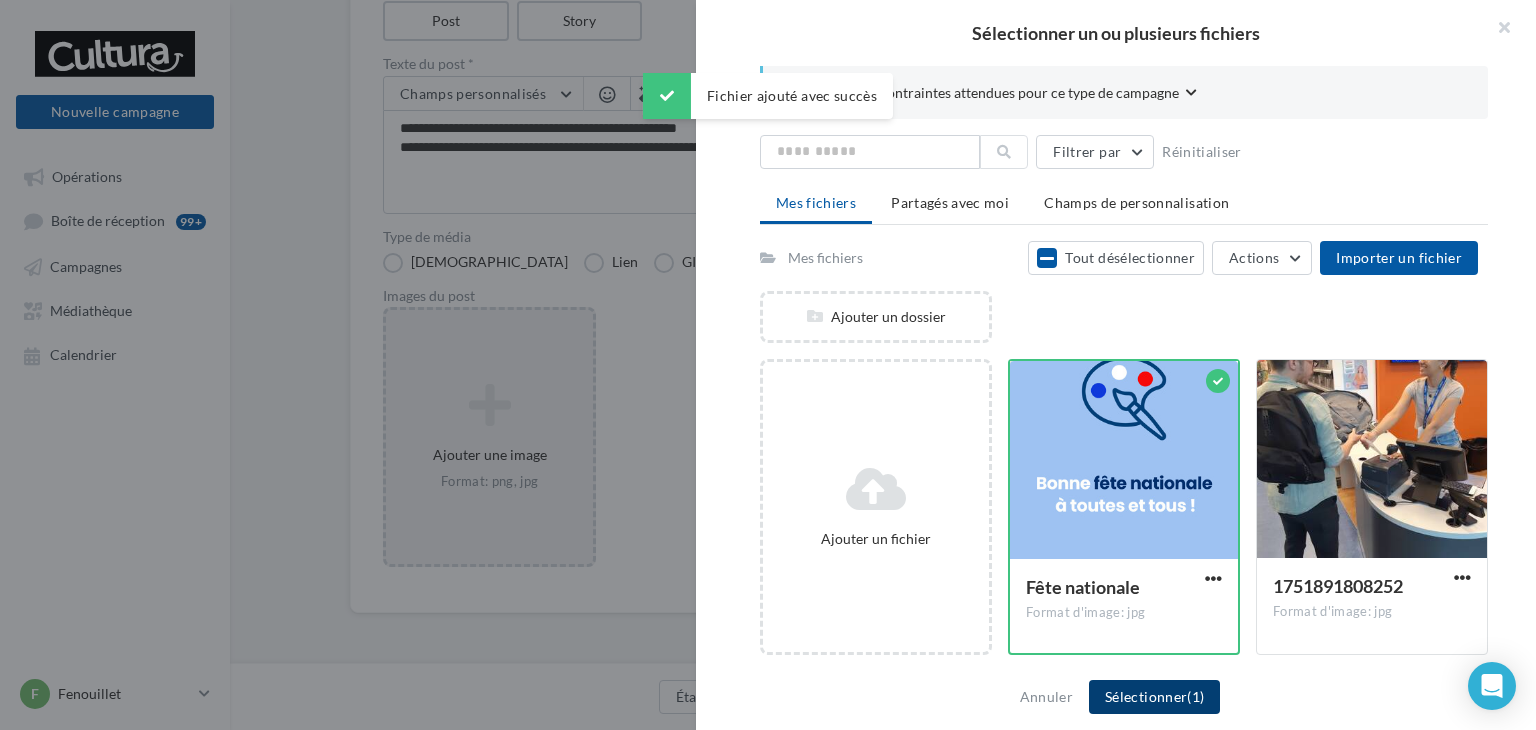 click on "(1)" at bounding box center [1195, 696] 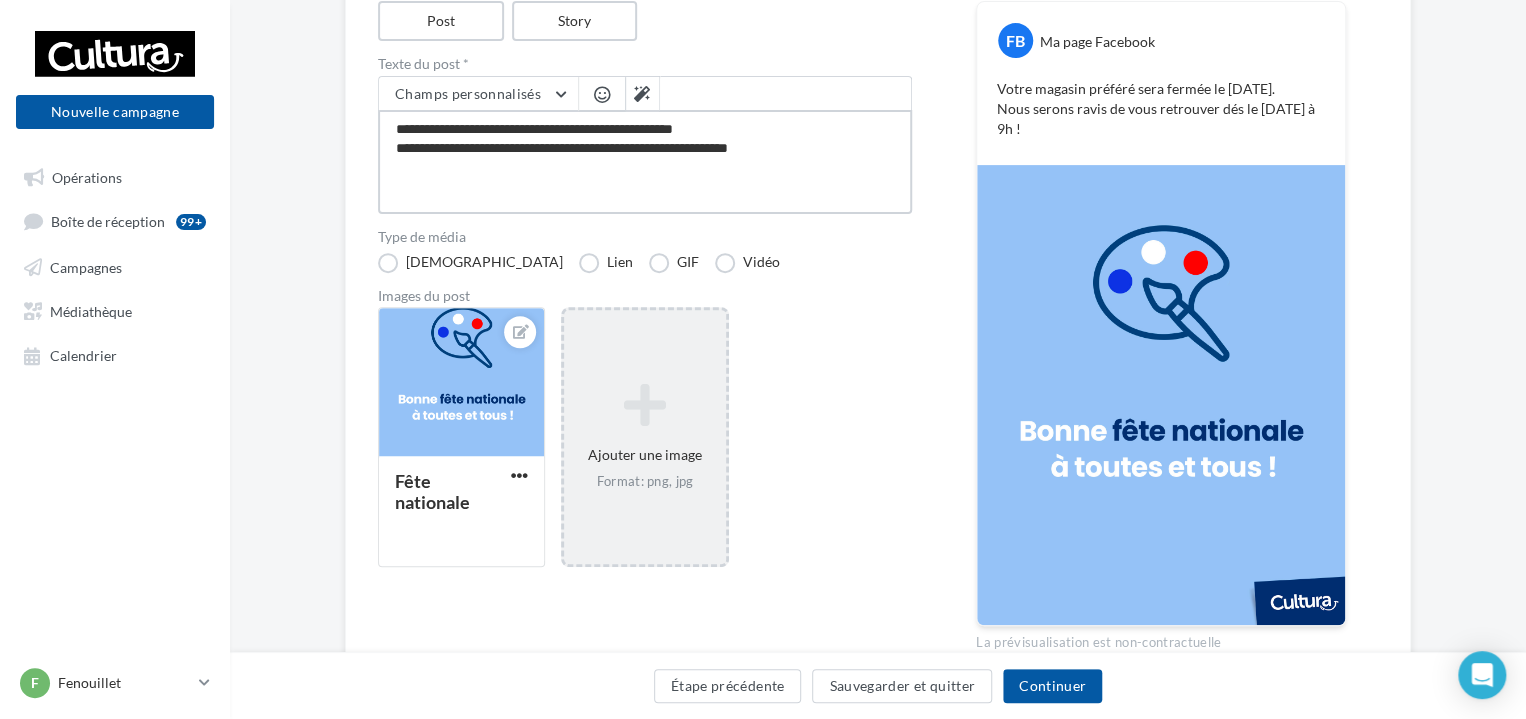 click on "**********" at bounding box center (645, 162) 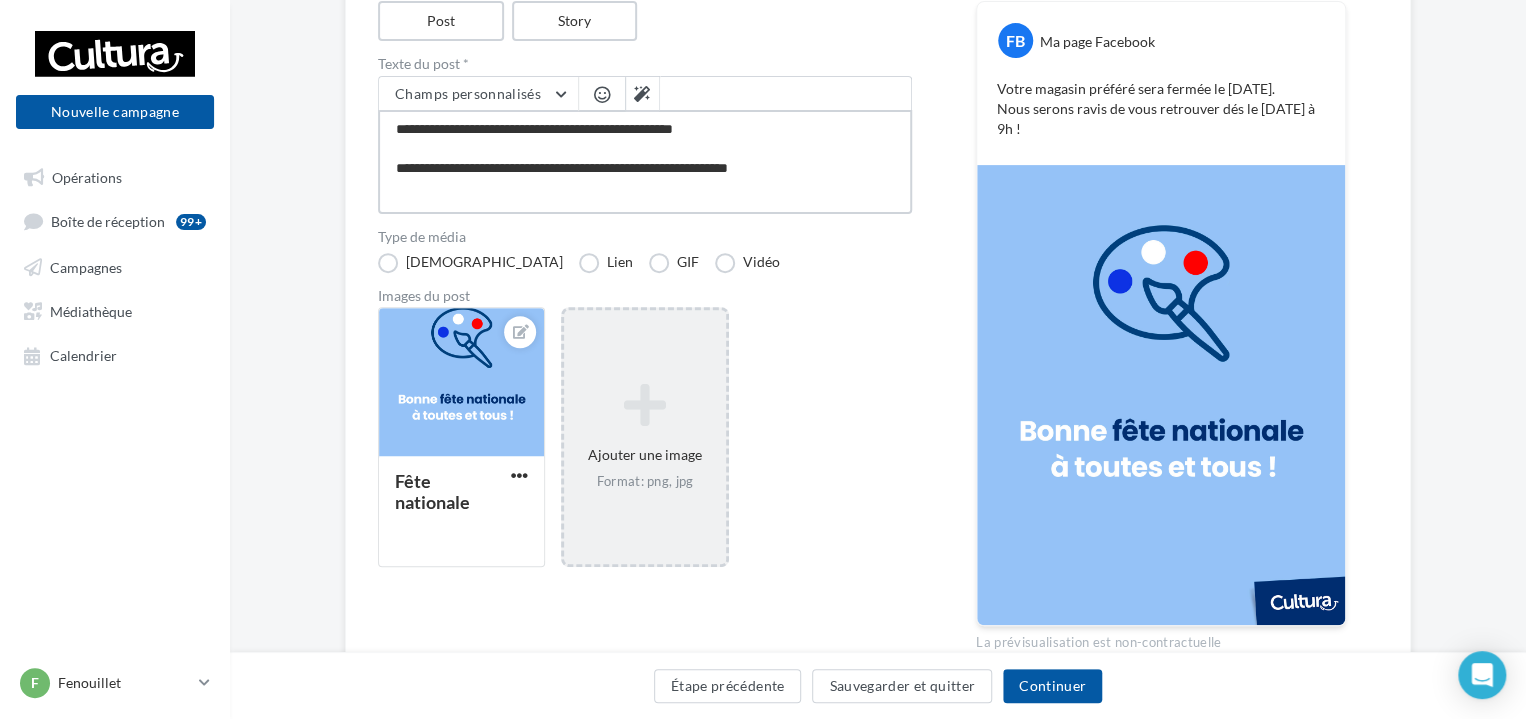 click on "**********" at bounding box center (645, 162) 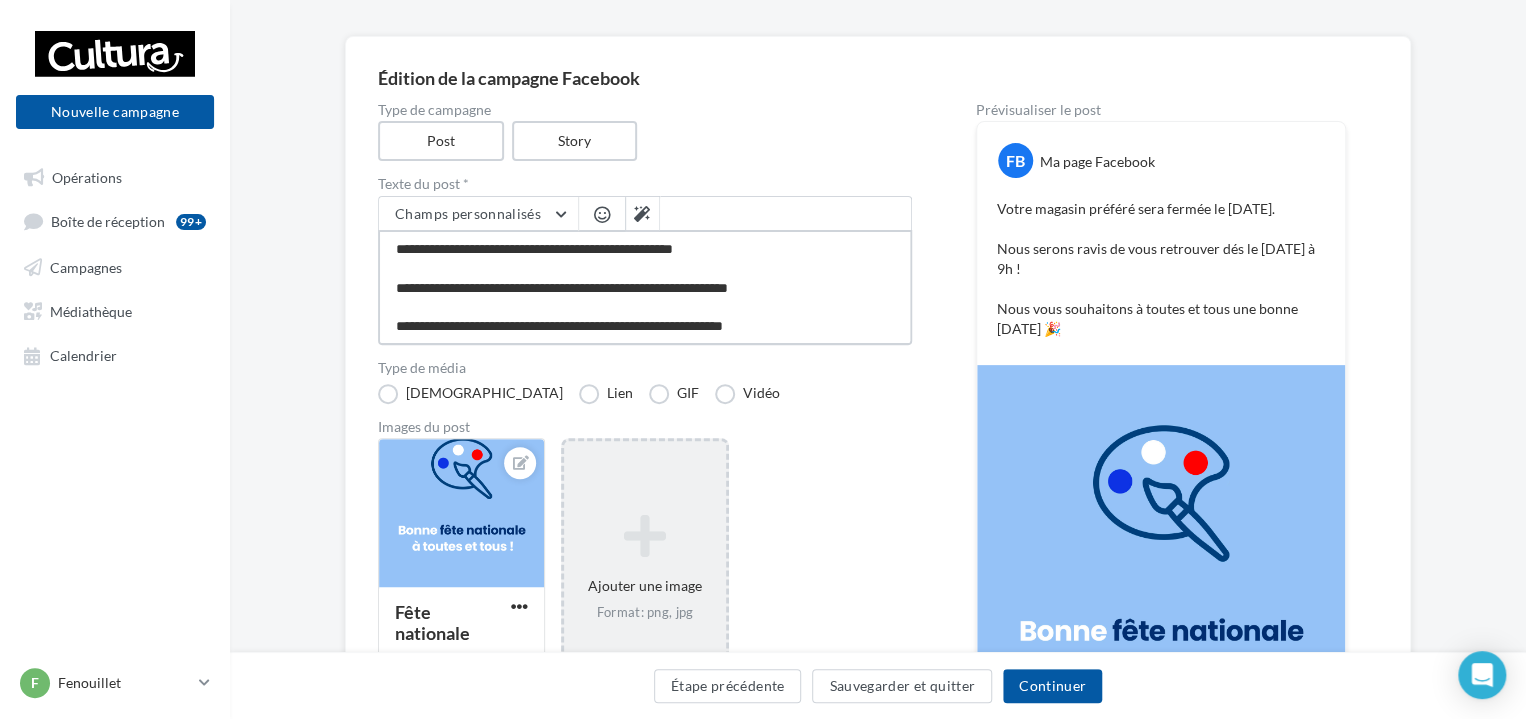 scroll, scrollTop: 252, scrollLeft: 0, axis: vertical 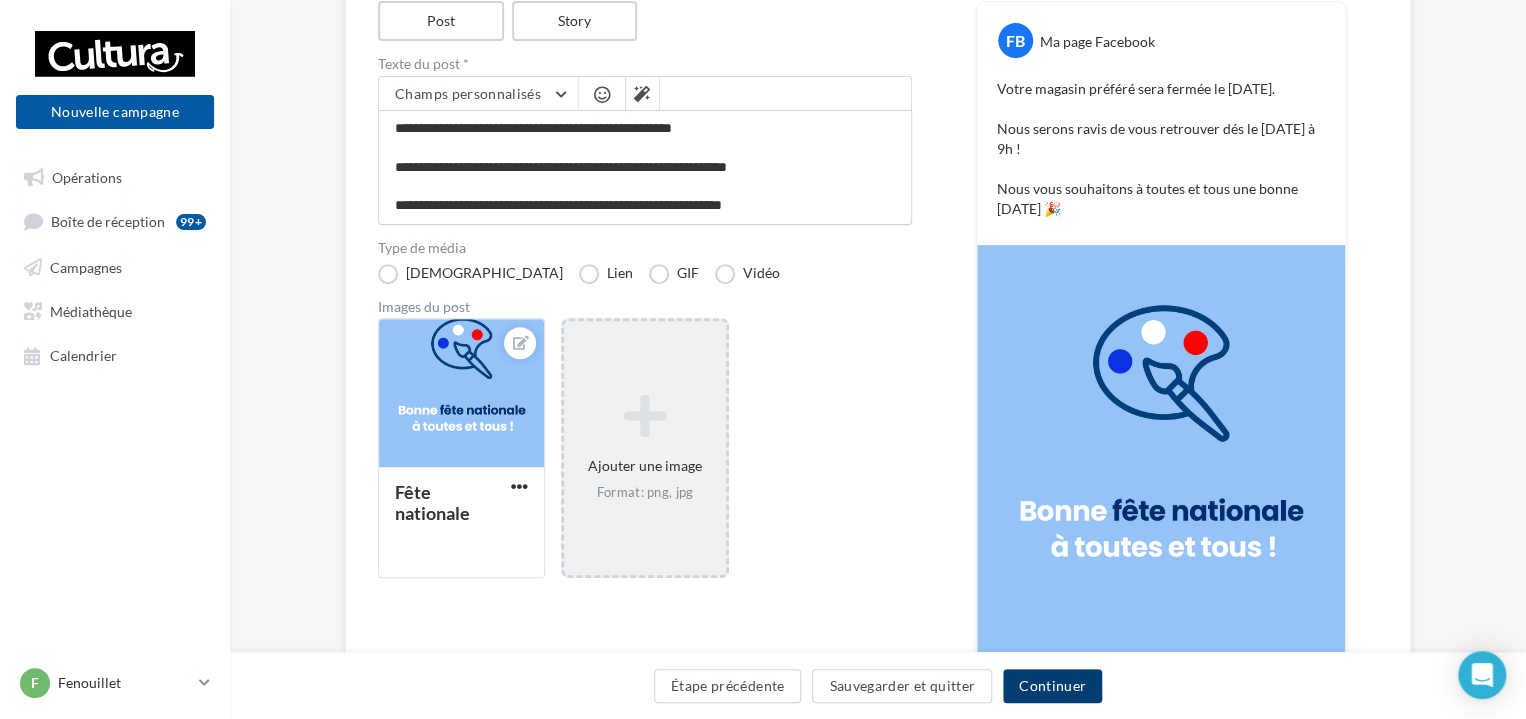 click on "Continuer" at bounding box center [1052, 686] 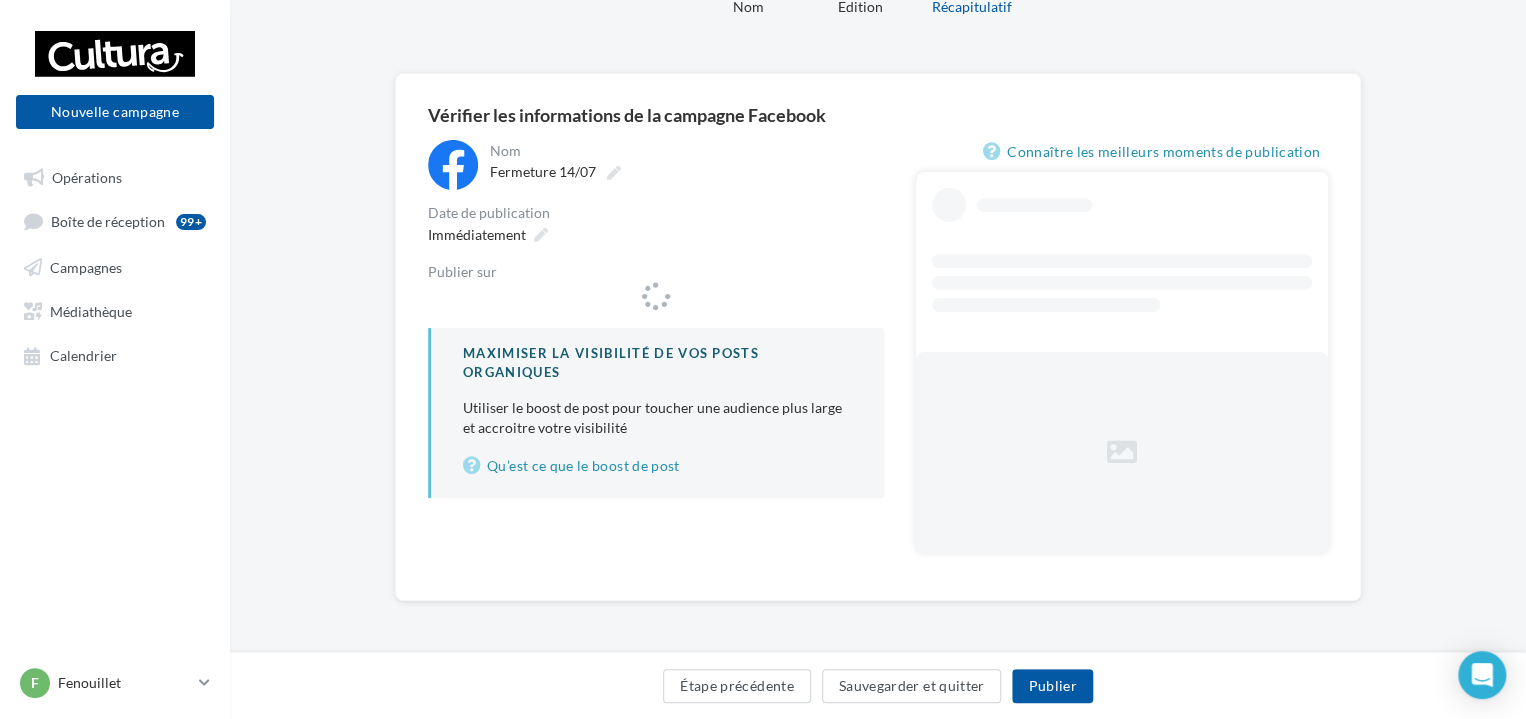 scroll, scrollTop: 0, scrollLeft: 0, axis: both 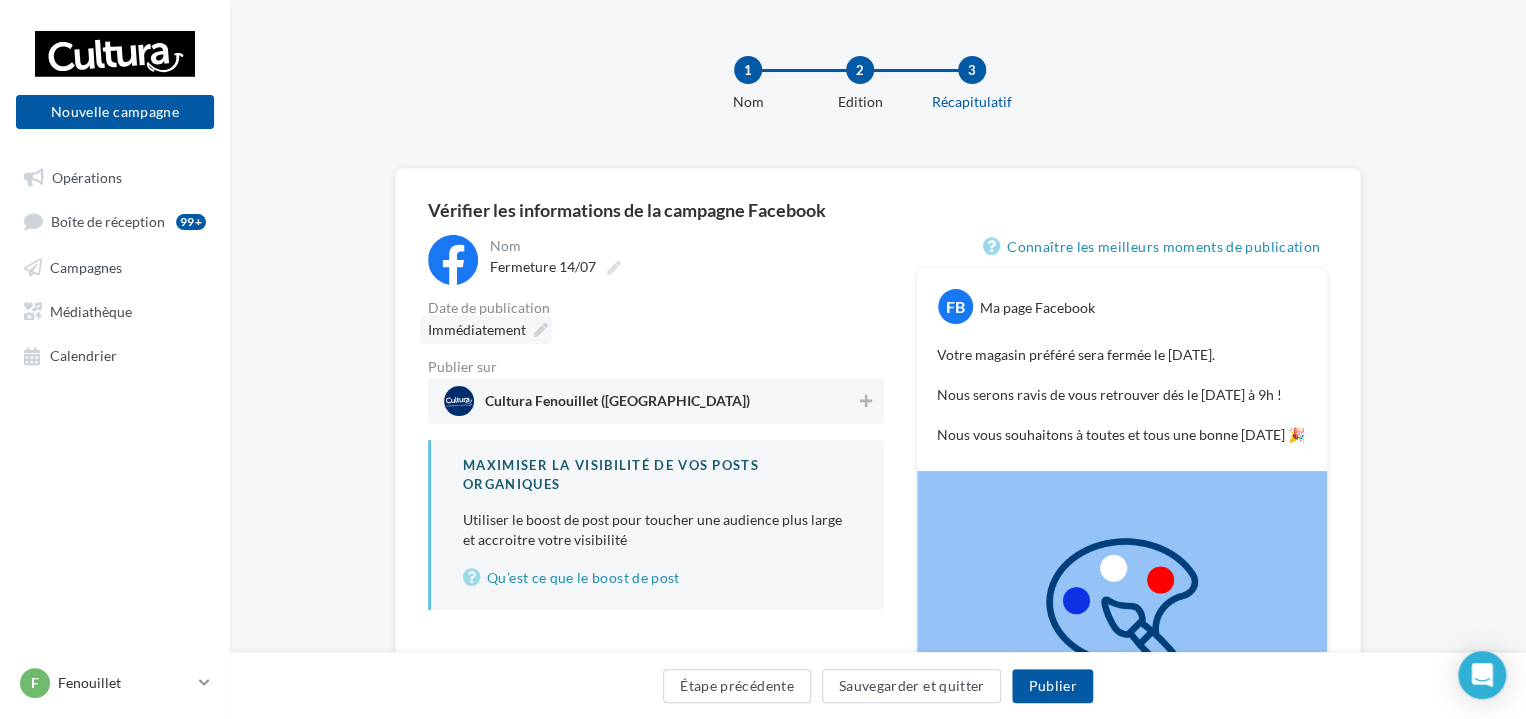 click on "Immédiatement" at bounding box center (477, 329) 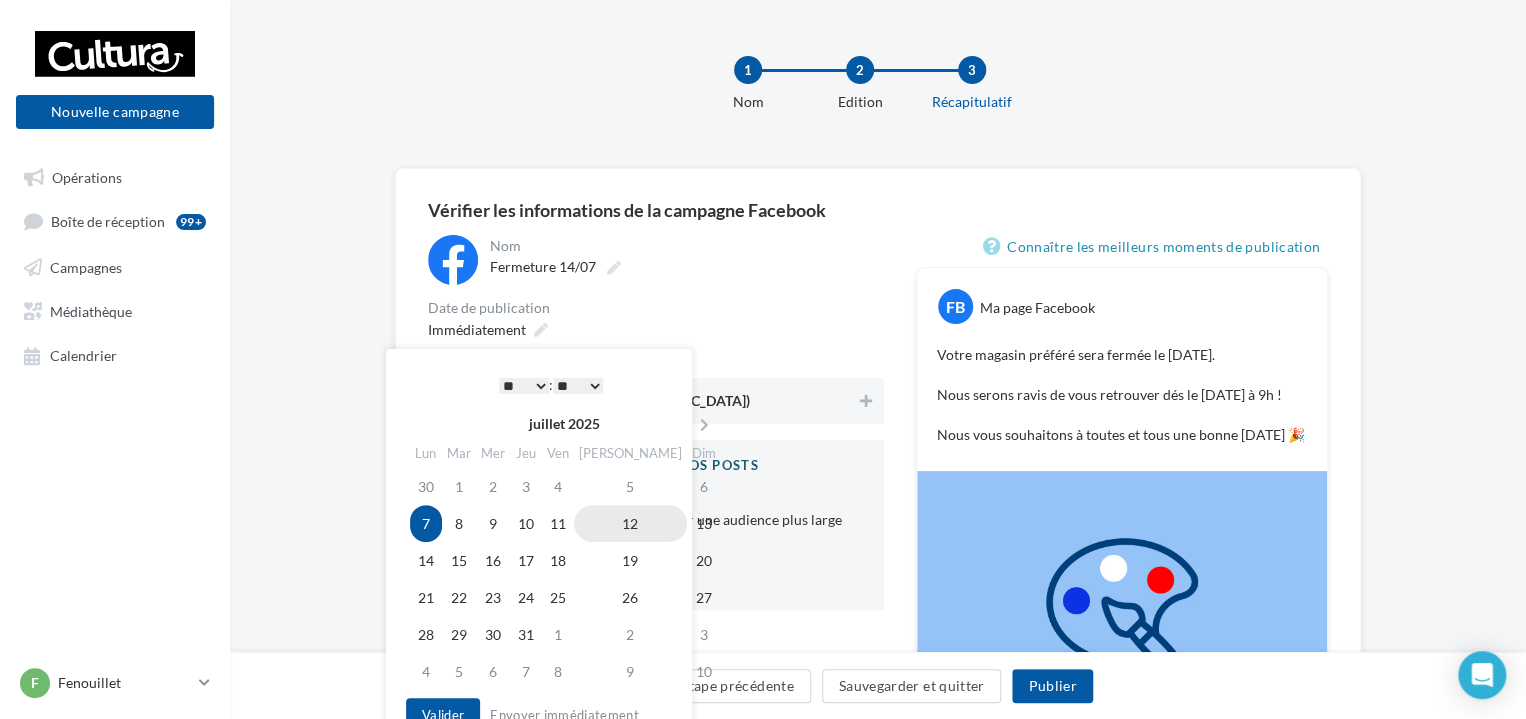 click on "12" at bounding box center (630, 523) 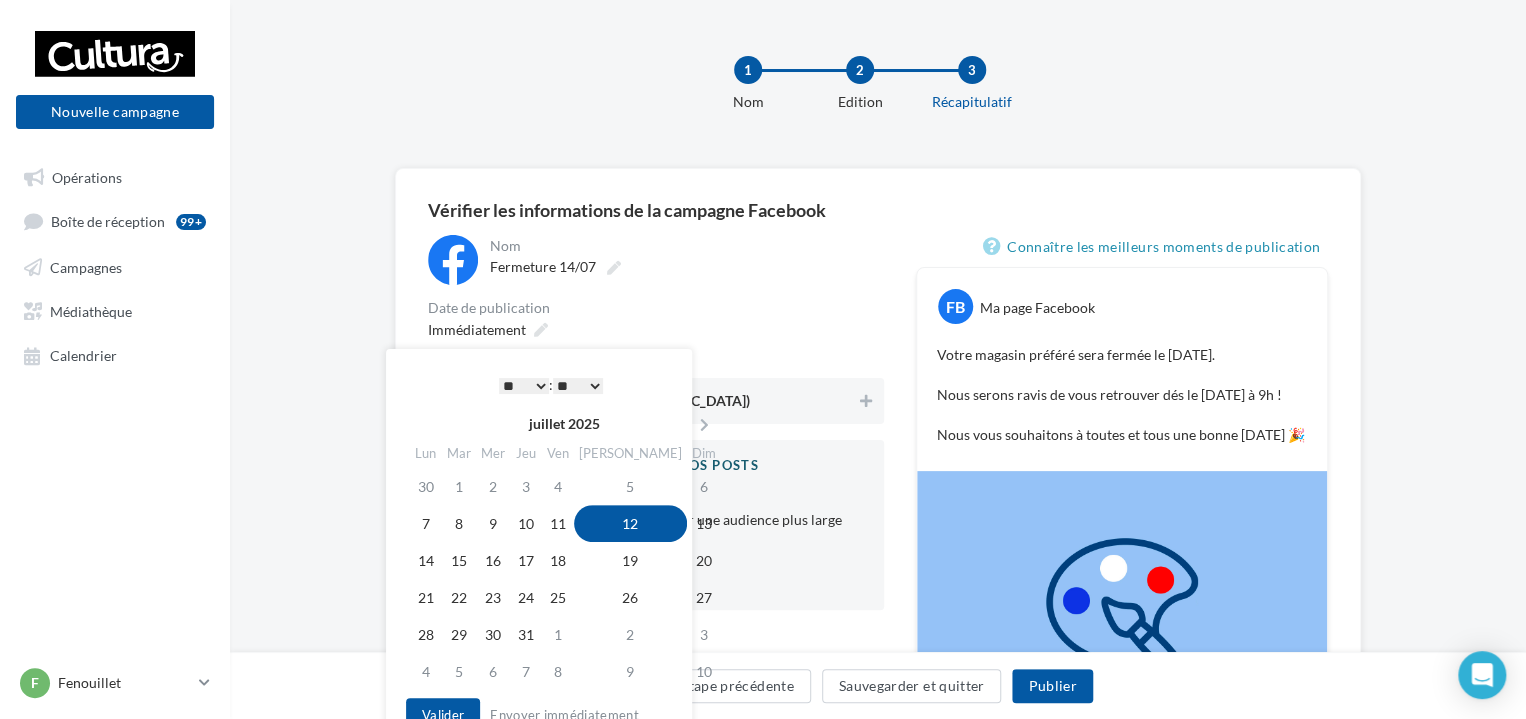 click on "* * * * * * * * * * ** ** ** ** ** ** ** ** ** ** ** ** ** **" at bounding box center (524, 386) 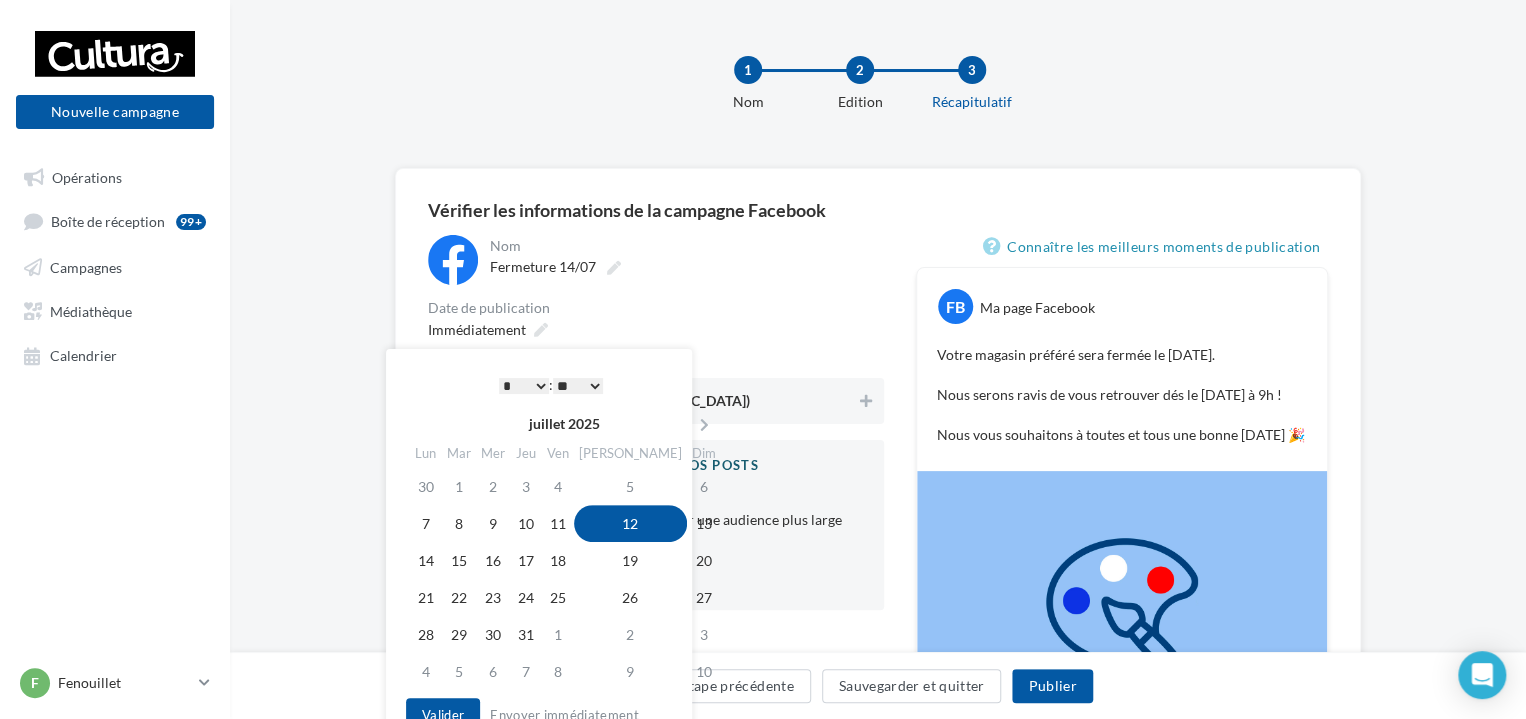 click on "**********" at bounding box center [656, 422] 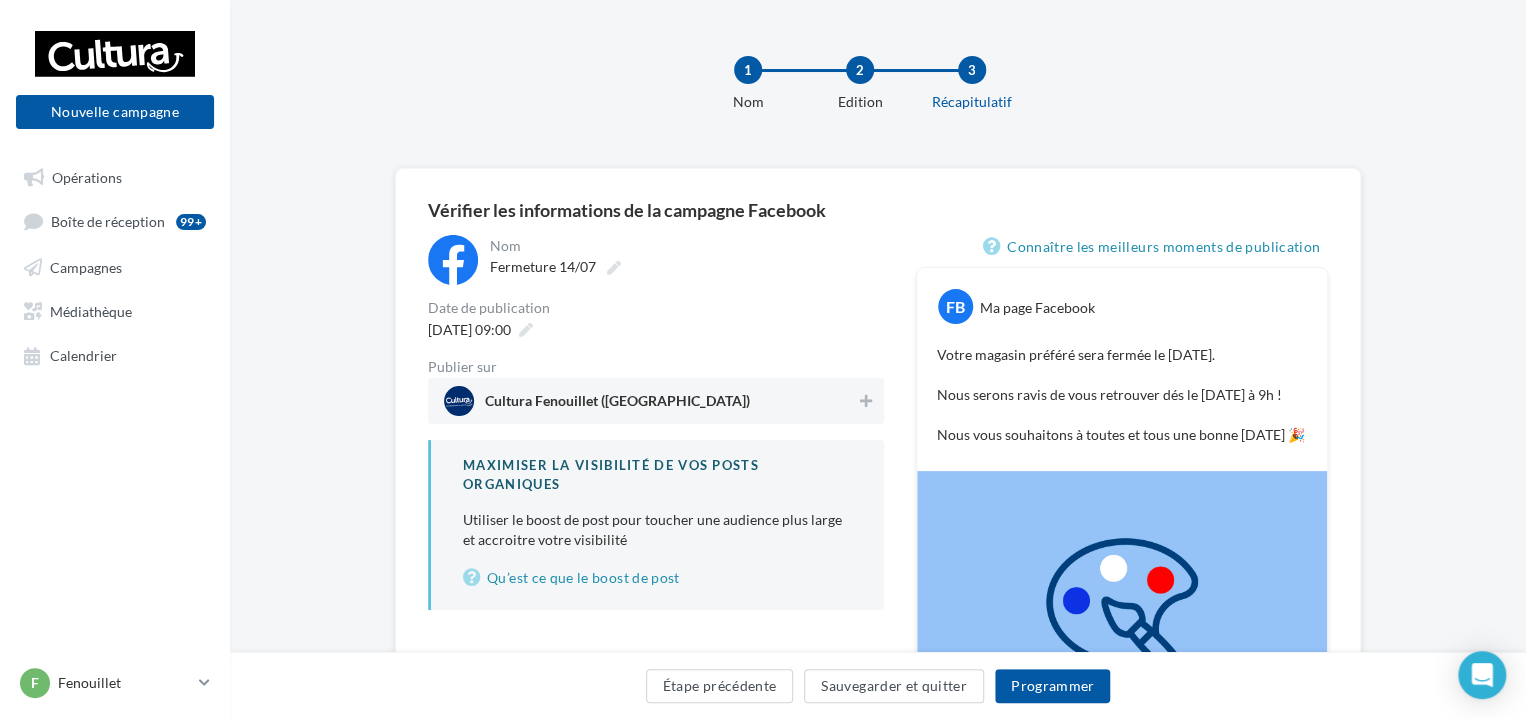 click on "Cultura Fenouillet (Fenouillet)" at bounding box center [650, 401] 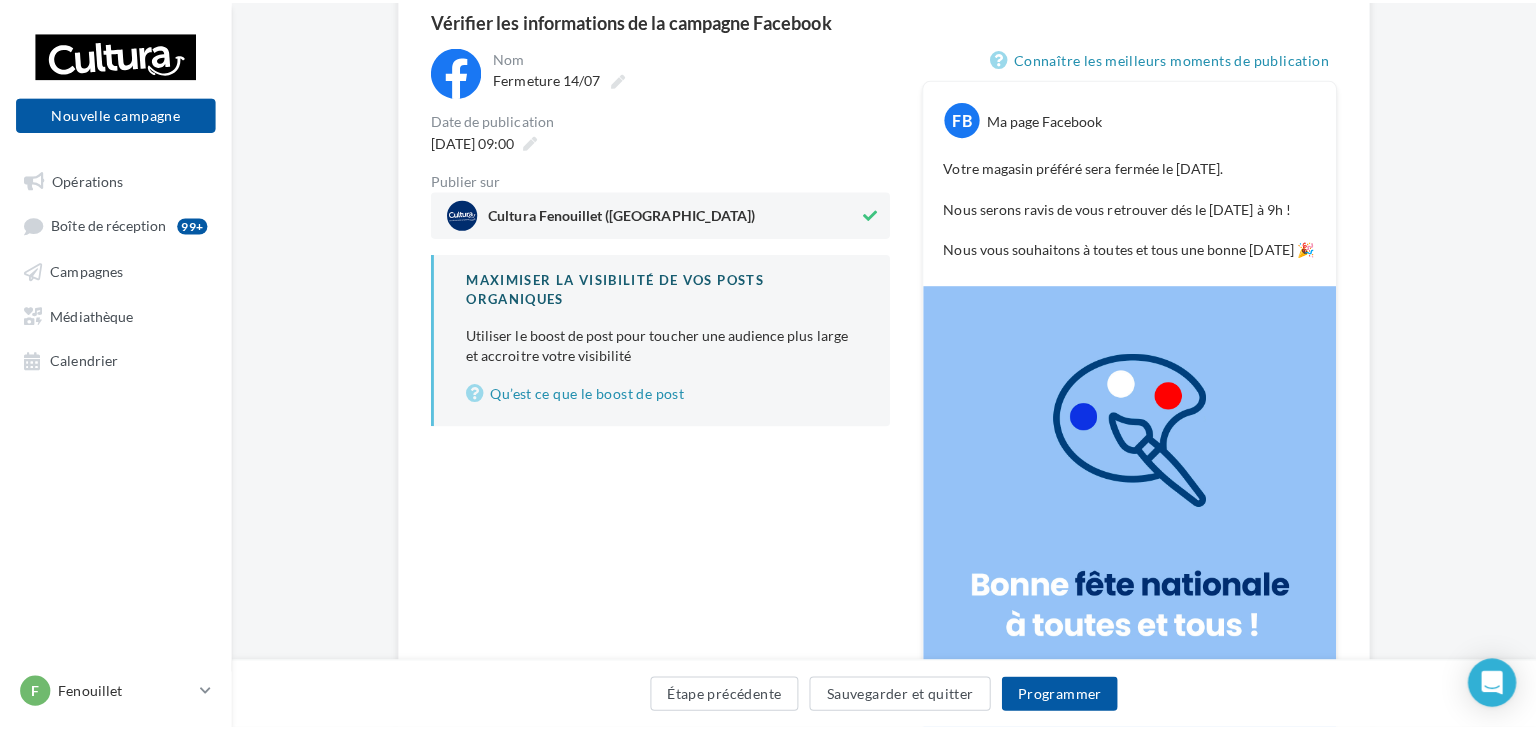 scroll, scrollTop: 81, scrollLeft: 0, axis: vertical 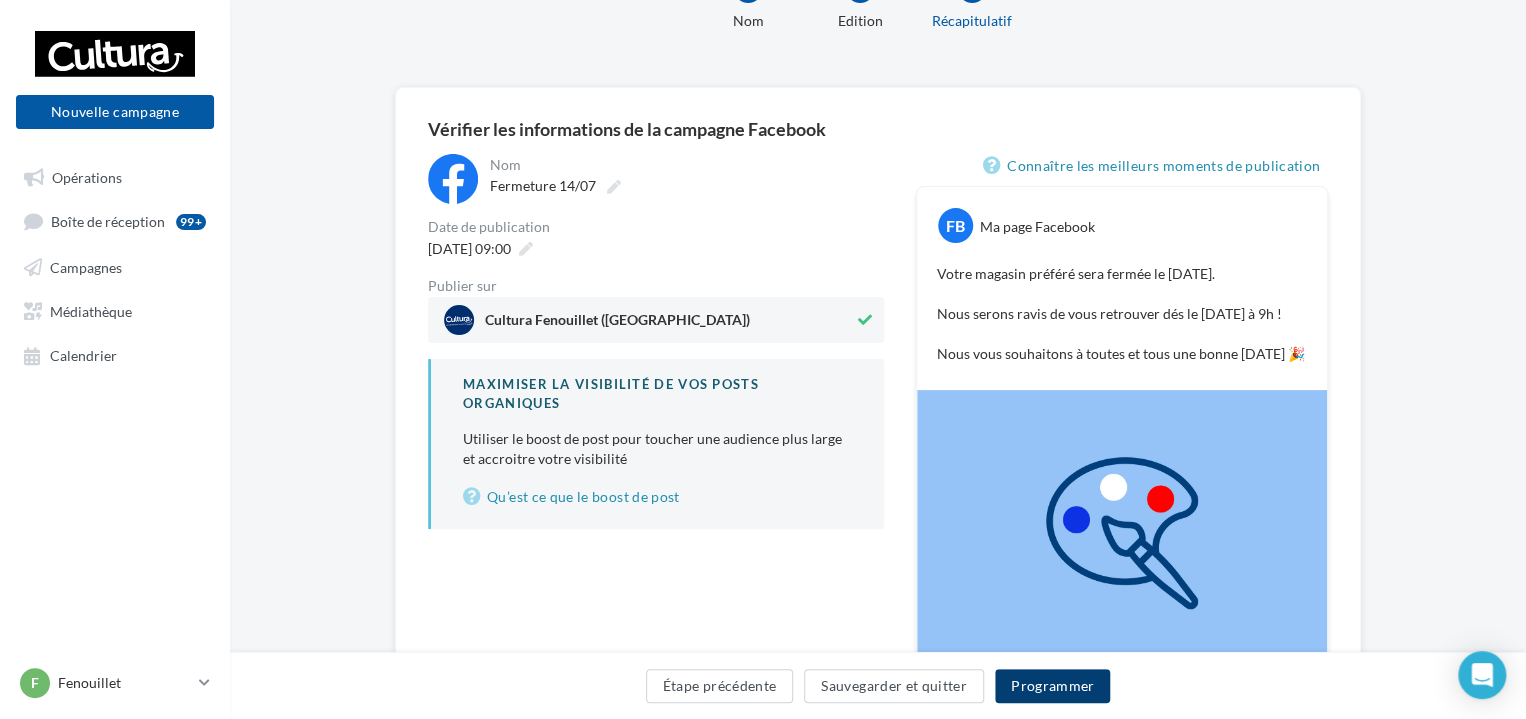 click on "Programmer" at bounding box center [1053, 686] 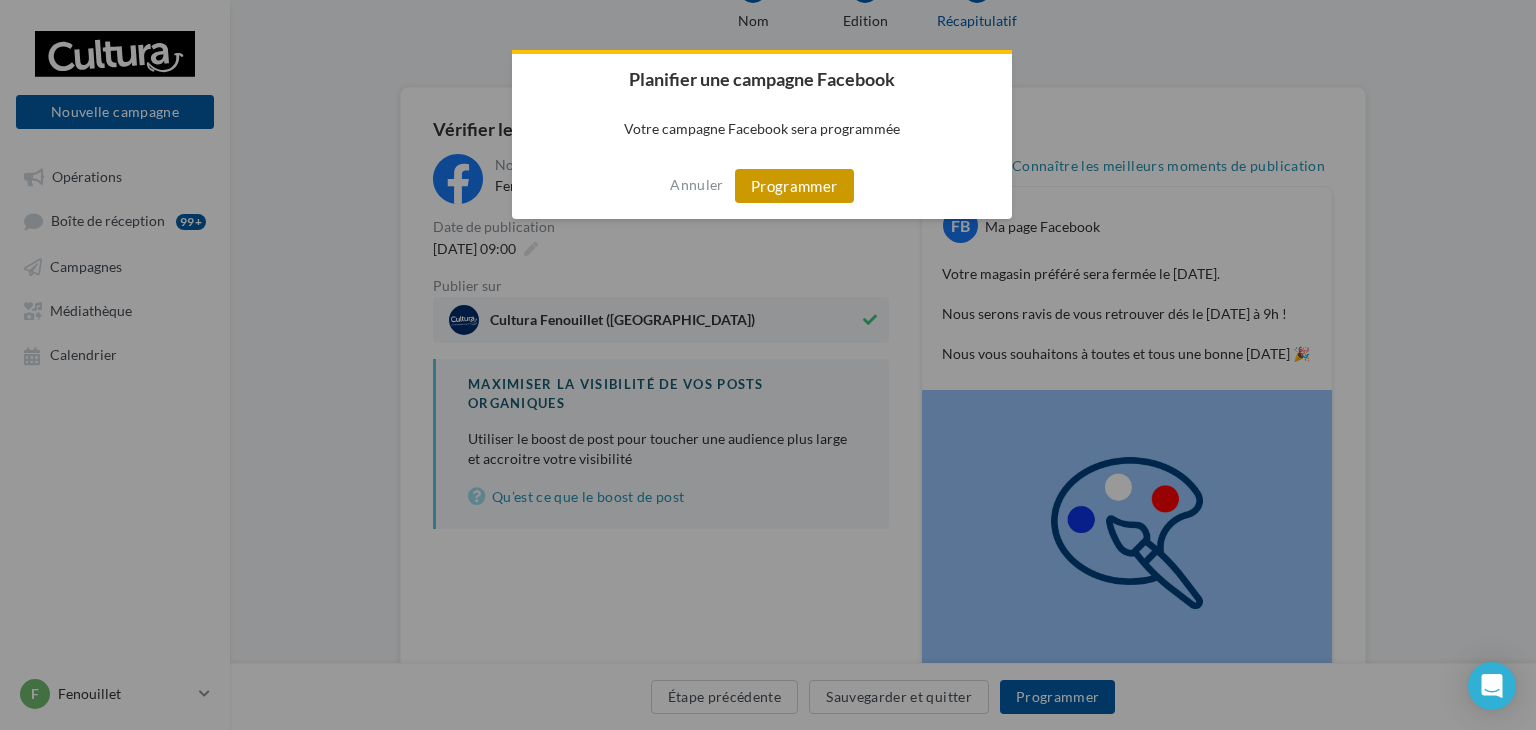 click on "Programmer" at bounding box center [794, 186] 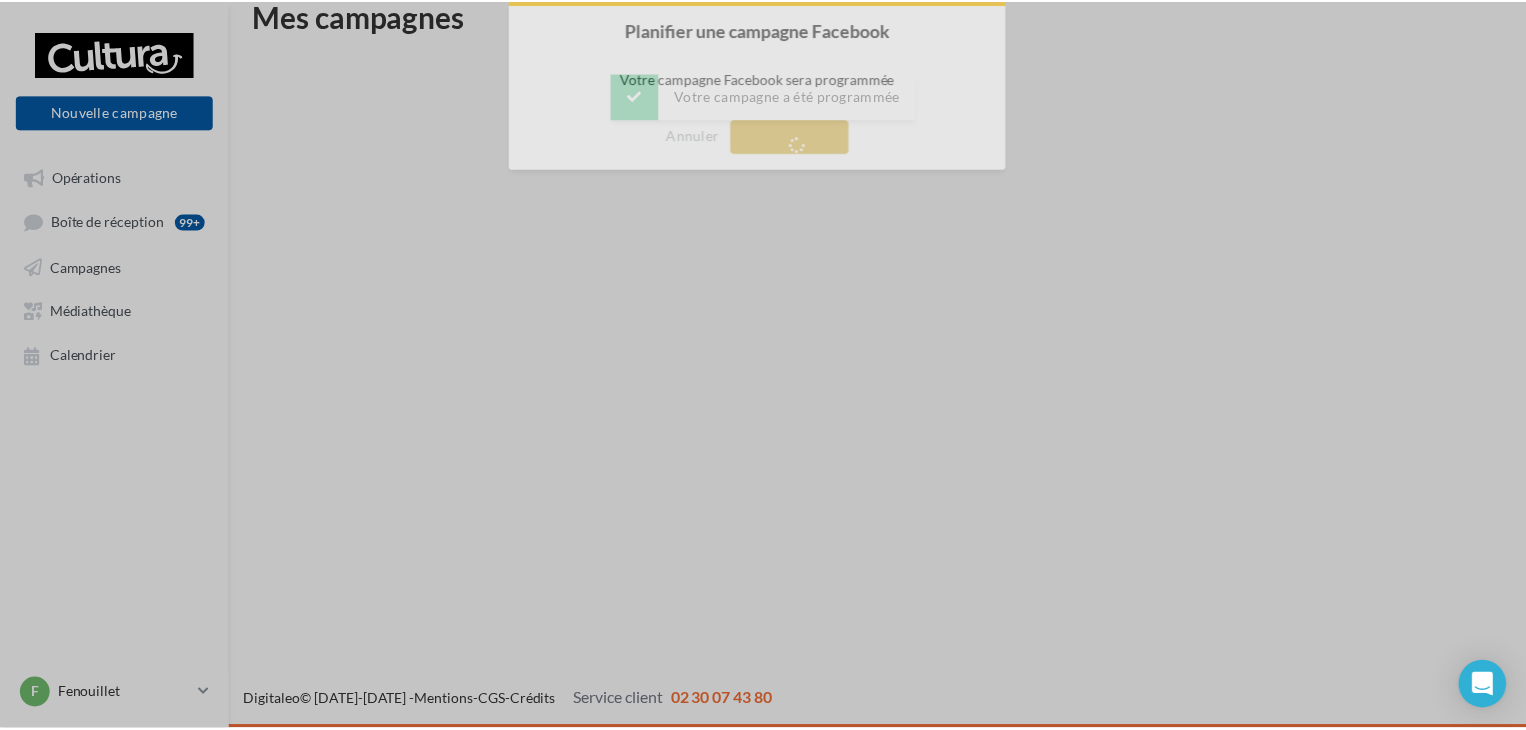 scroll, scrollTop: 32, scrollLeft: 0, axis: vertical 